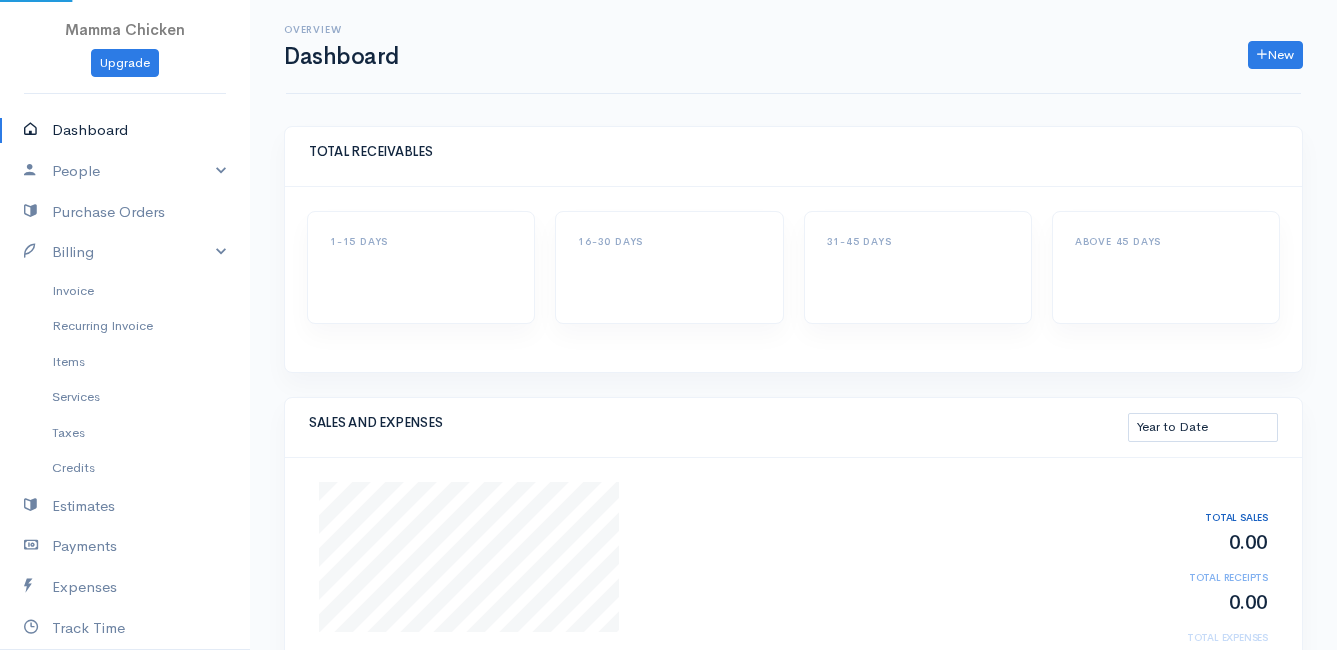 select on "thistoyear" 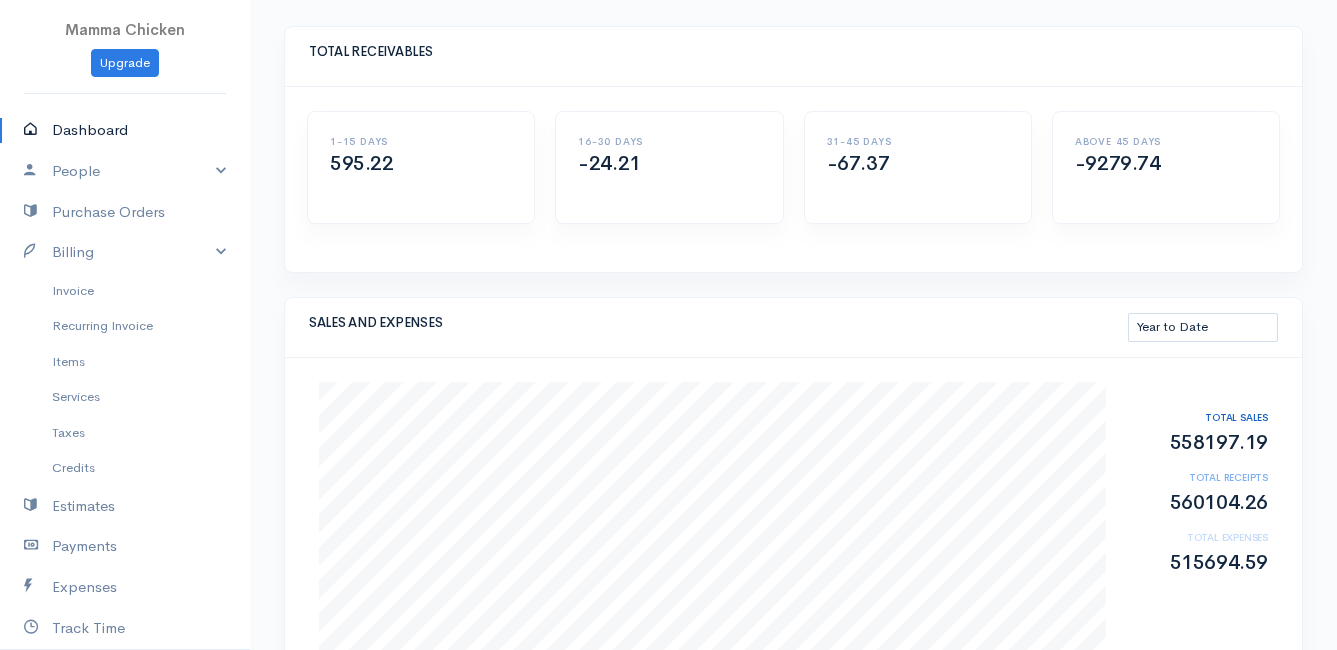 scroll, scrollTop: 0, scrollLeft: 0, axis: both 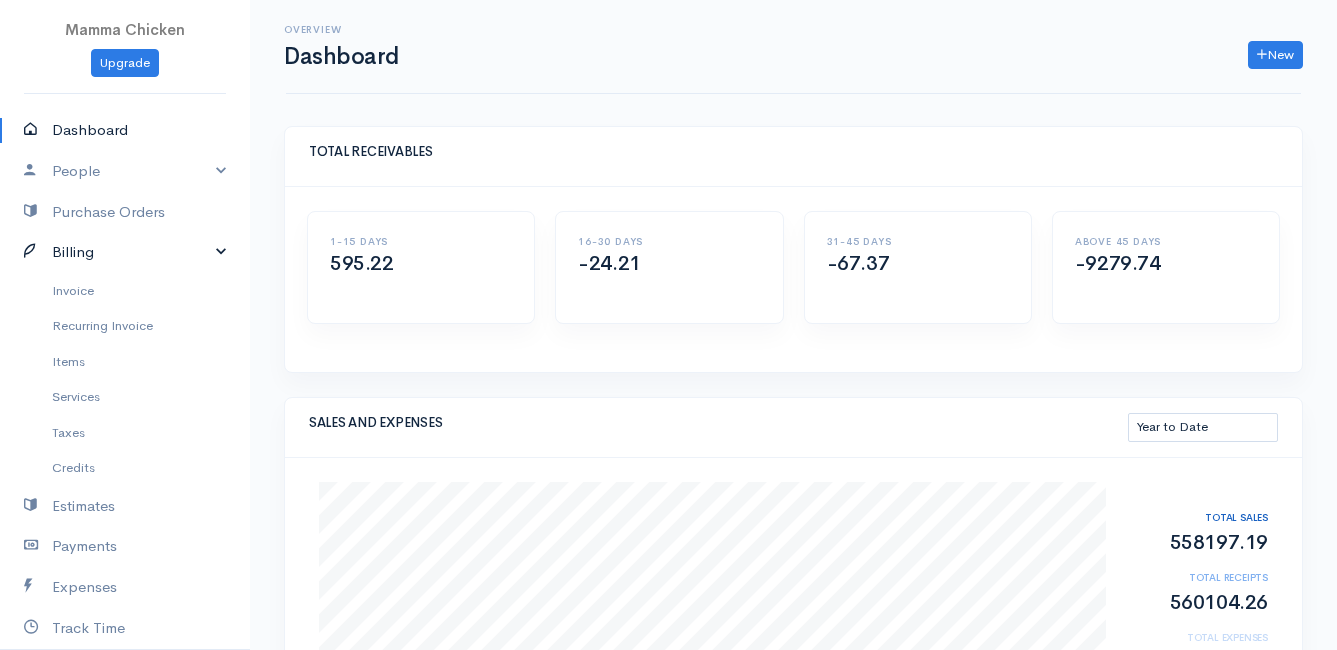 click on "Billing" at bounding box center (125, 252) 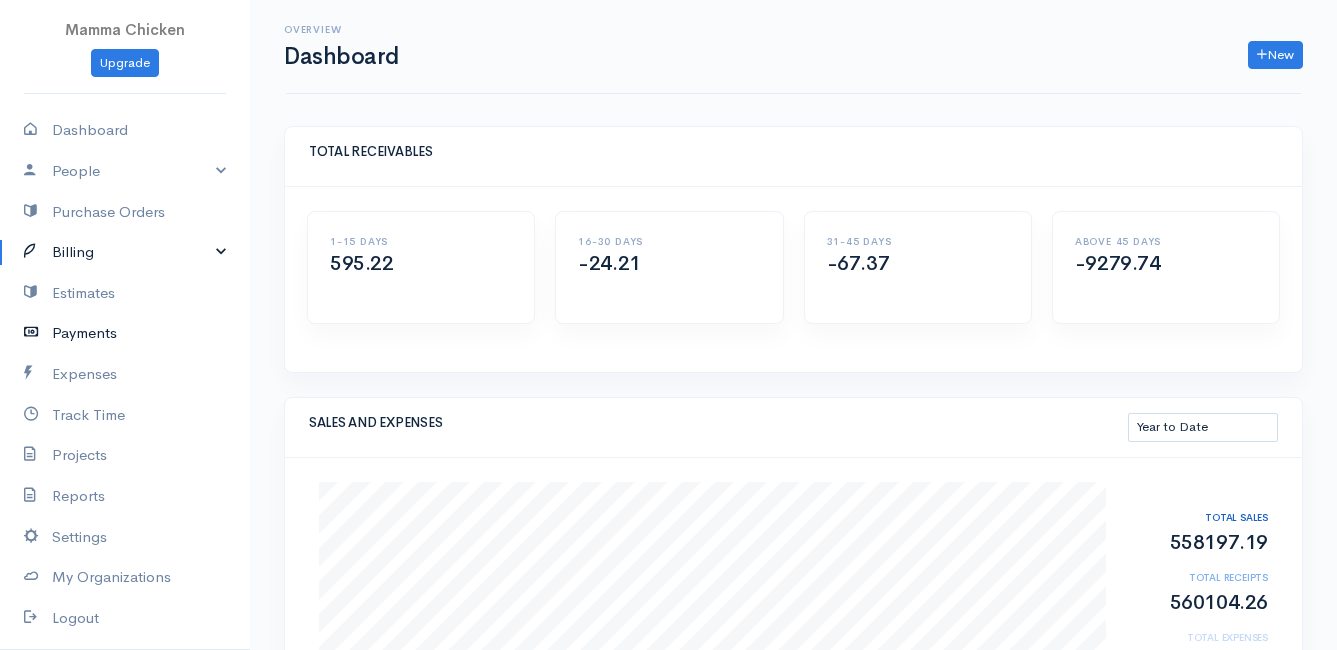 scroll, scrollTop: 98, scrollLeft: 0, axis: vertical 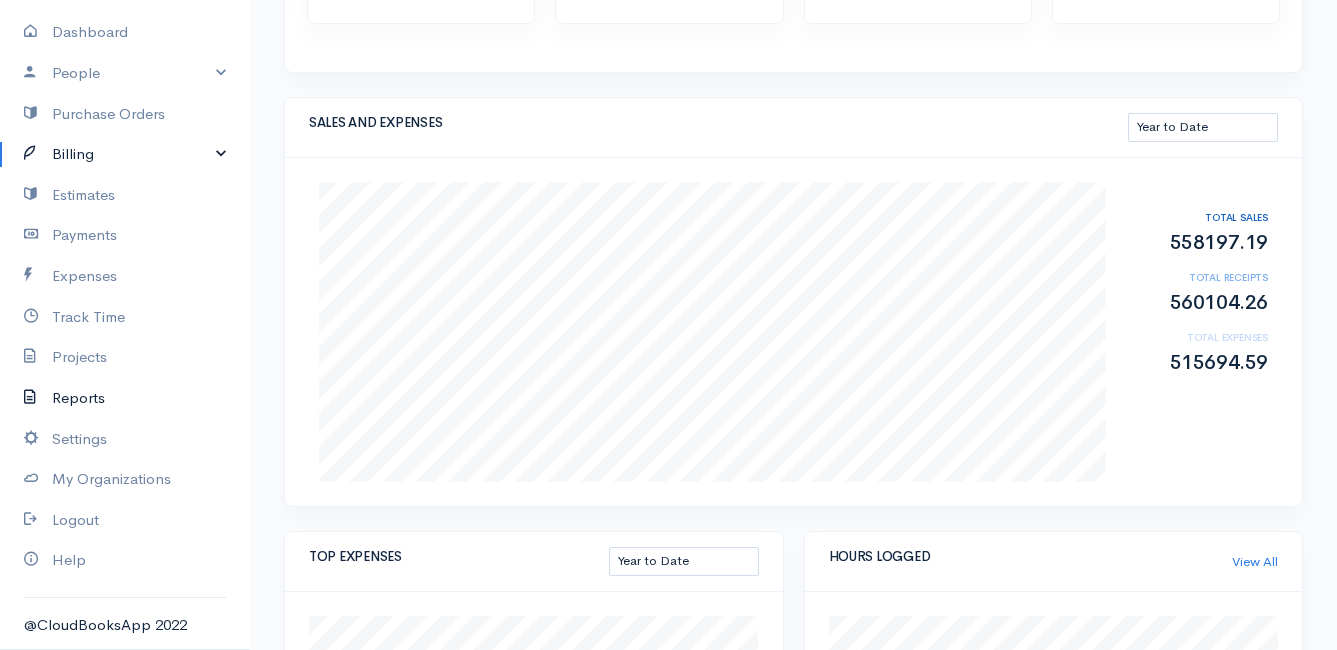 click on "Reports" at bounding box center (125, 398) 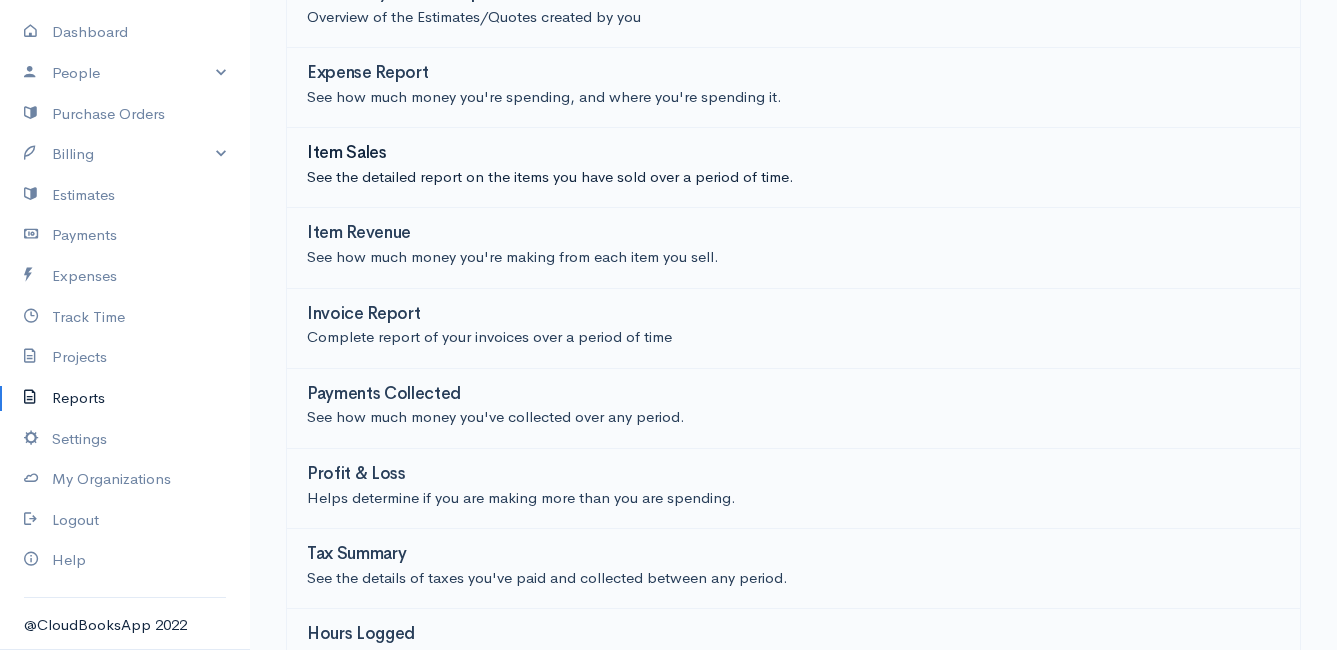 scroll, scrollTop: 440, scrollLeft: 0, axis: vertical 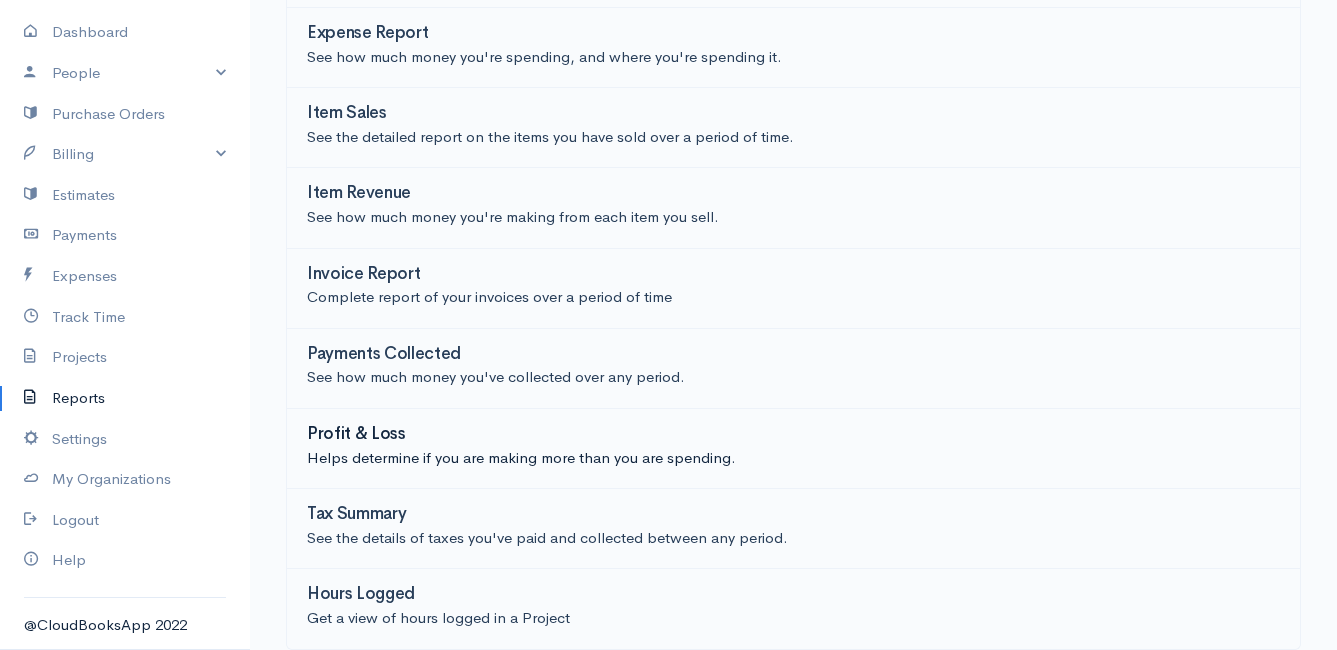click on "Profit & Loss" at bounding box center (356, 434) 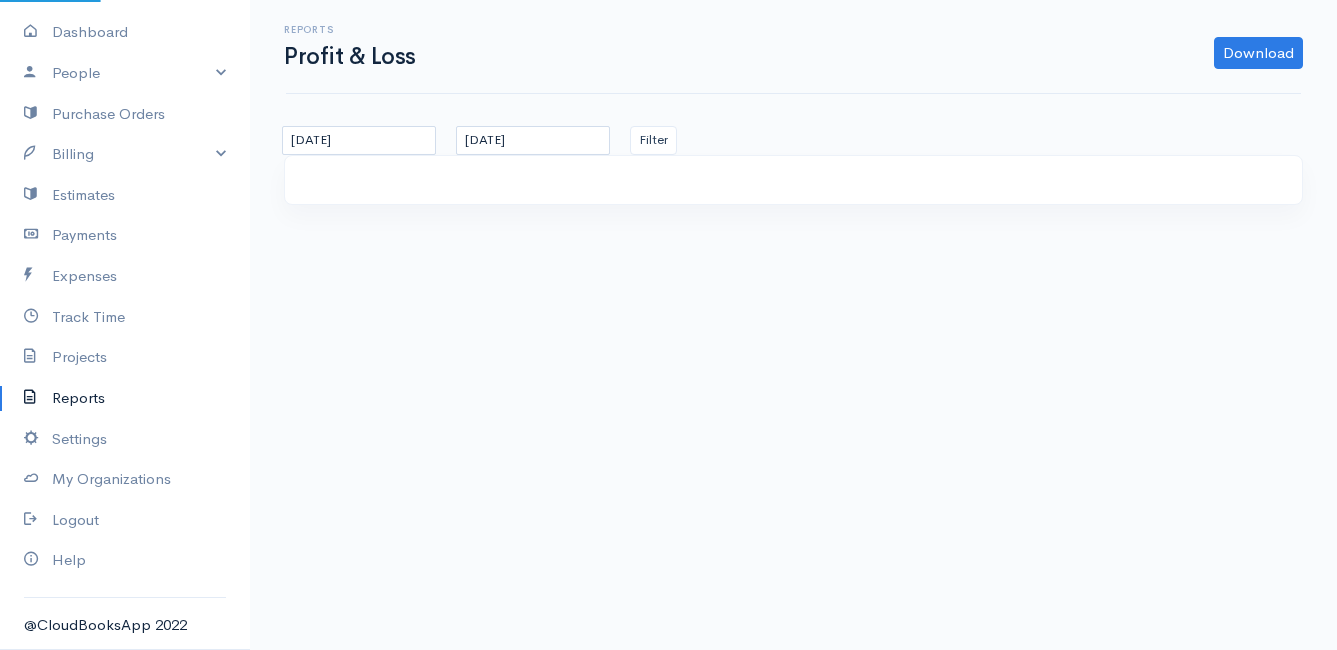 scroll, scrollTop: 0, scrollLeft: 0, axis: both 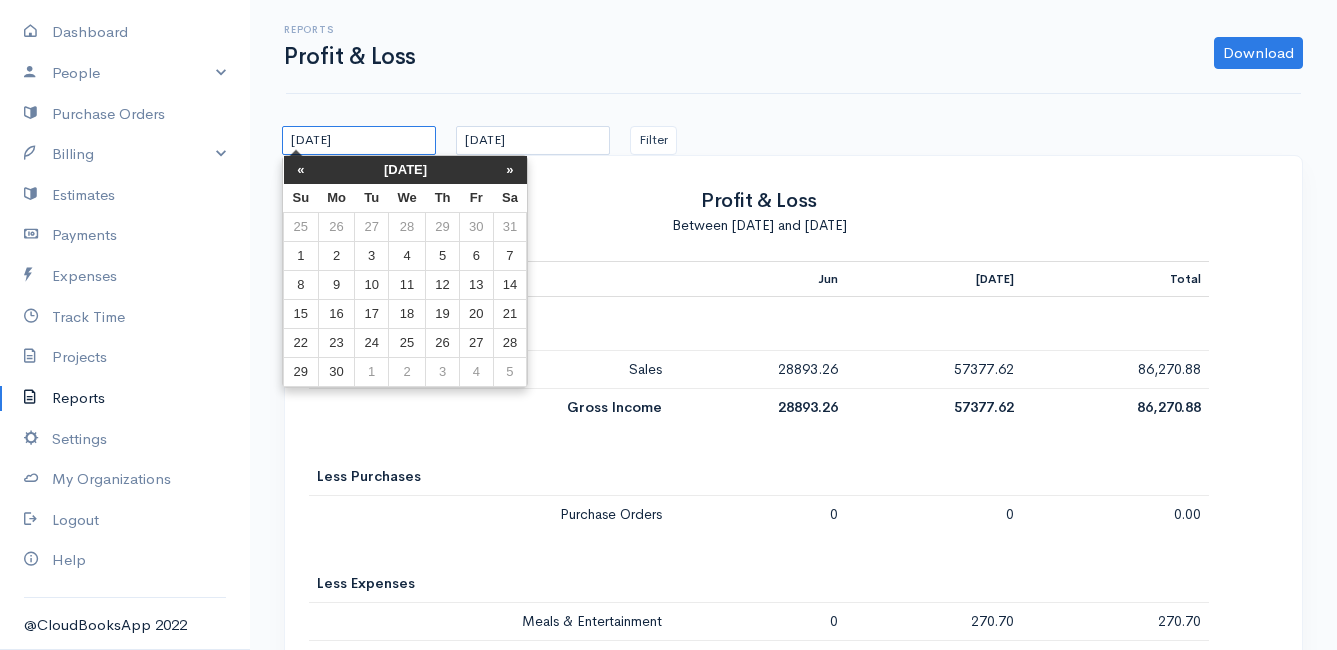 click on "[DATE]" at bounding box center (359, 140) 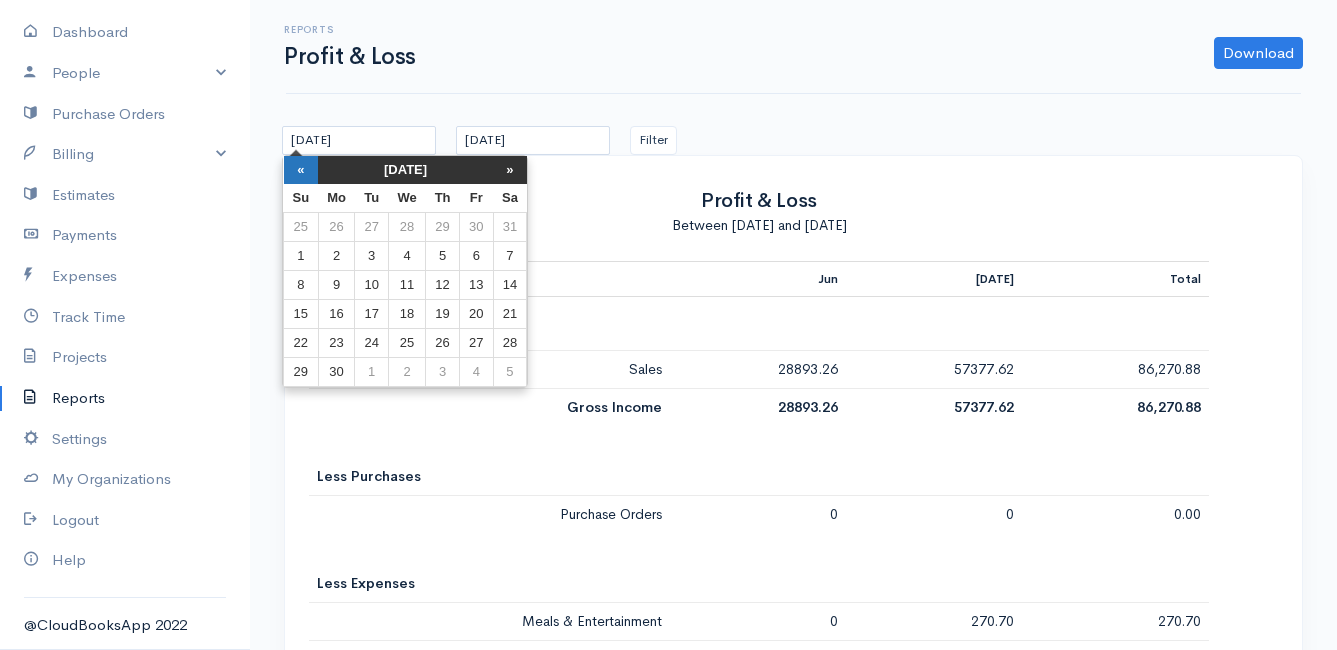 click on "«" at bounding box center (301, 170) 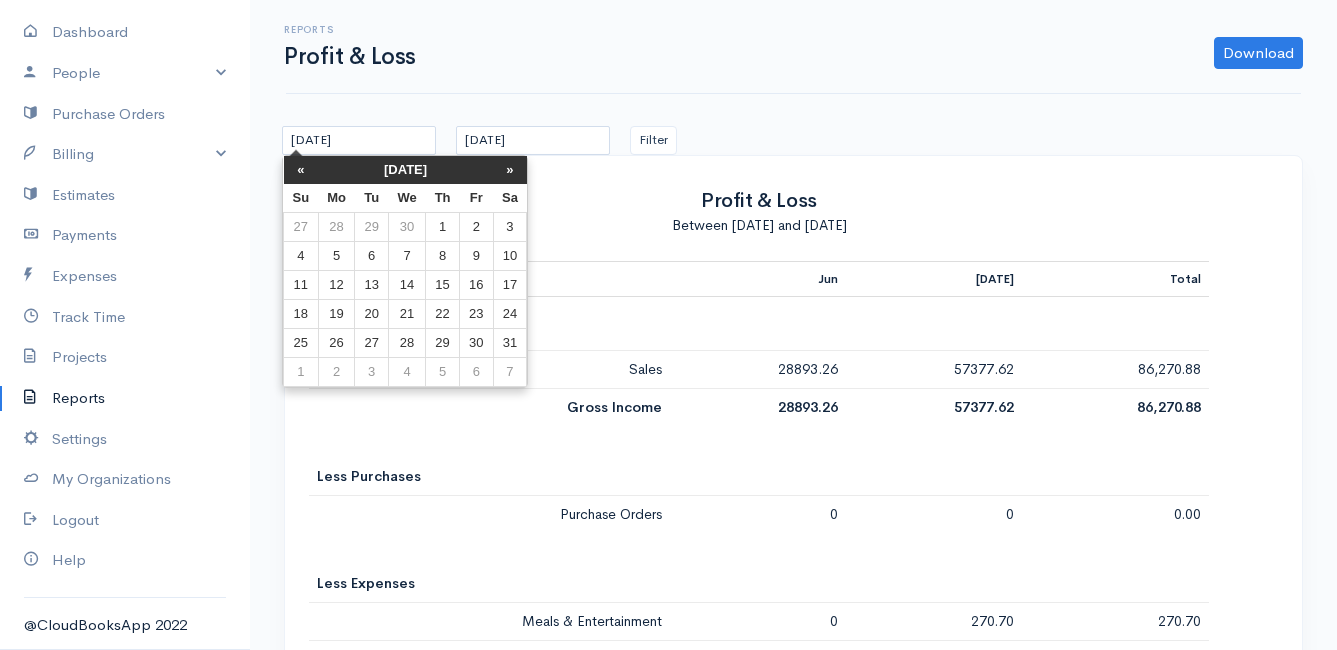 click on "«" at bounding box center [301, 170] 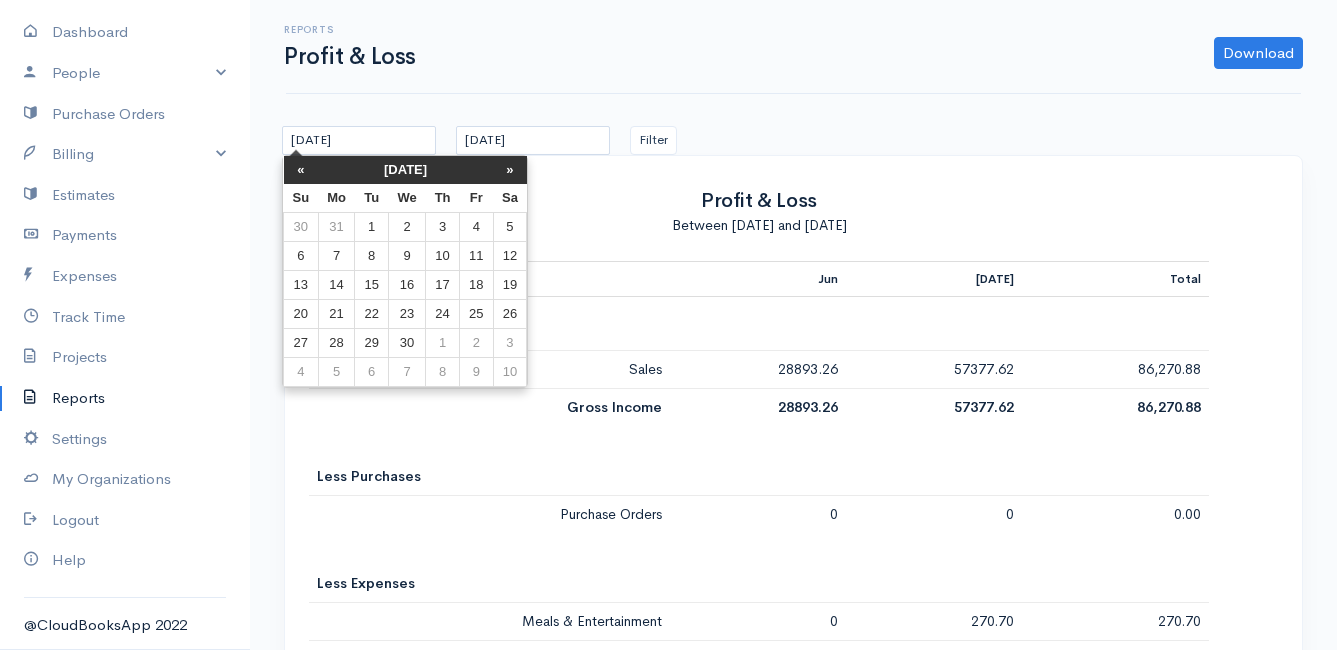 click on "«" at bounding box center [301, 170] 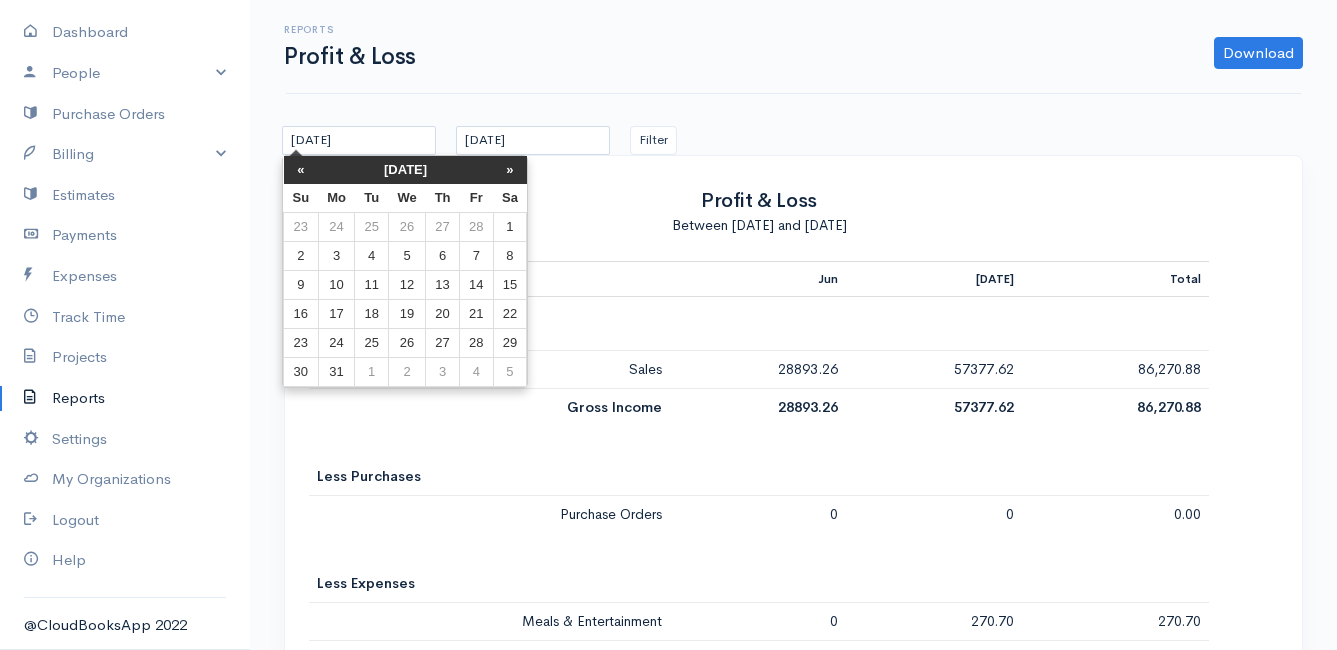 click on "«" at bounding box center [301, 170] 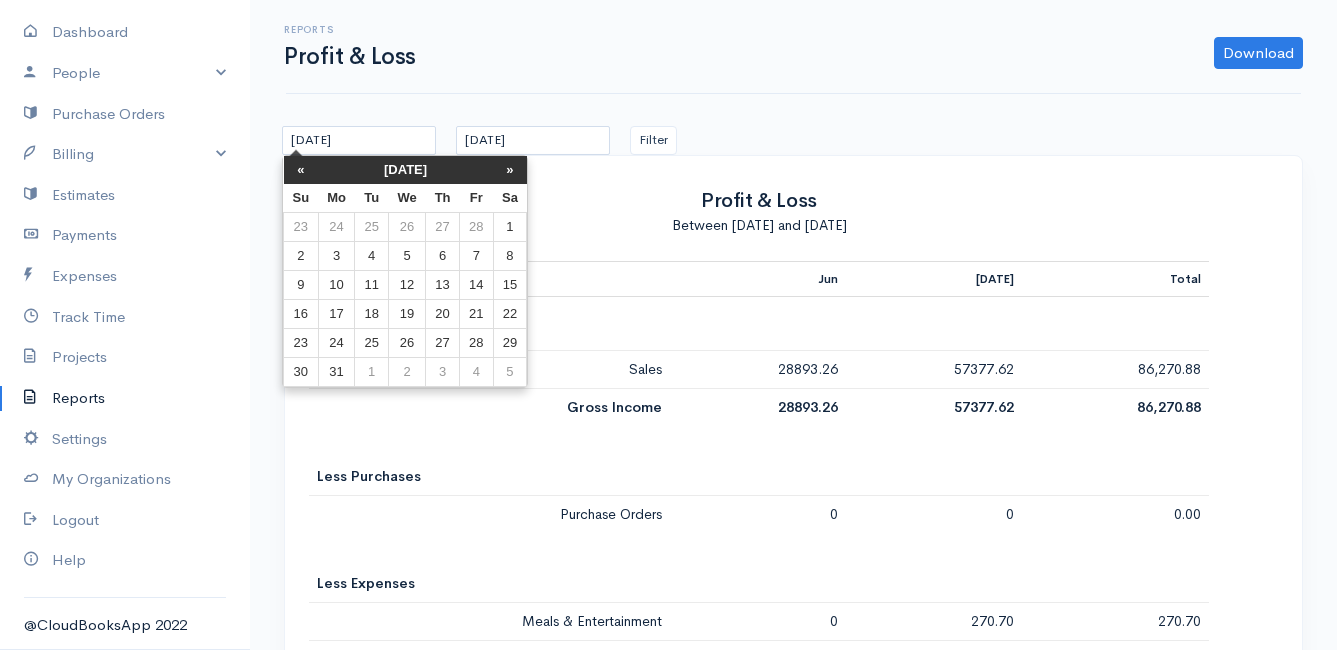 click on "«" at bounding box center (301, 170) 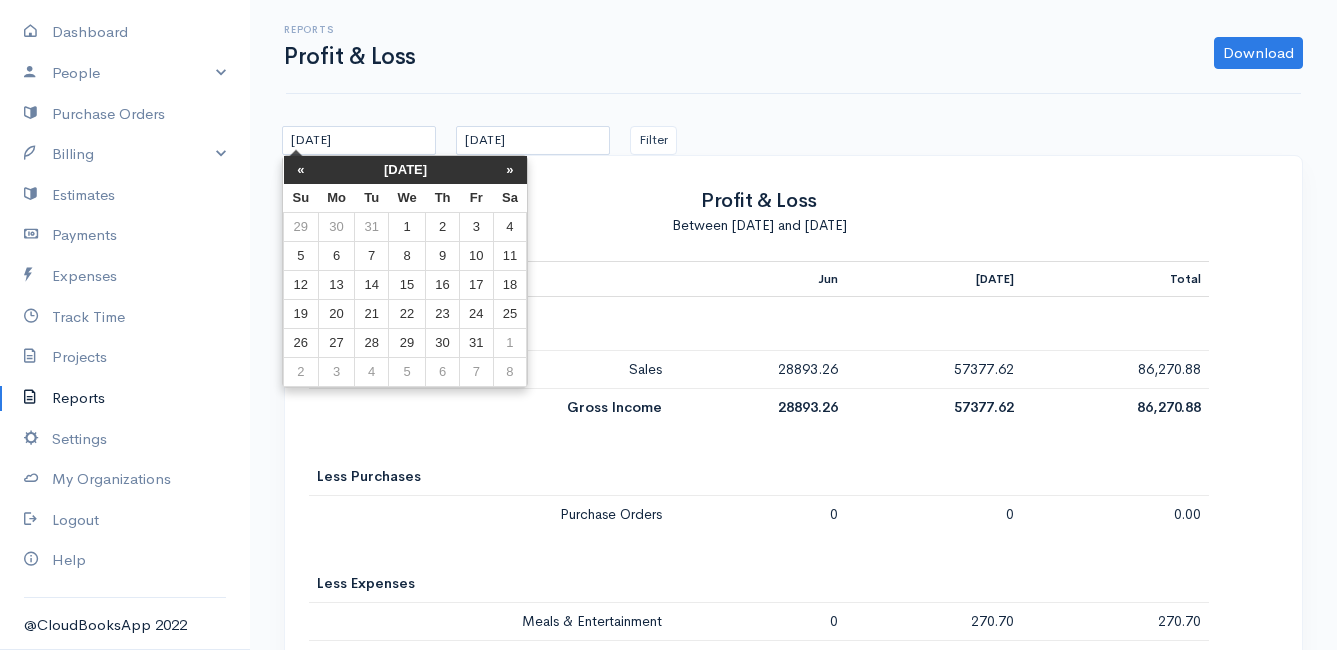 click on "«" at bounding box center [301, 170] 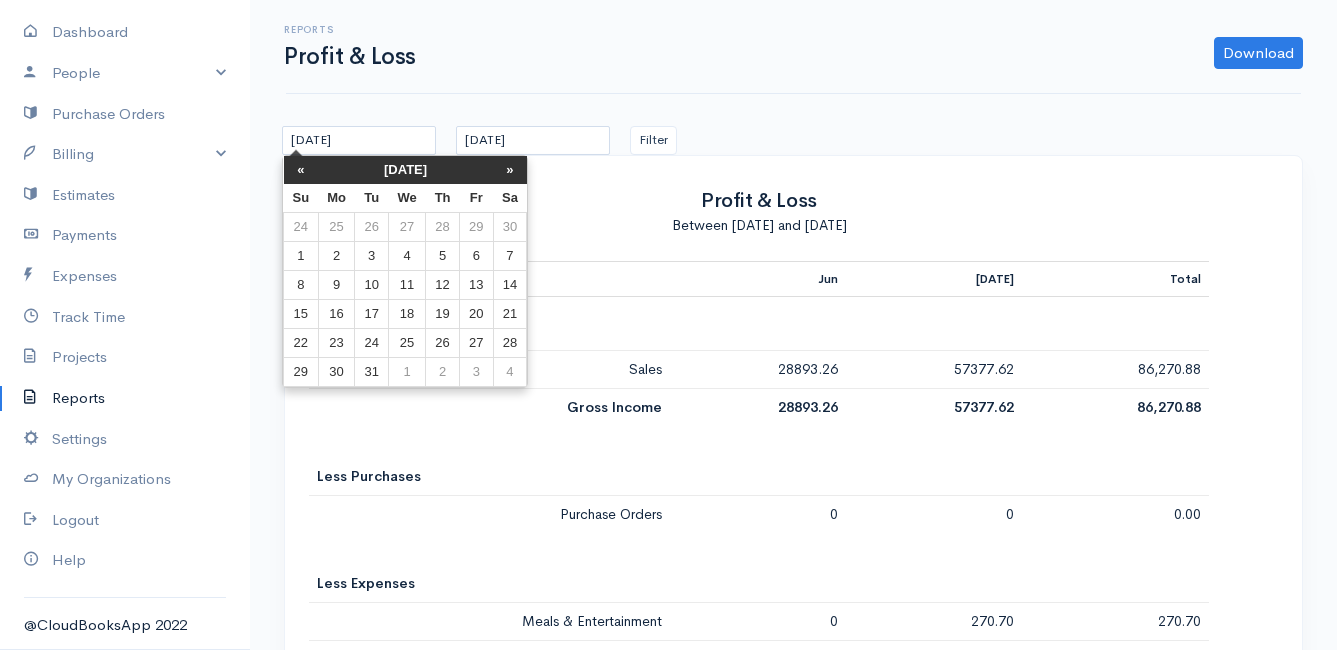 click on "«" at bounding box center [301, 170] 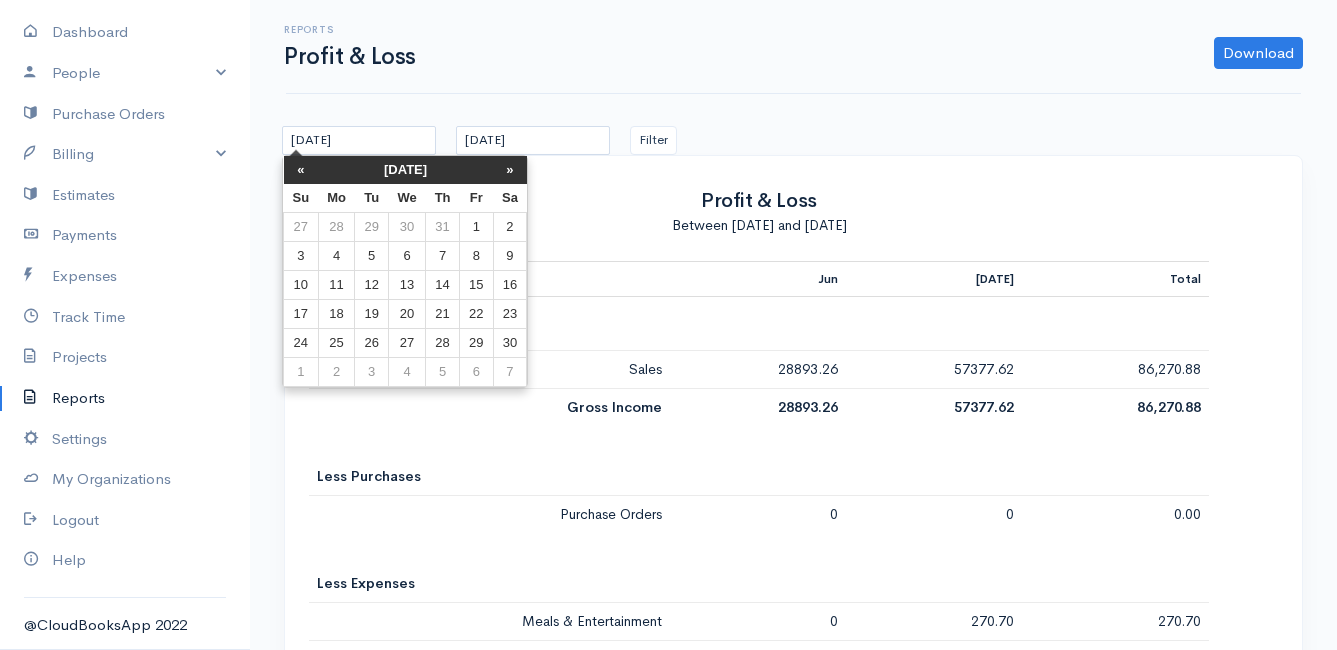 click on "«" at bounding box center [301, 170] 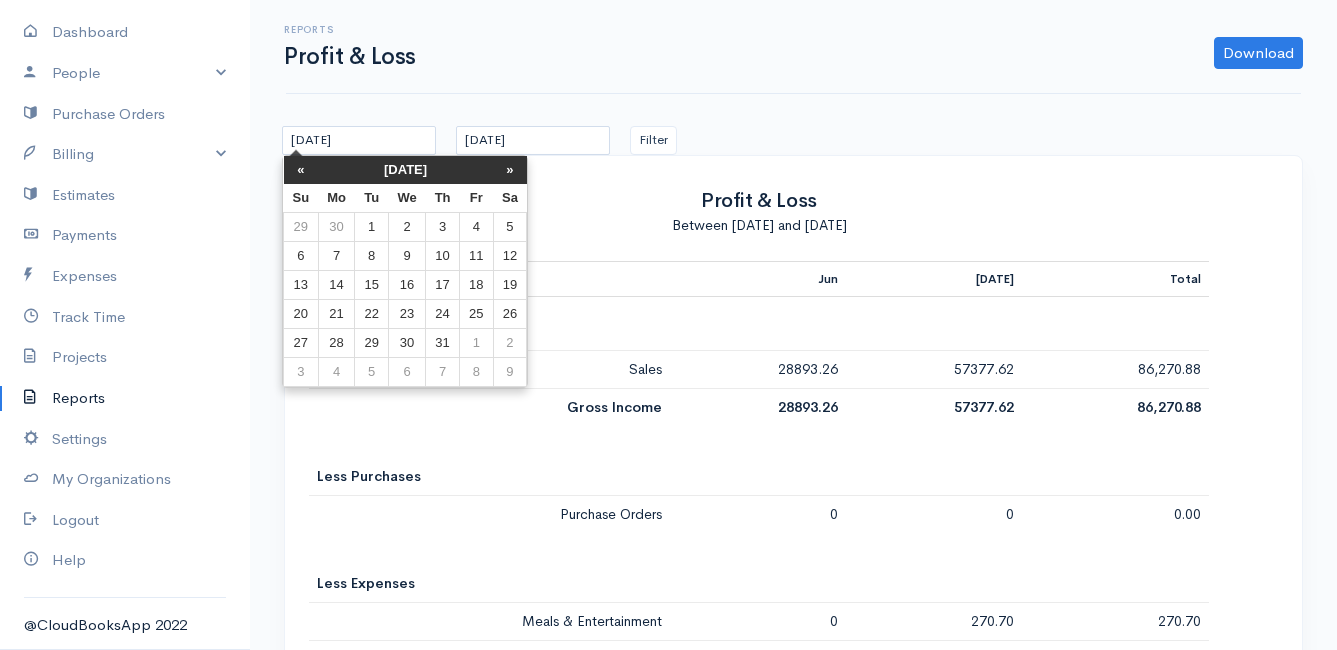 click on "«" at bounding box center (301, 170) 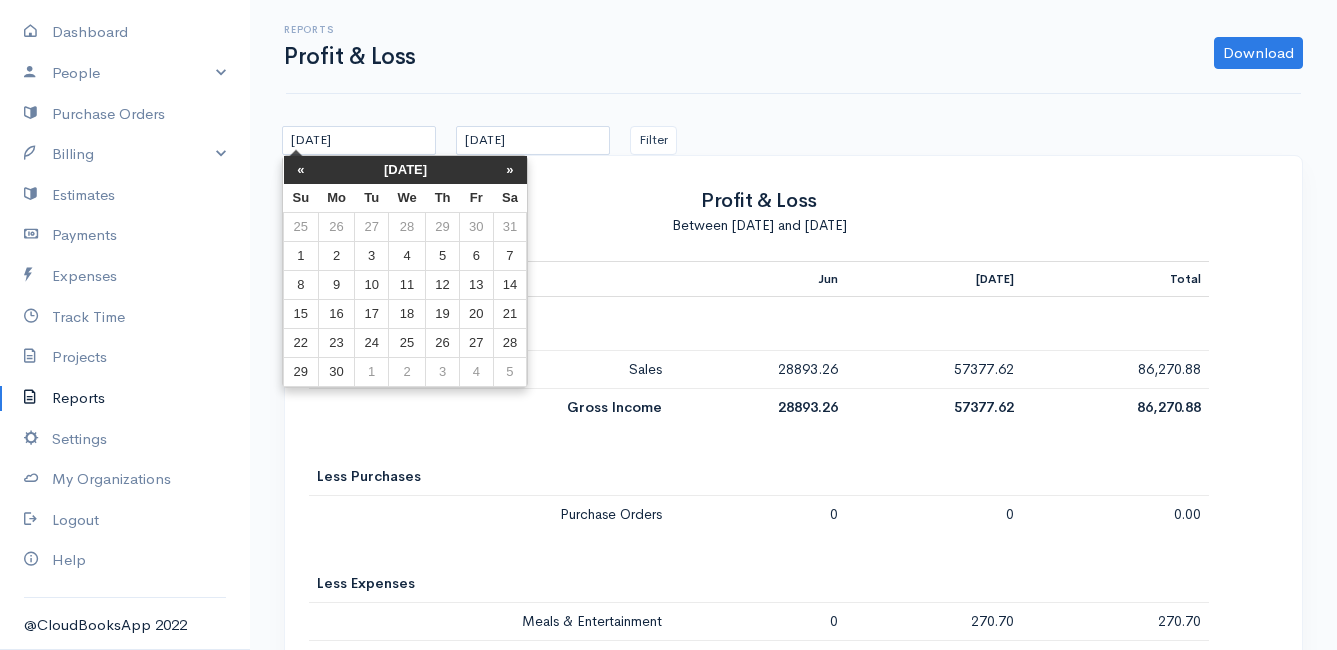 click on "«" at bounding box center (301, 170) 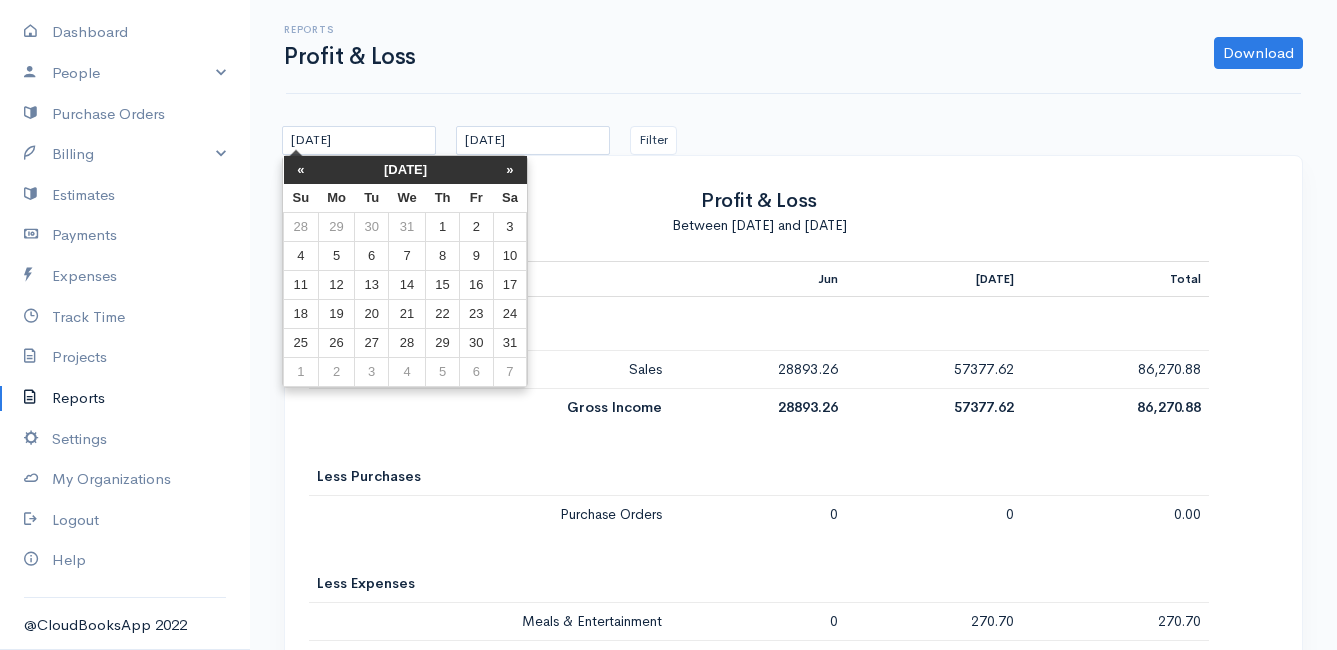 click on "«" at bounding box center (301, 170) 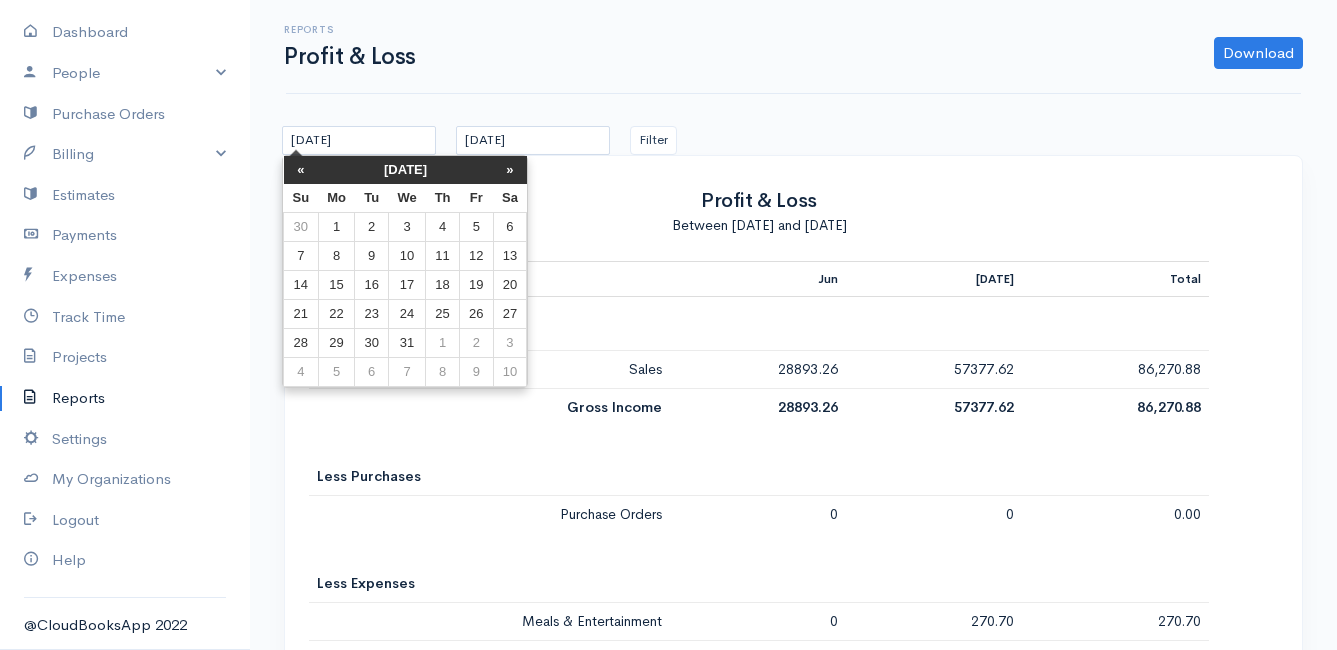 click on "«" at bounding box center (301, 170) 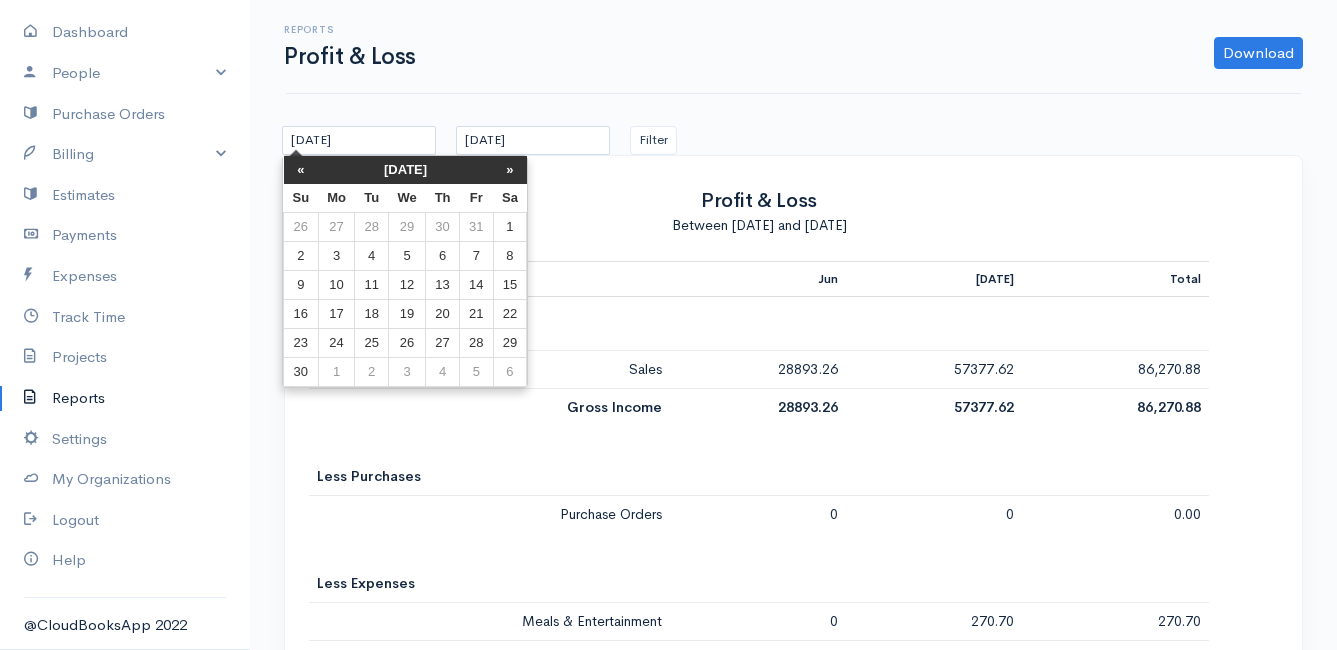 click on "«" at bounding box center [301, 170] 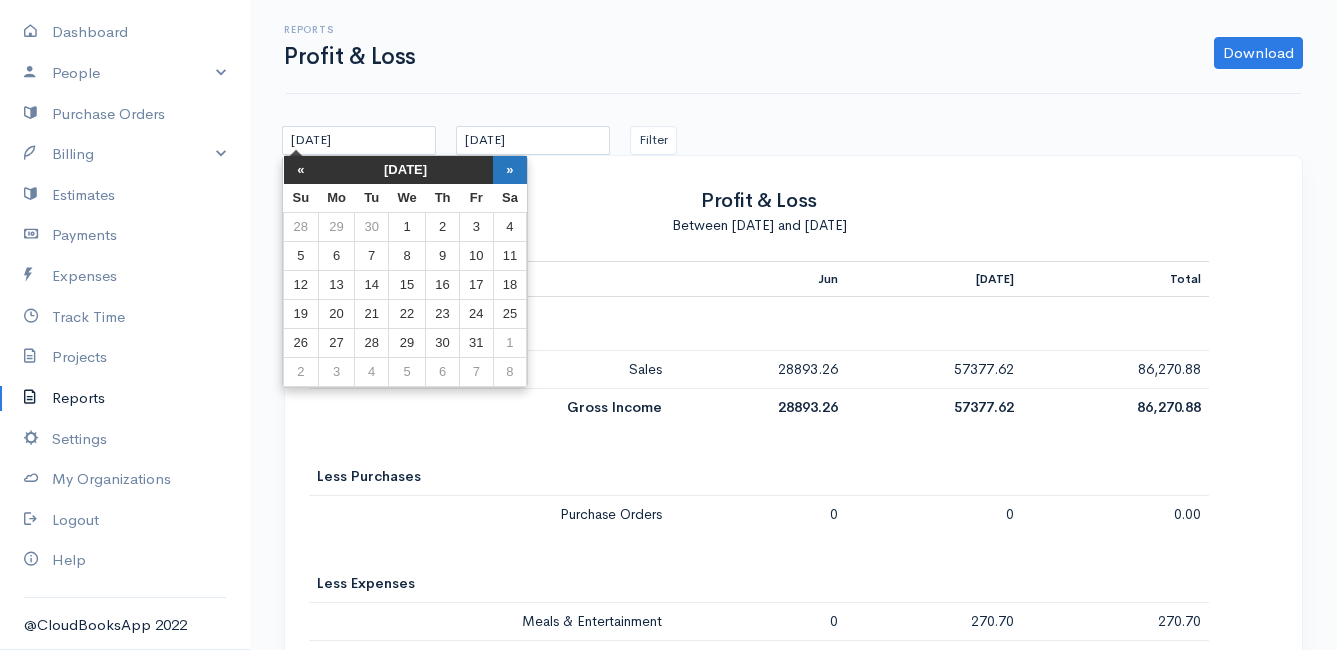 click on "»" at bounding box center [510, 170] 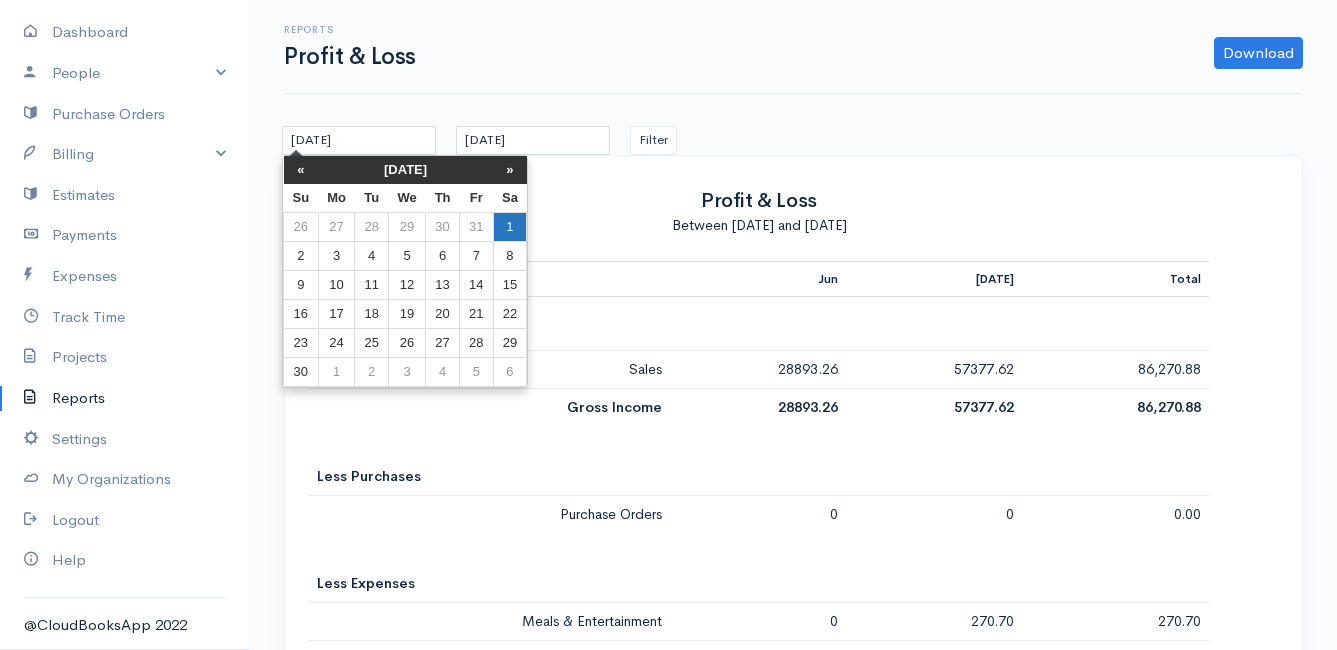 click on "1" at bounding box center (510, 227) 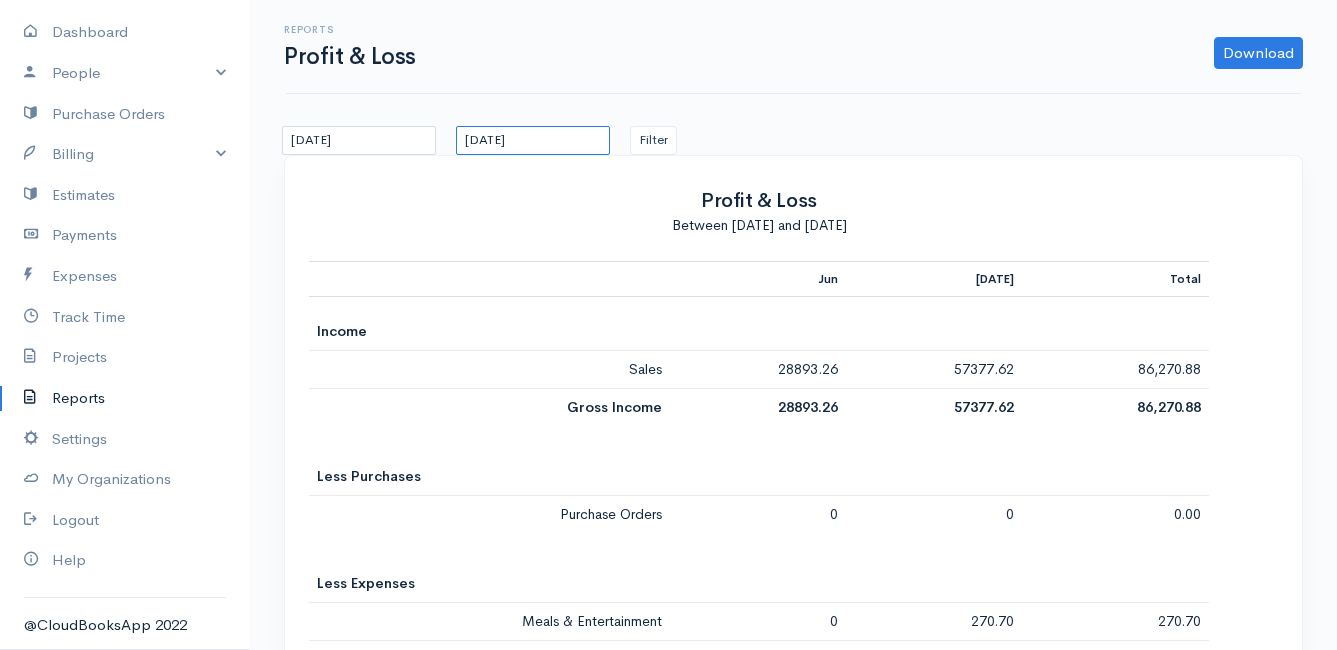 click on "[DATE]" at bounding box center (533, 140) 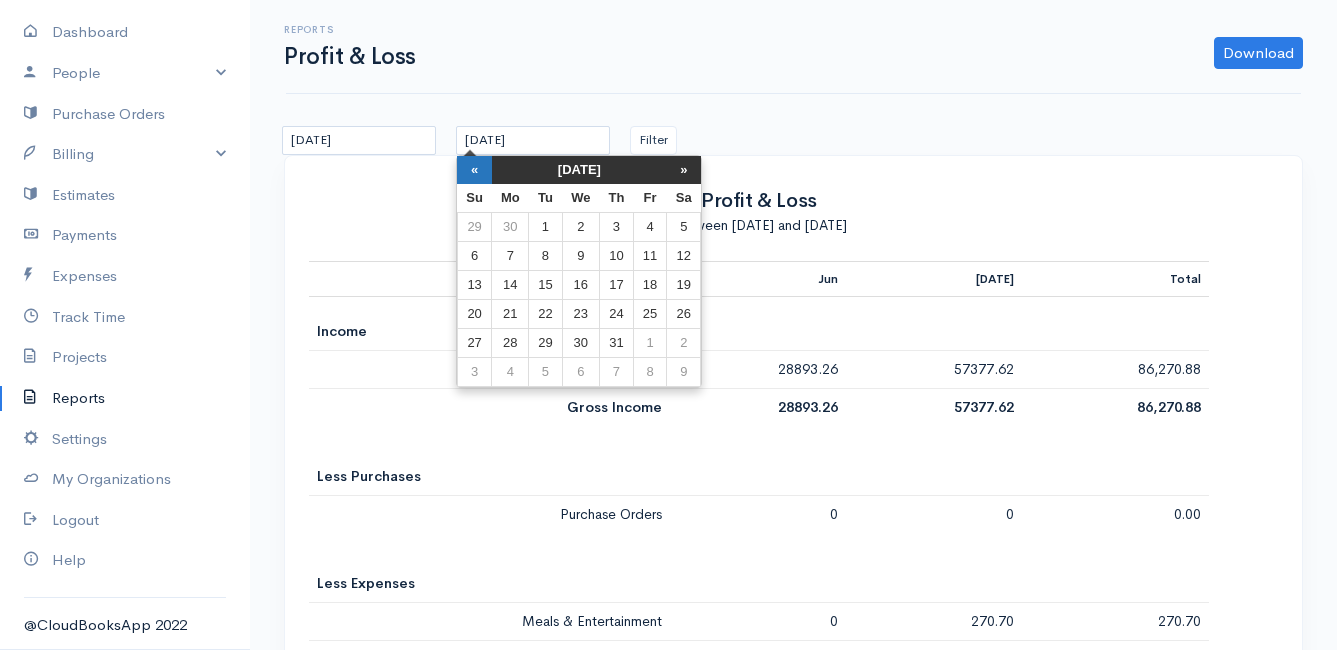 click on "«" at bounding box center (474, 170) 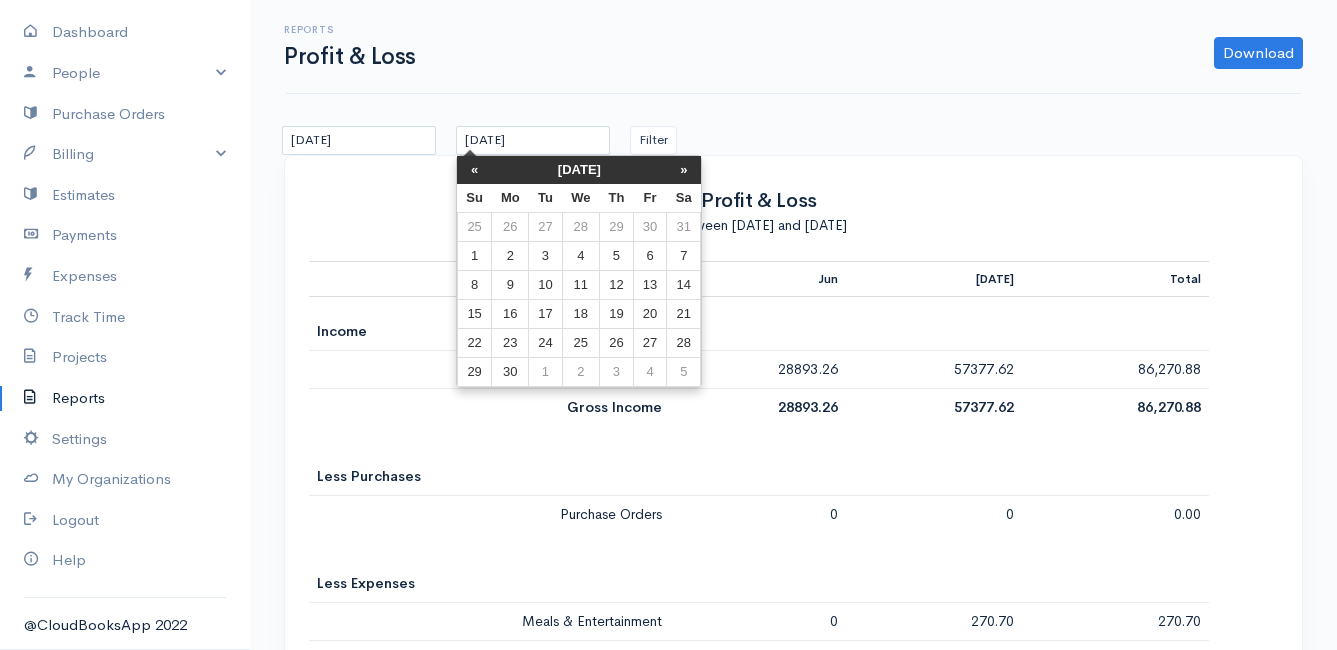 click on "«" at bounding box center [474, 170] 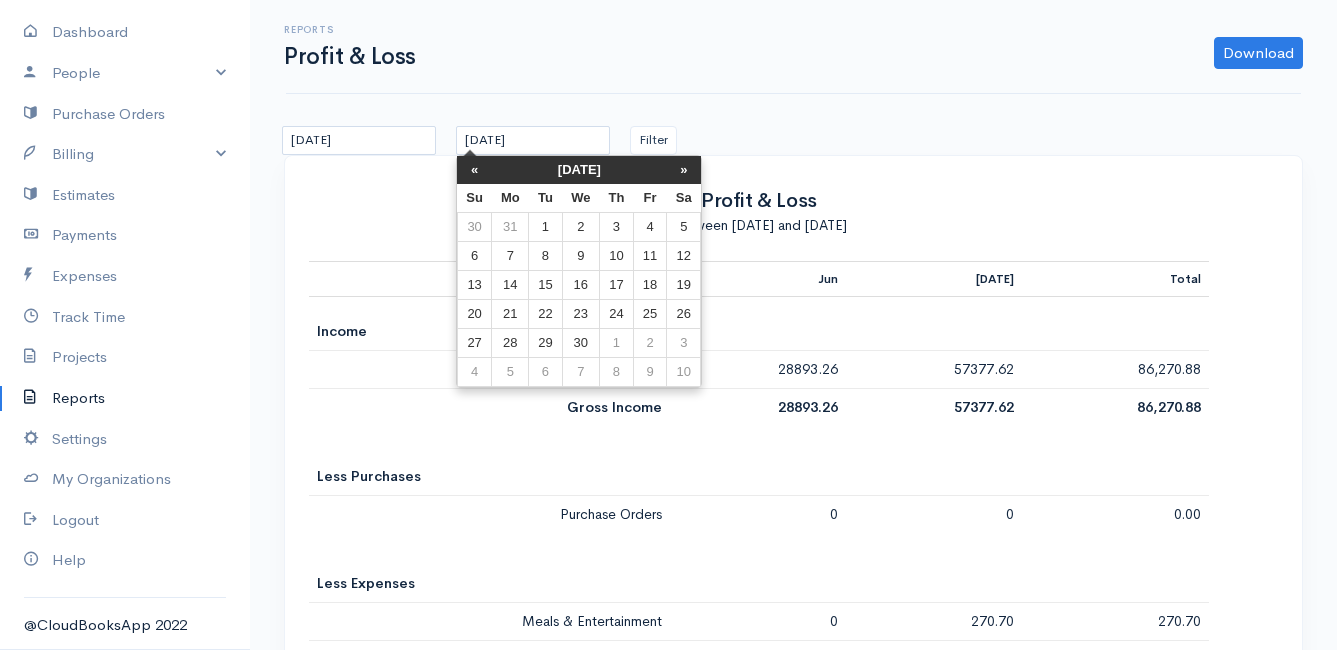click on "«" at bounding box center (474, 170) 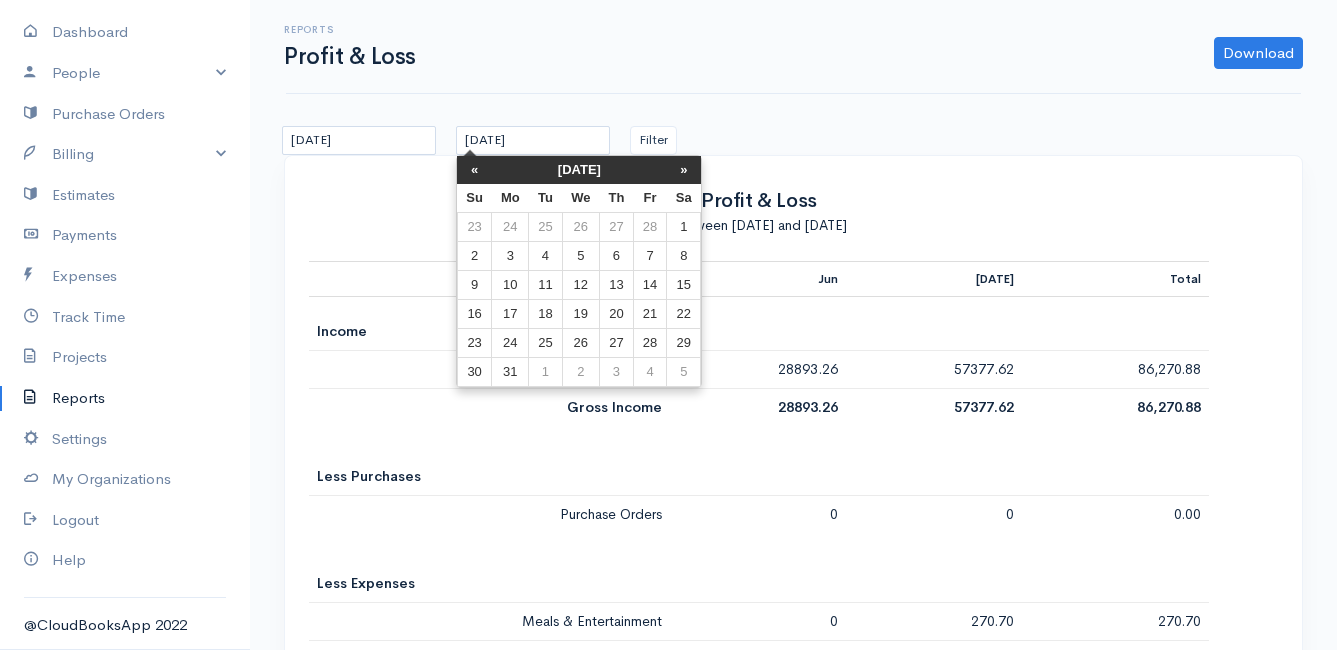 click on "«" at bounding box center (474, 170) 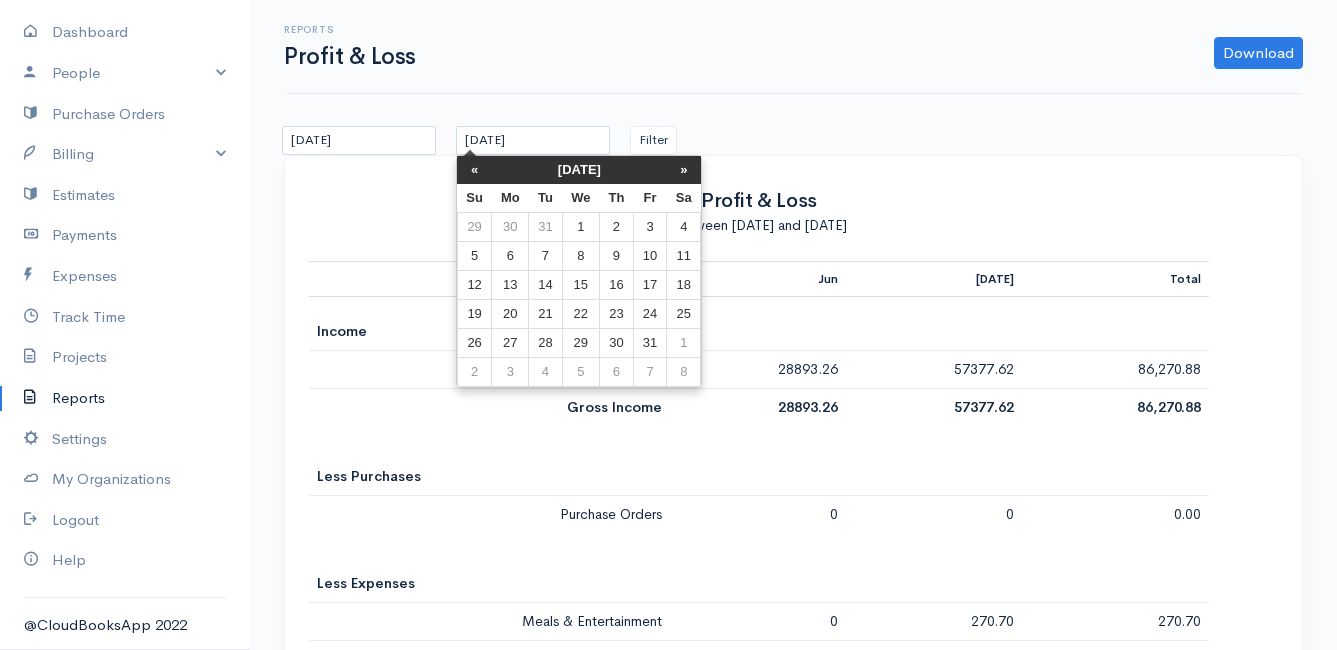 click on "«" at bounding box center (474, 170) 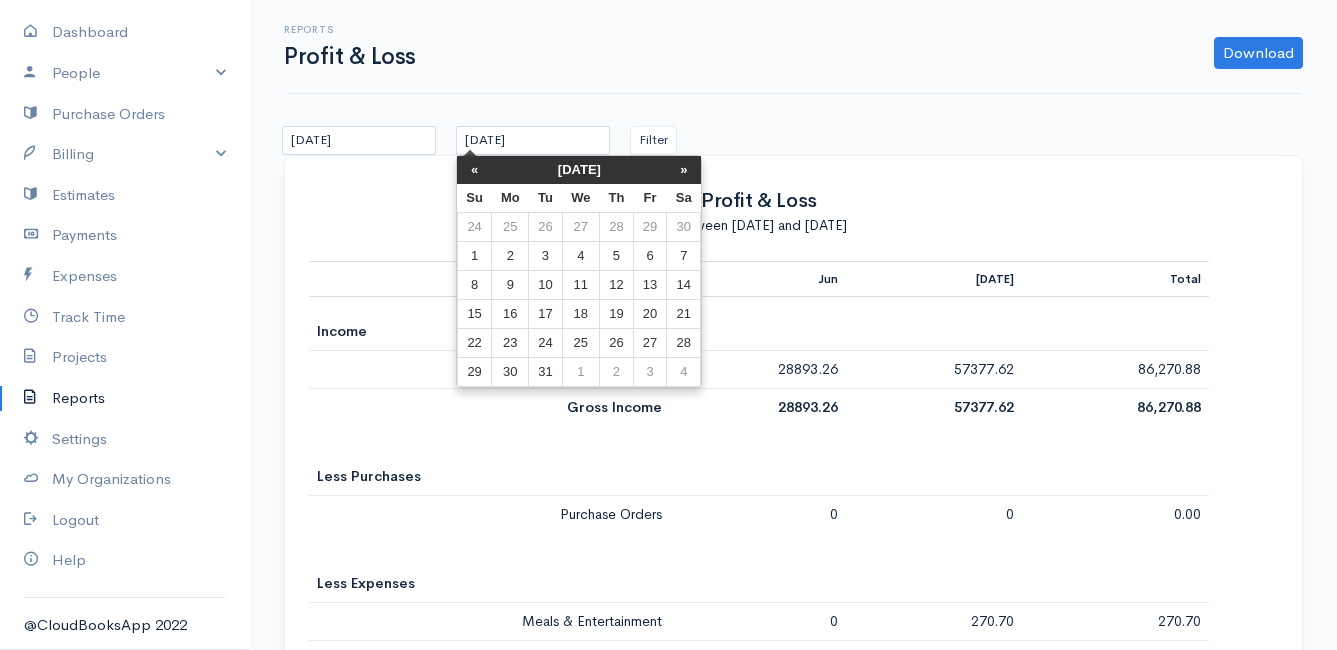 click on "«" at bounding box center (474, 170) 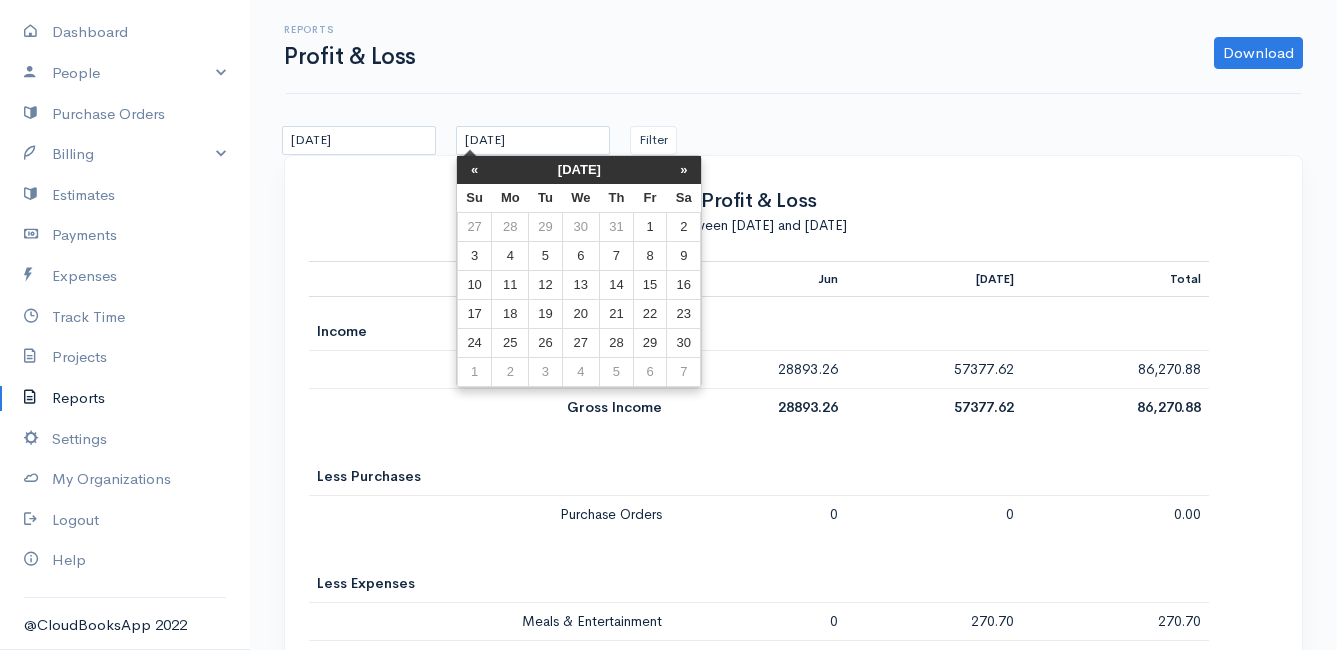 click on "«" at bounding box center (474, 170) 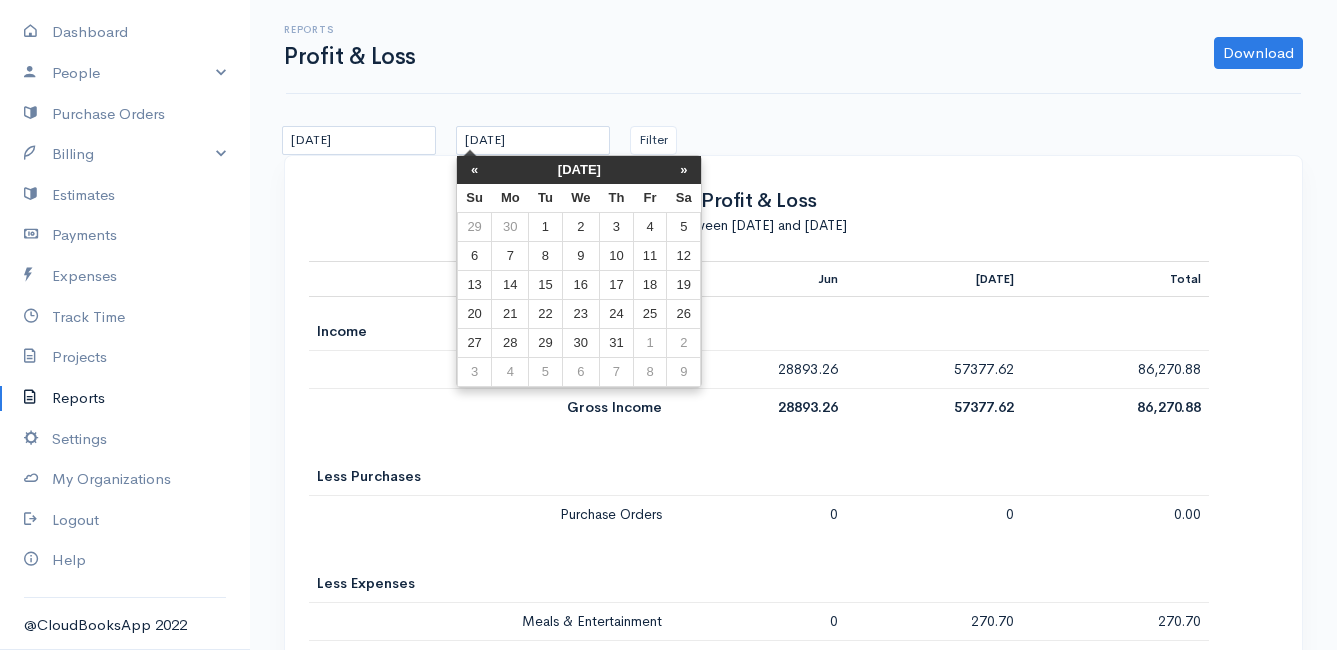 click on "«" at bounding box center (474, 170) 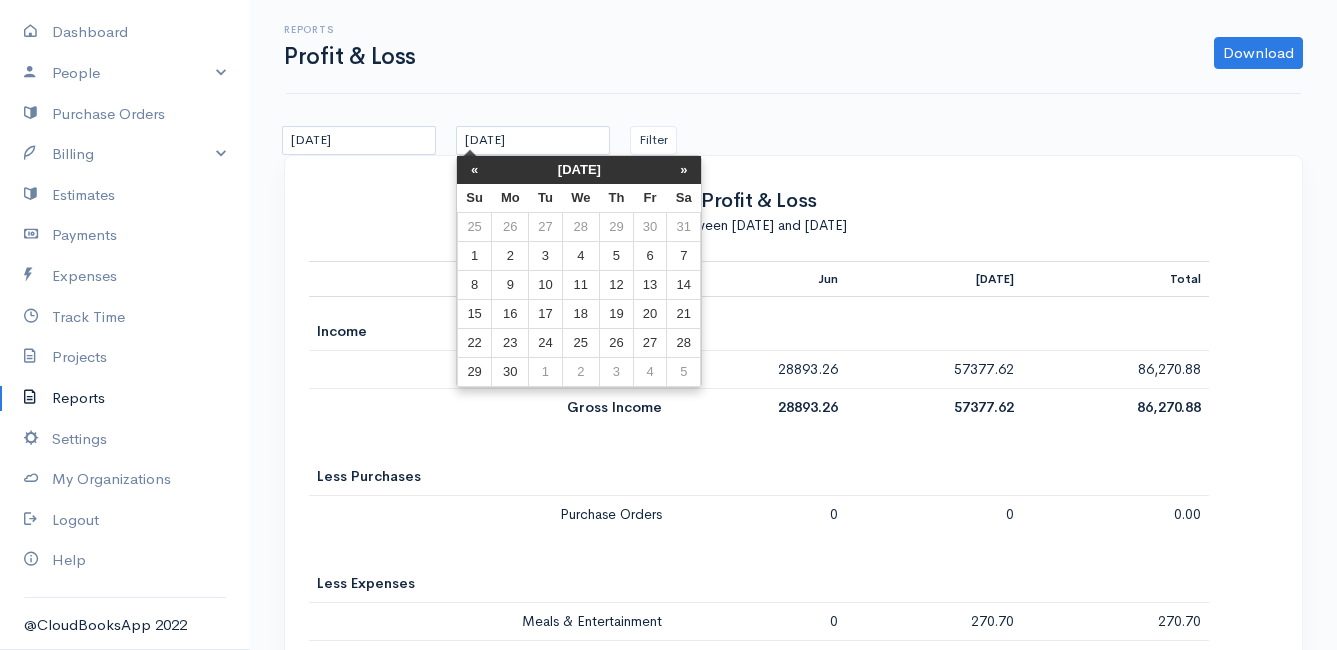 click on "«" at bounding box center (474, 170) 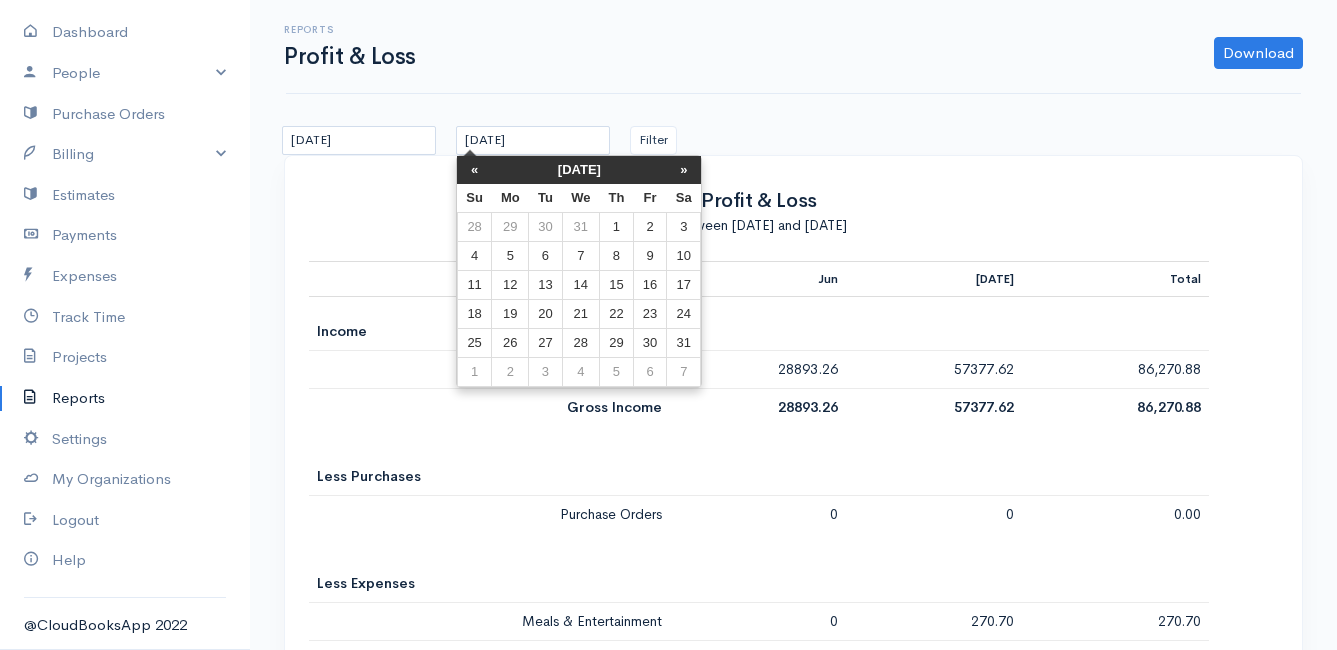 click on "«" at bounding box center [474, 170] 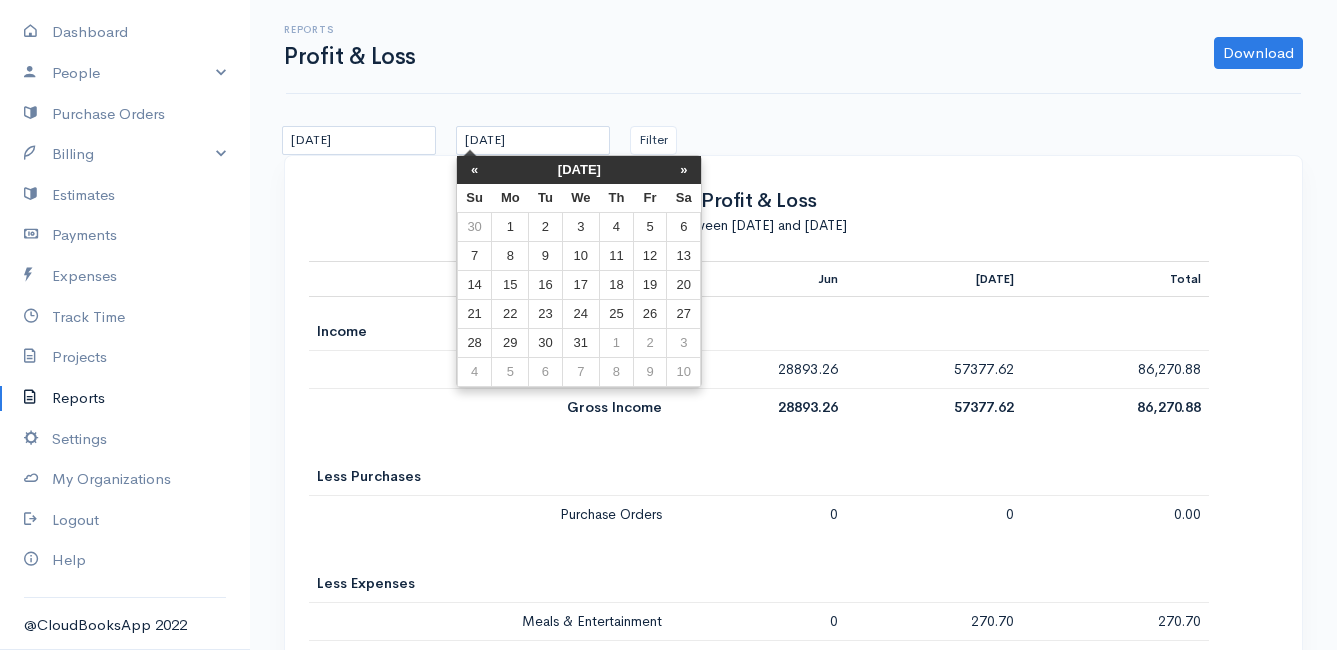 click on "«" at bounding box center (474, 170) 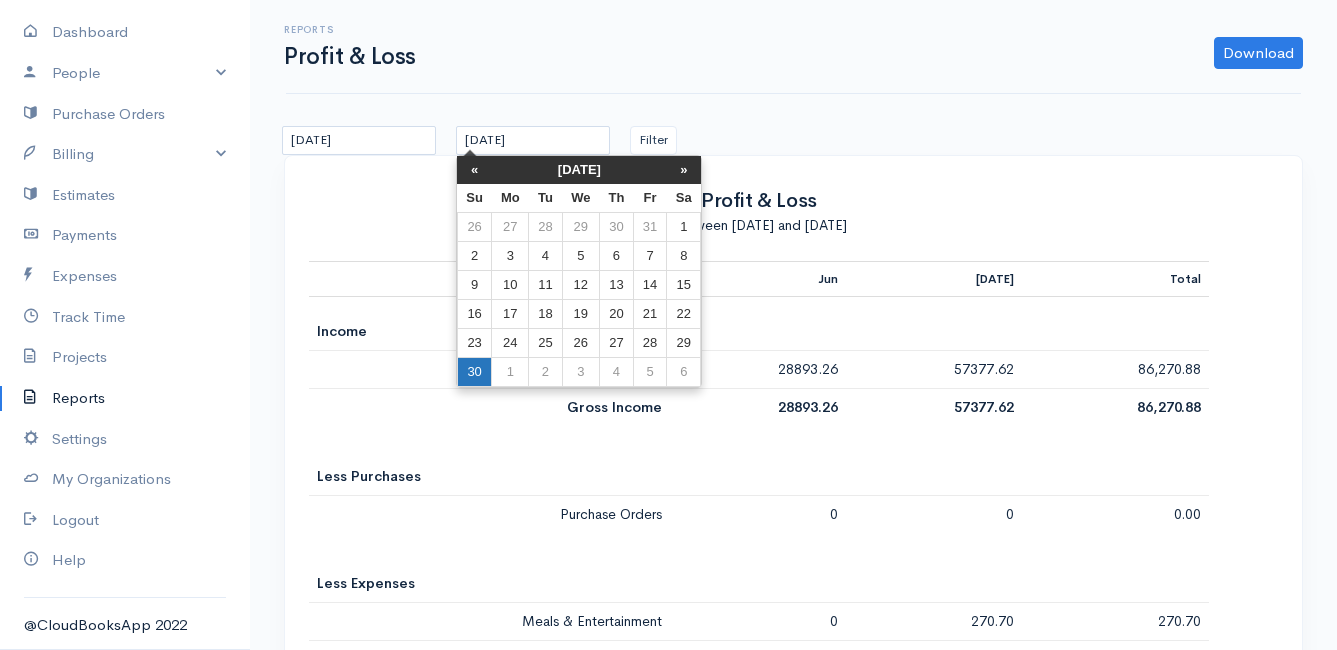 click on "30" at bounding box center (474, 372) 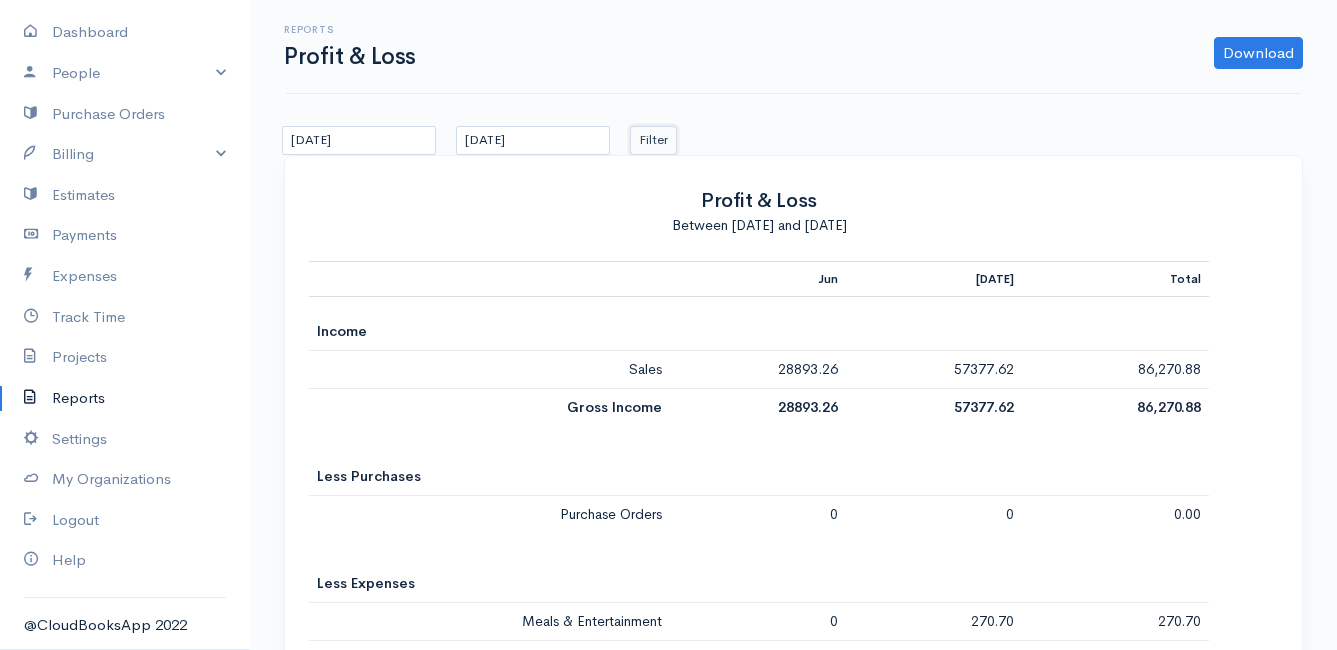 click on "Filter" at bounding box center [653, 140] 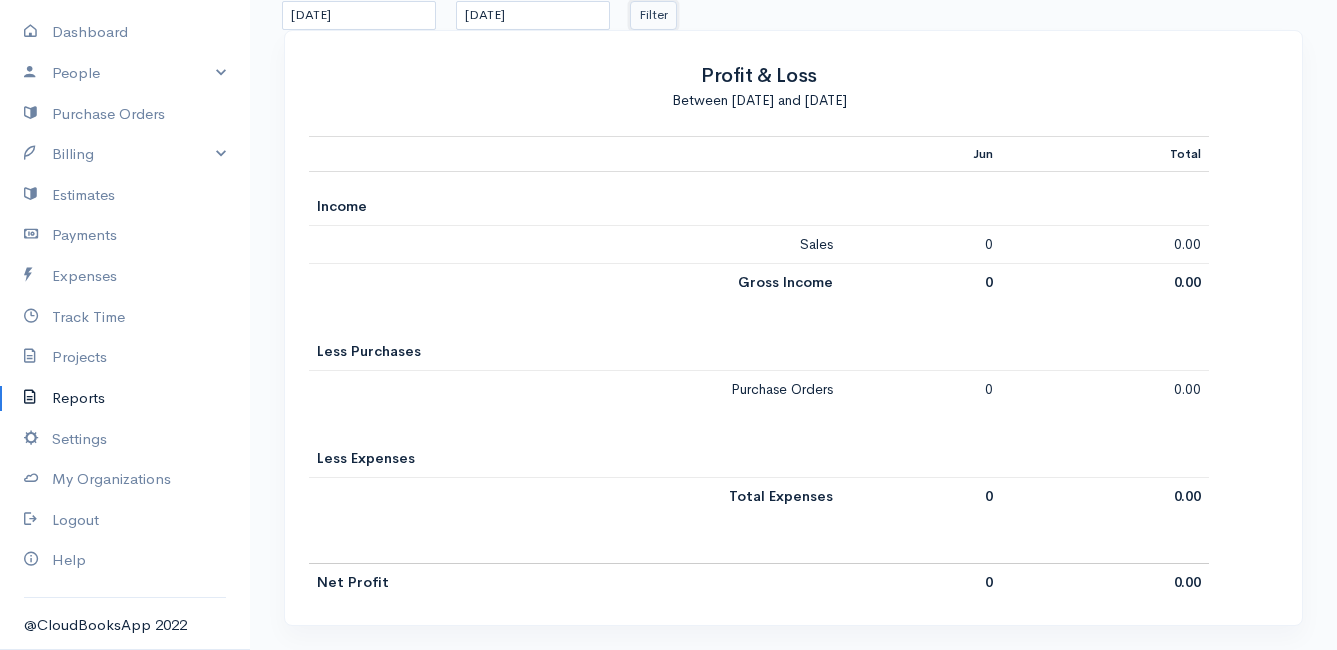 scroll, scrollTop: 0, scrollLeft: 0, axis: both 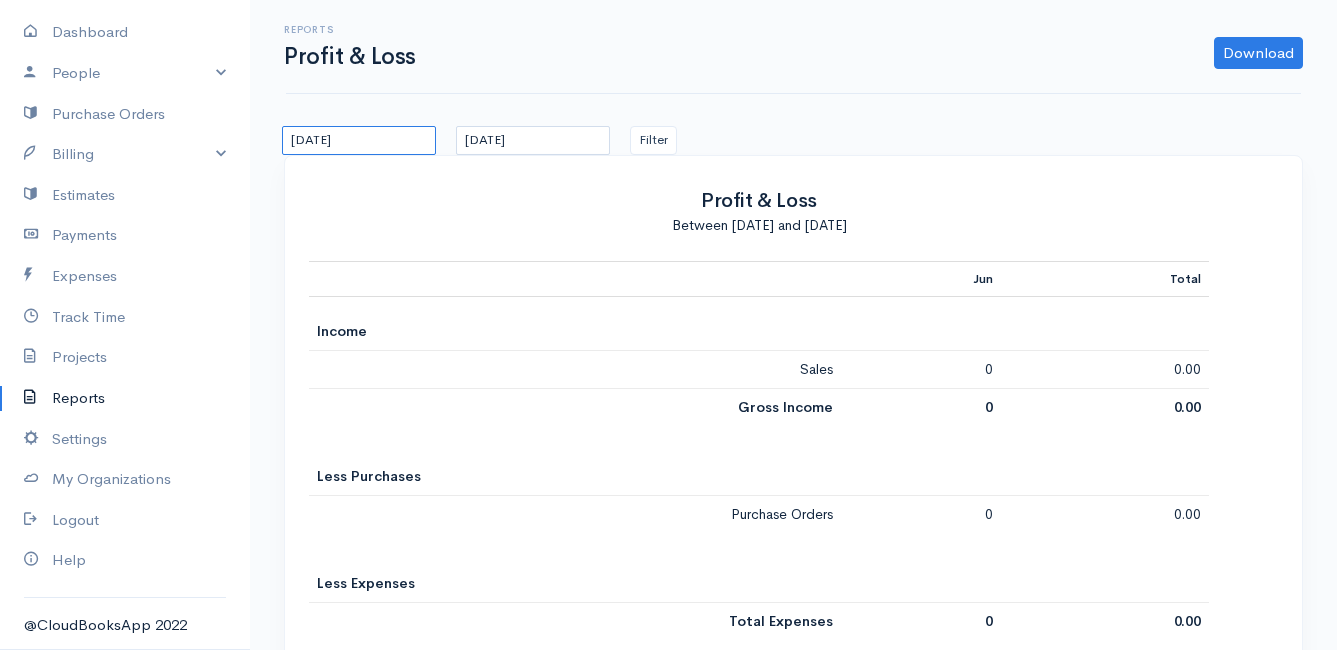 click on "[DATE]" at bounding box center [359, 140] 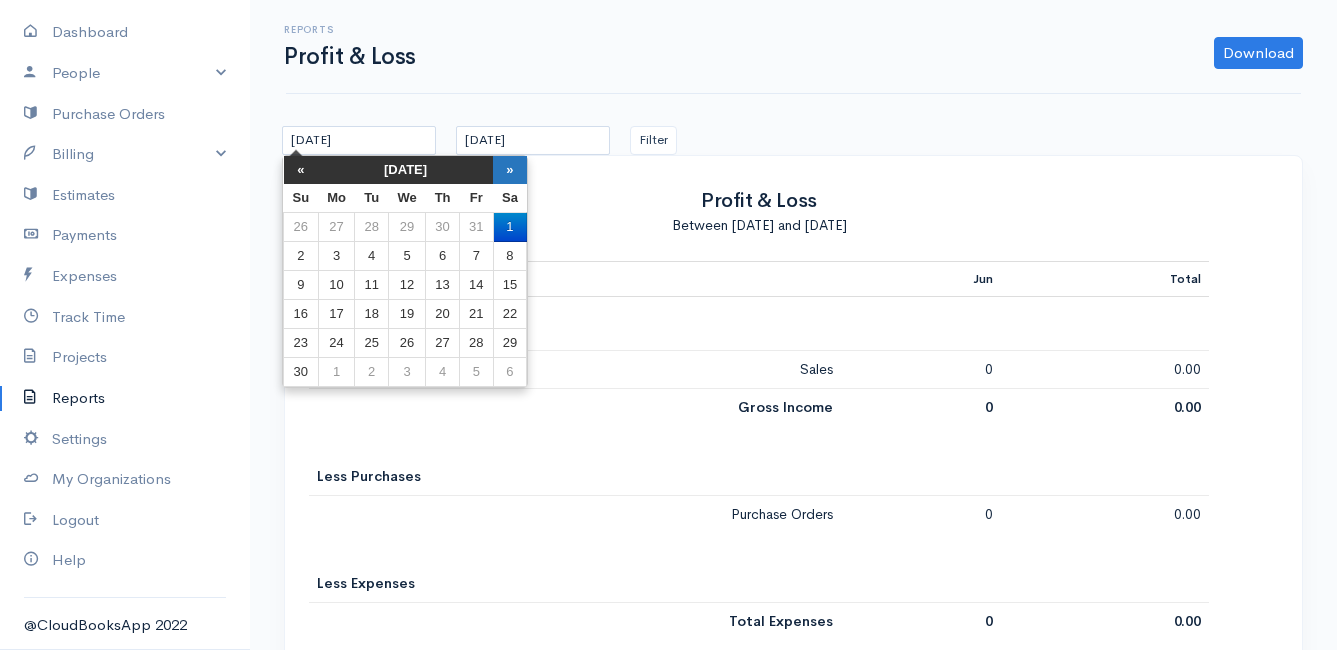 click on "»" at bounding box center [510, 170] 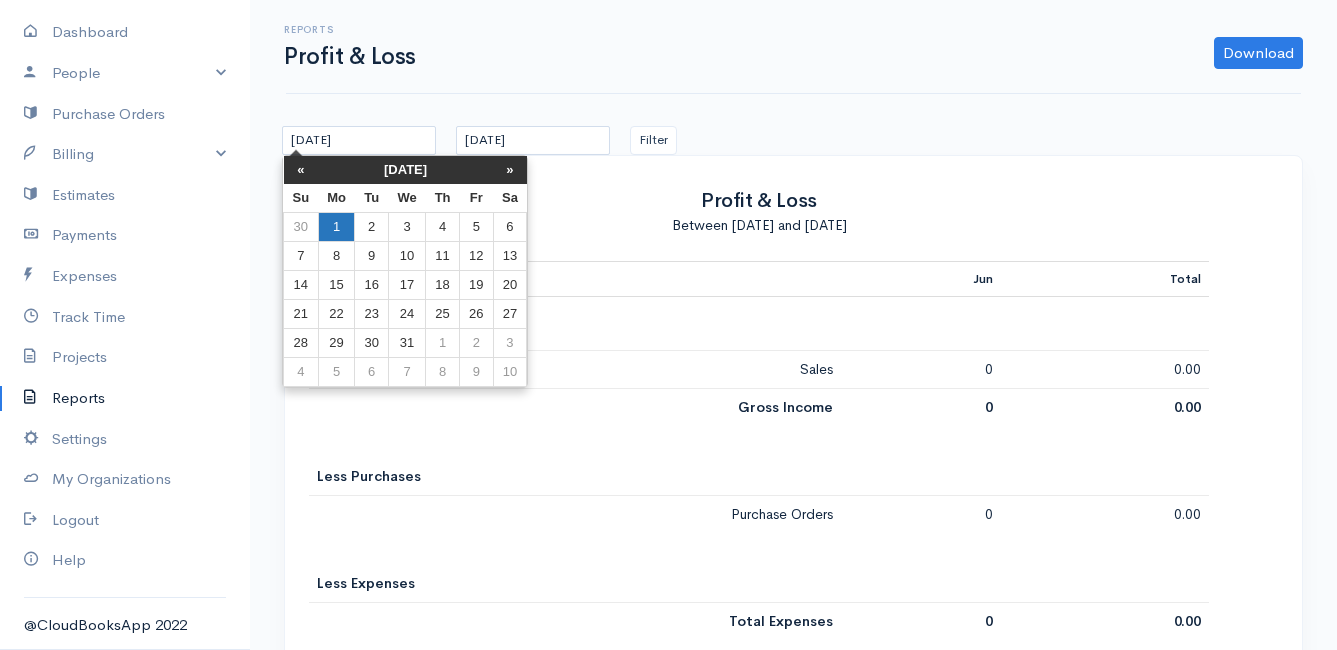 click on "1" at bounding box center (336, 227) 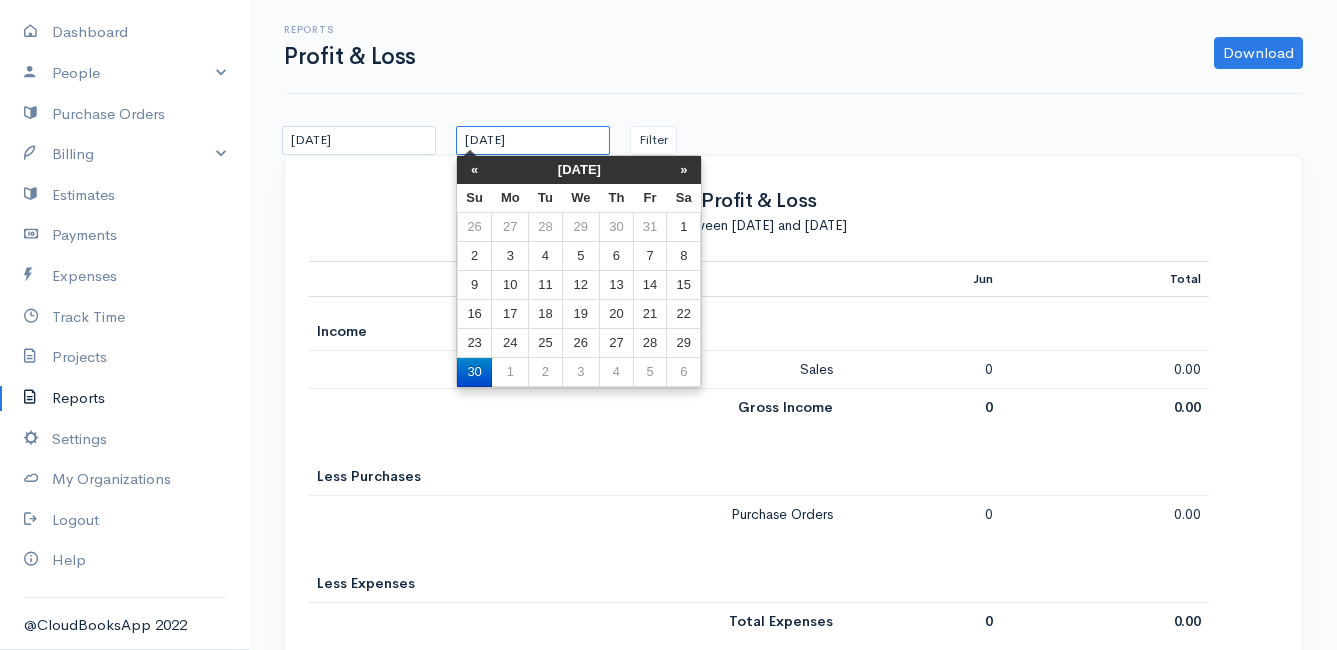 click on "[DATE]" at bounding box center [533, 140] 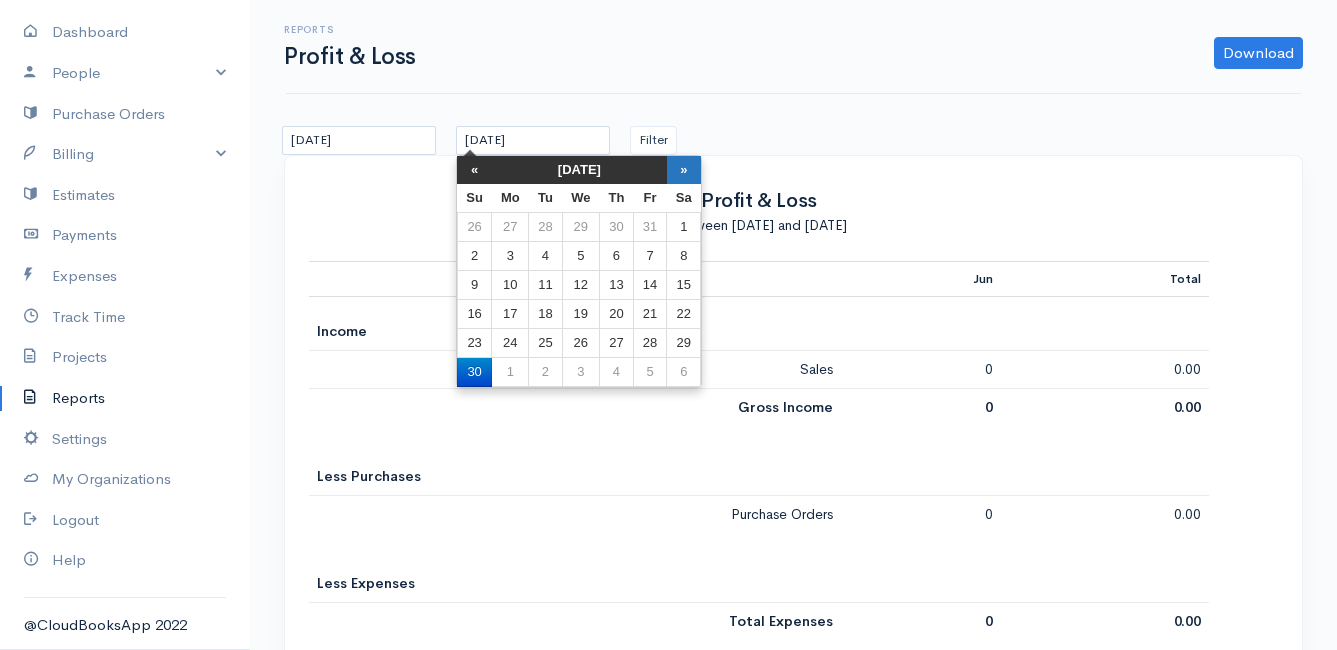 click on "»" at bounding box center (684, 170) 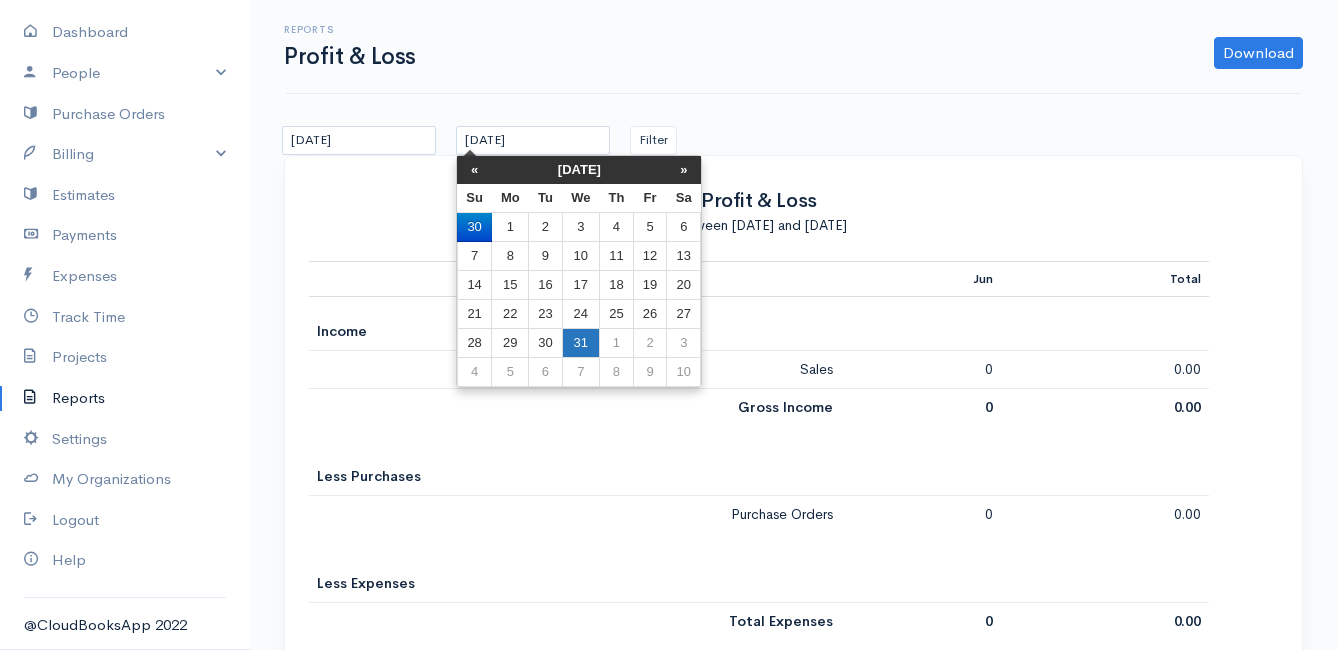 click on "31" at bounding box center [580, 343] 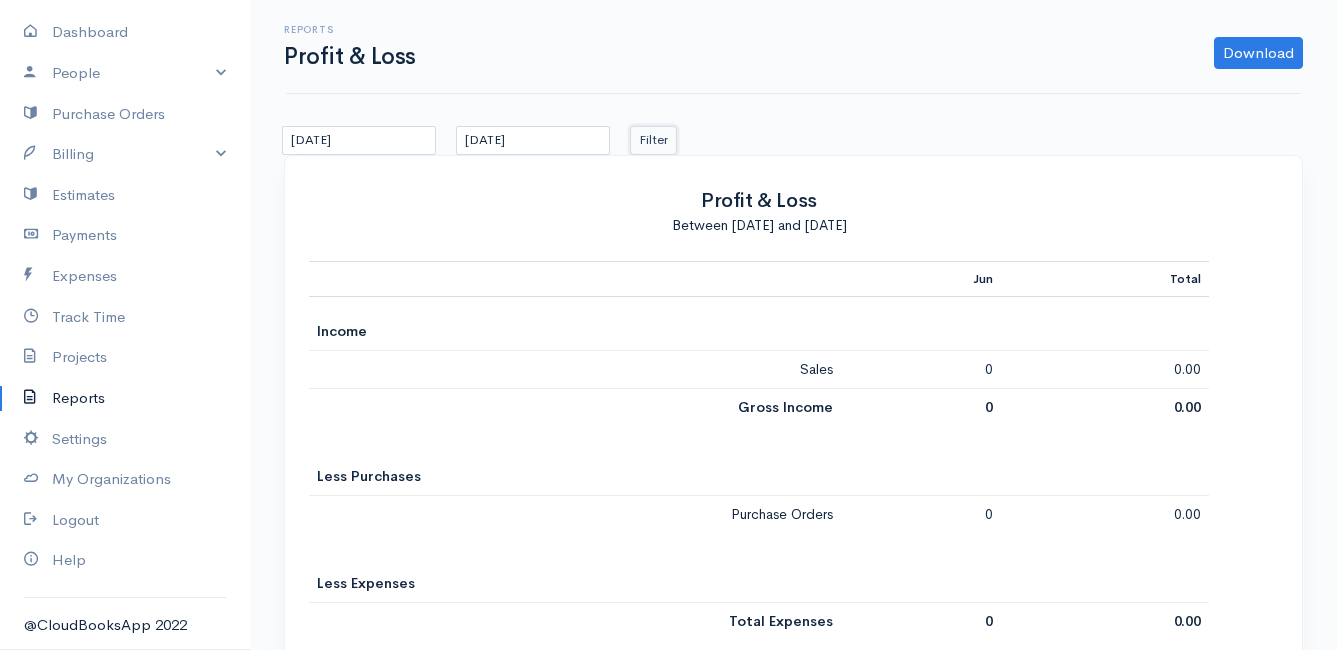 click on "Filter" at bounding box center [653, 140] 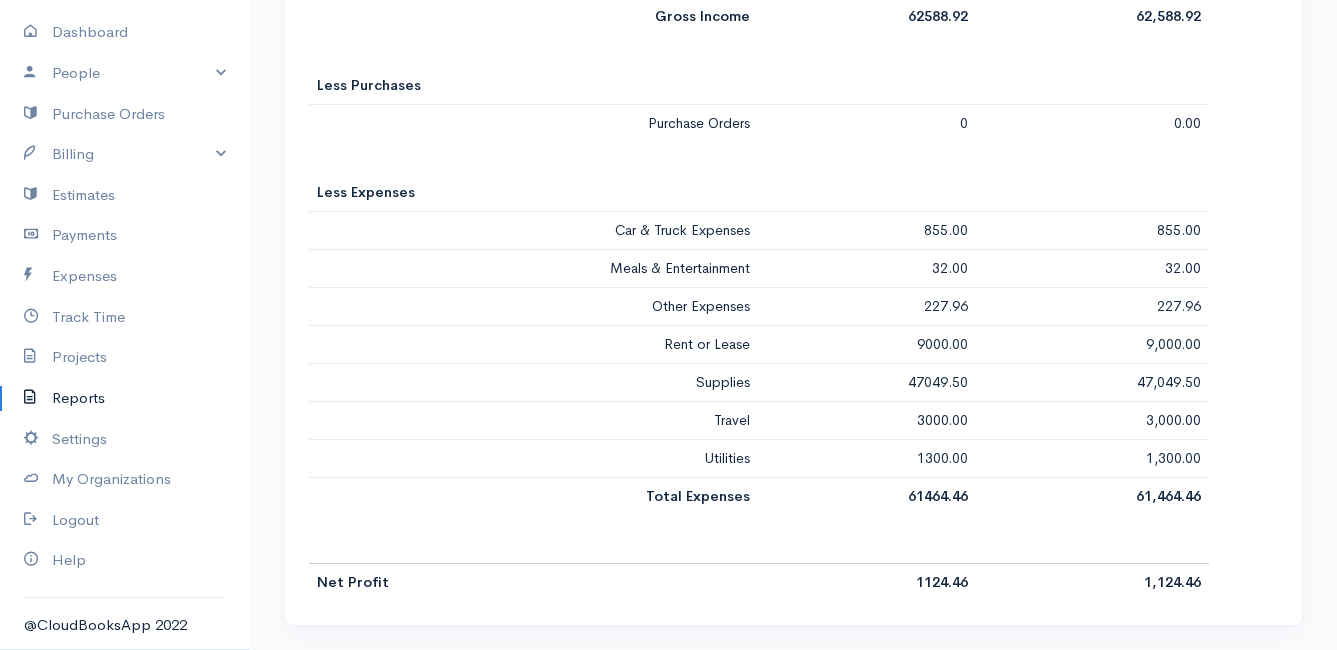 scroll, scrollTop: 0, scrollLeft: 0, axis: both 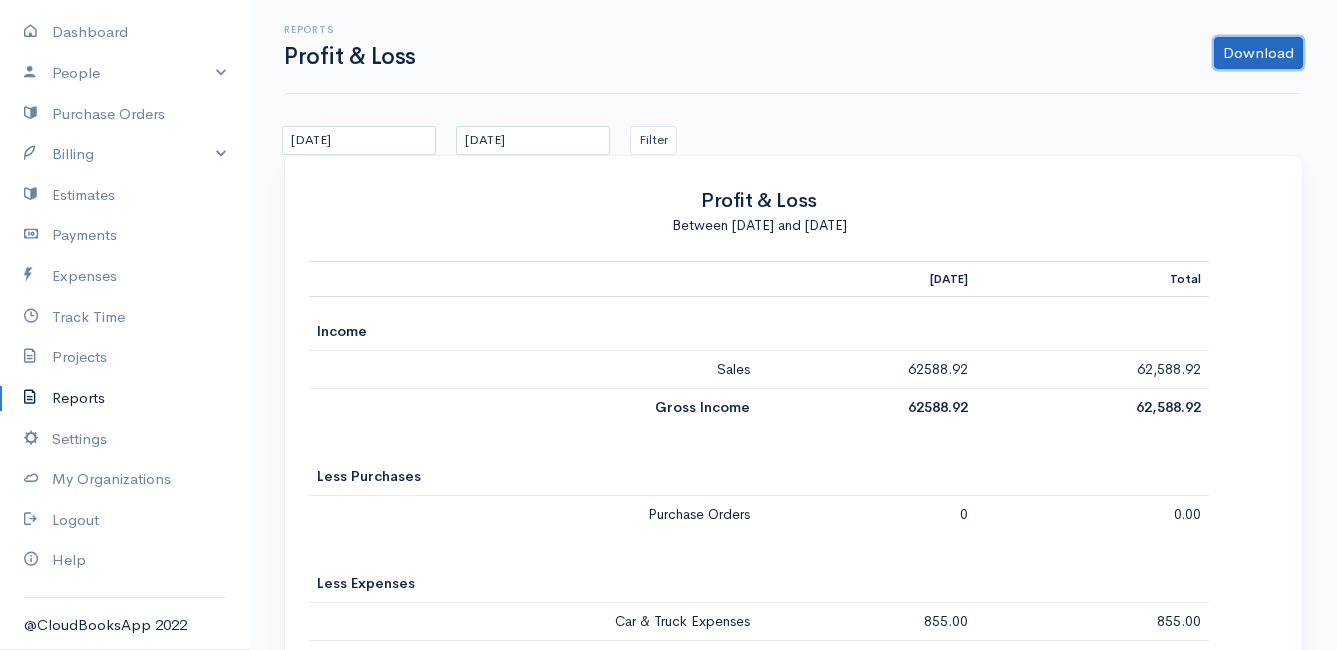 click on "Download" at bounding box center (1258, 53) 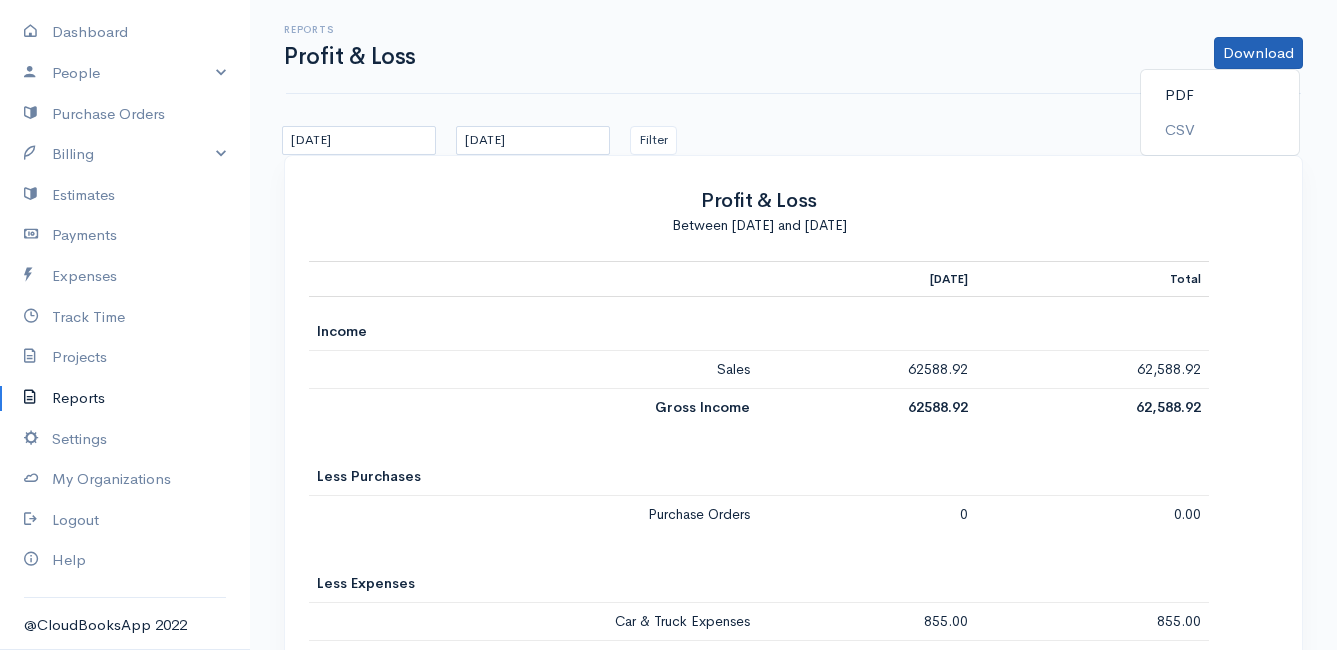 click on "PDF" at bounding box center [1220, 95] 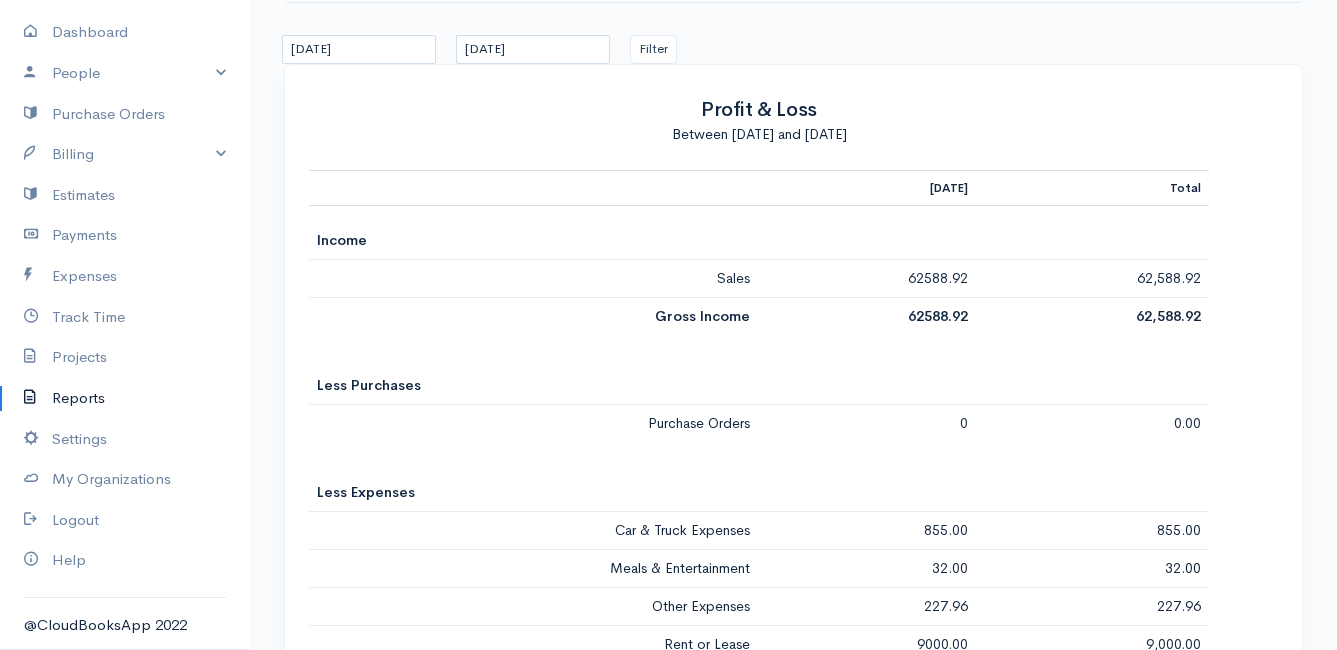 scroll, scrollTop: 0, scrollLeft: 0, axis: both 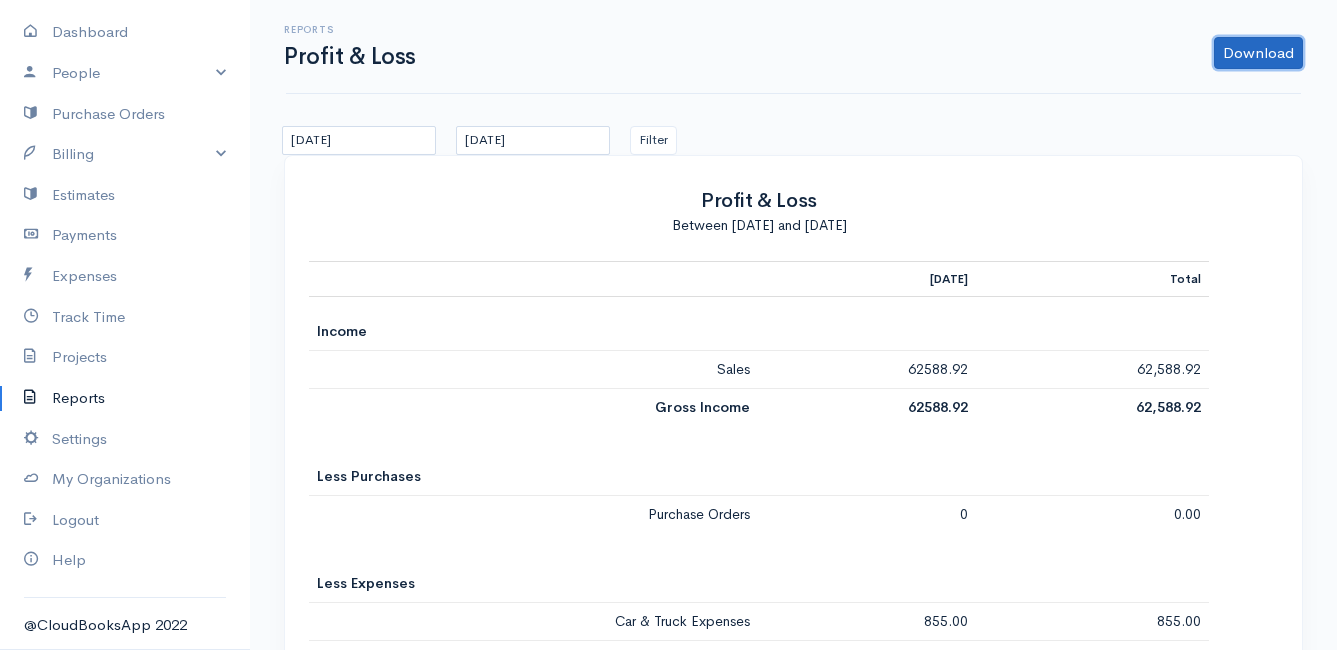 click on "Download" at bounding box center [1258, 53] 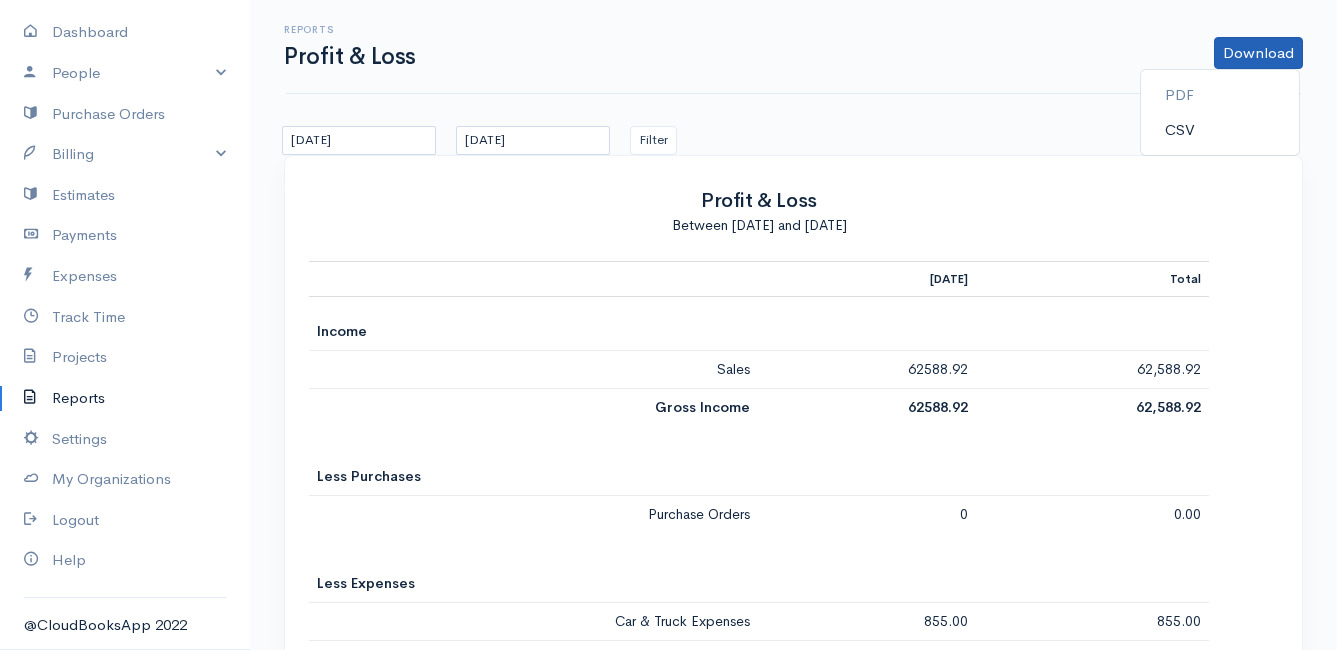 click on "CSV" at bounding box center [1220, 130] 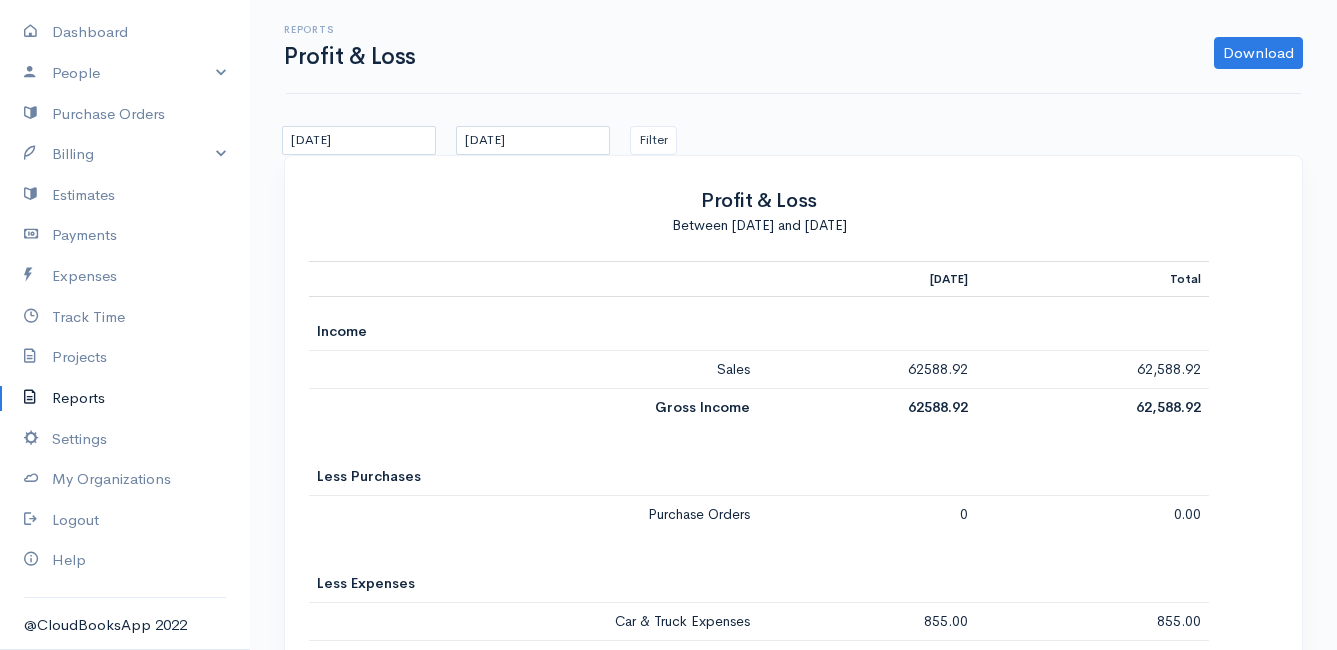 click on "Profit & Loss" at bounding box center [759, 200] 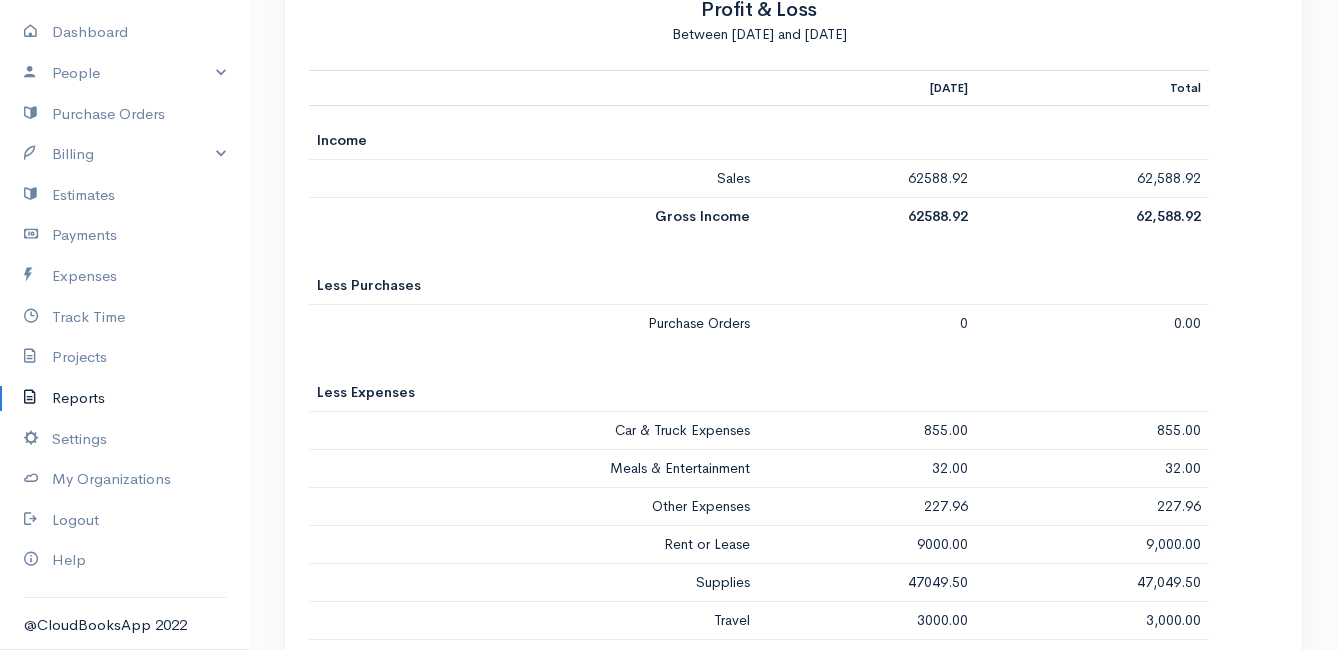 scroll, scrollTop: 0, scrollLeft: 0, axis: both 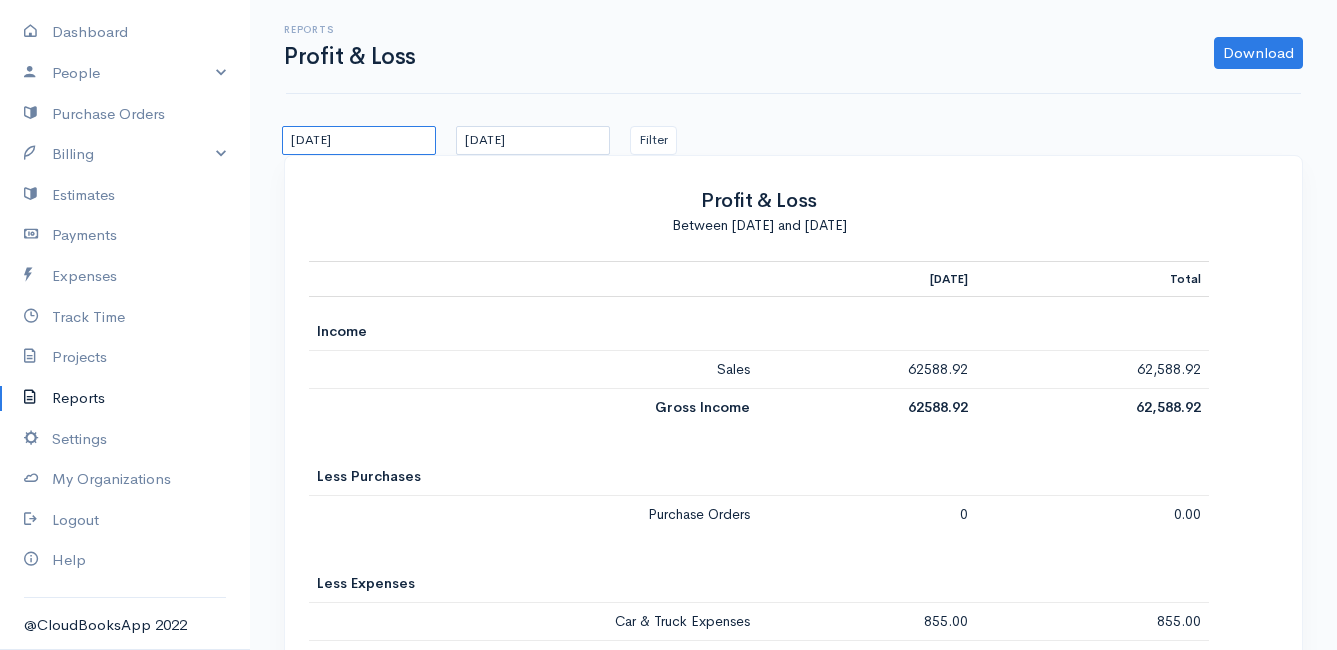 click on "[DATE]" at bounding box center (359, 140) 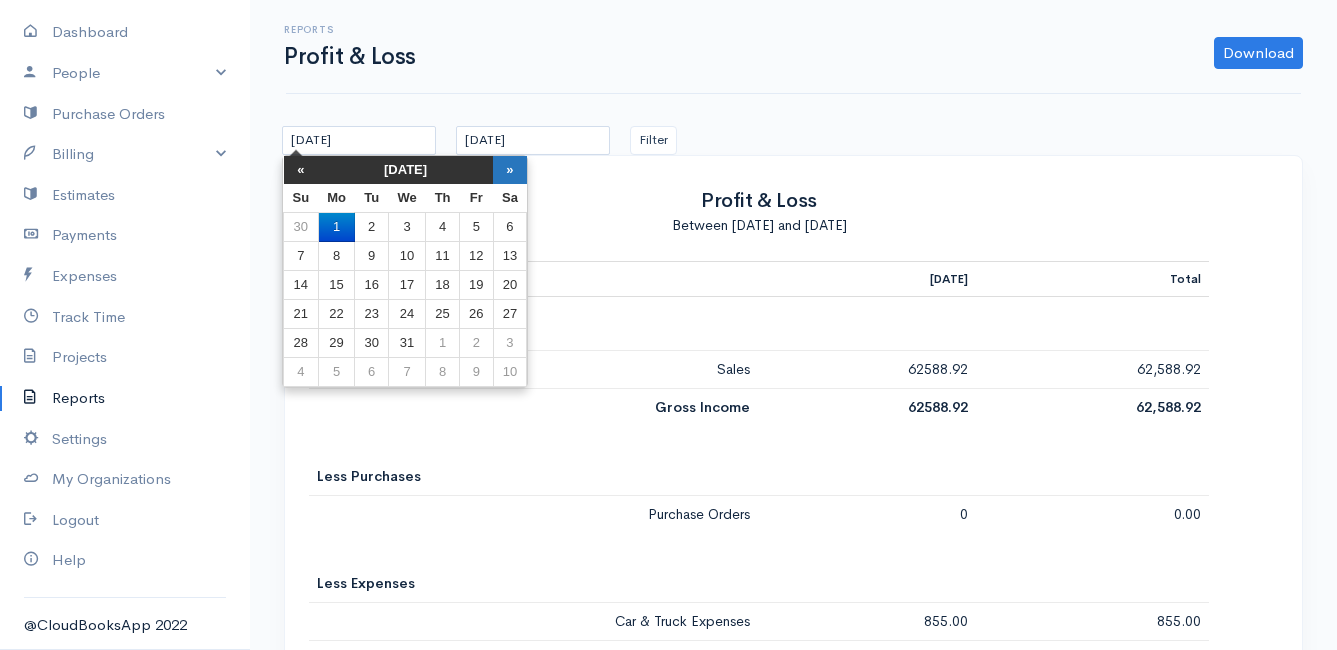 click on "»" at bounding box center [510, 170] 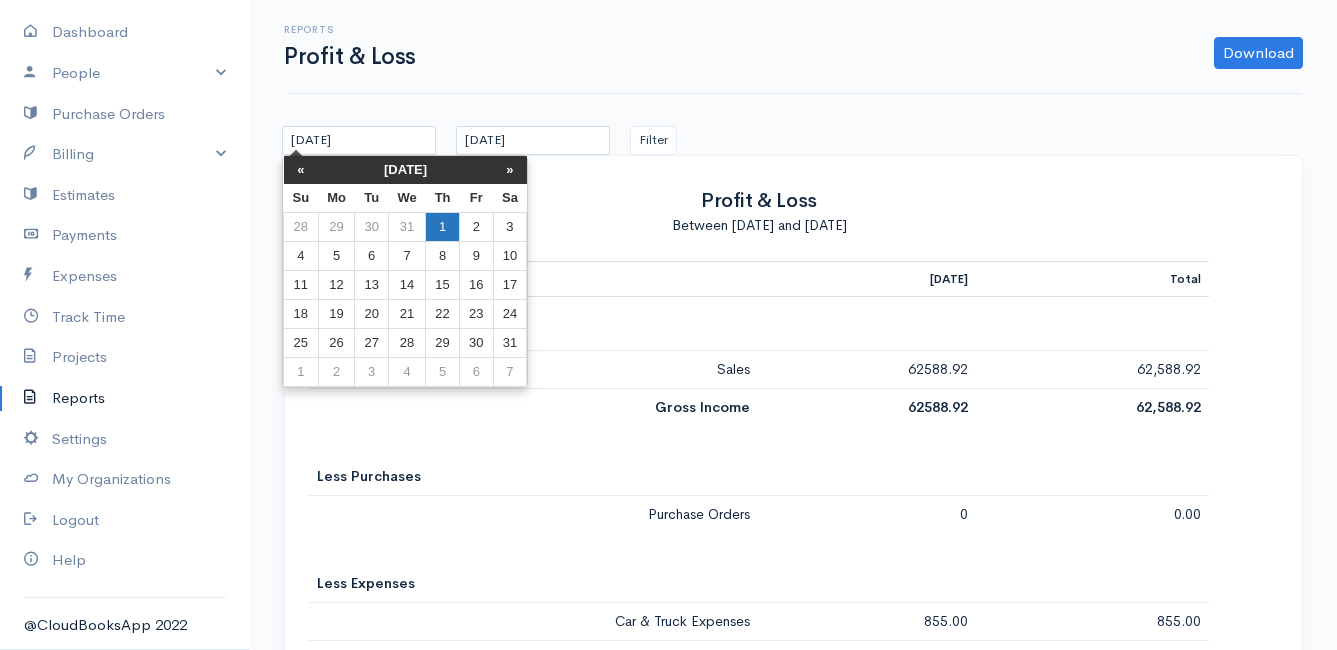 click on "1" at bounding box center [443, 227] 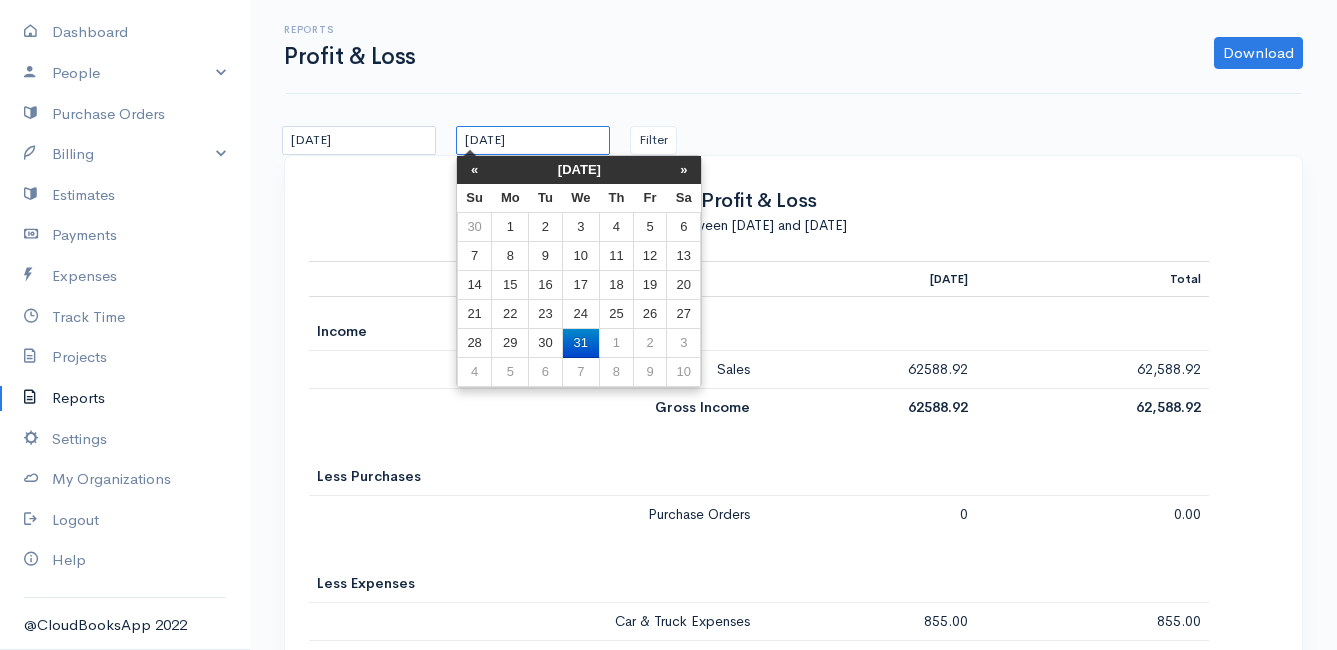 click on "[DATE]" at bounding box center [533, 140] 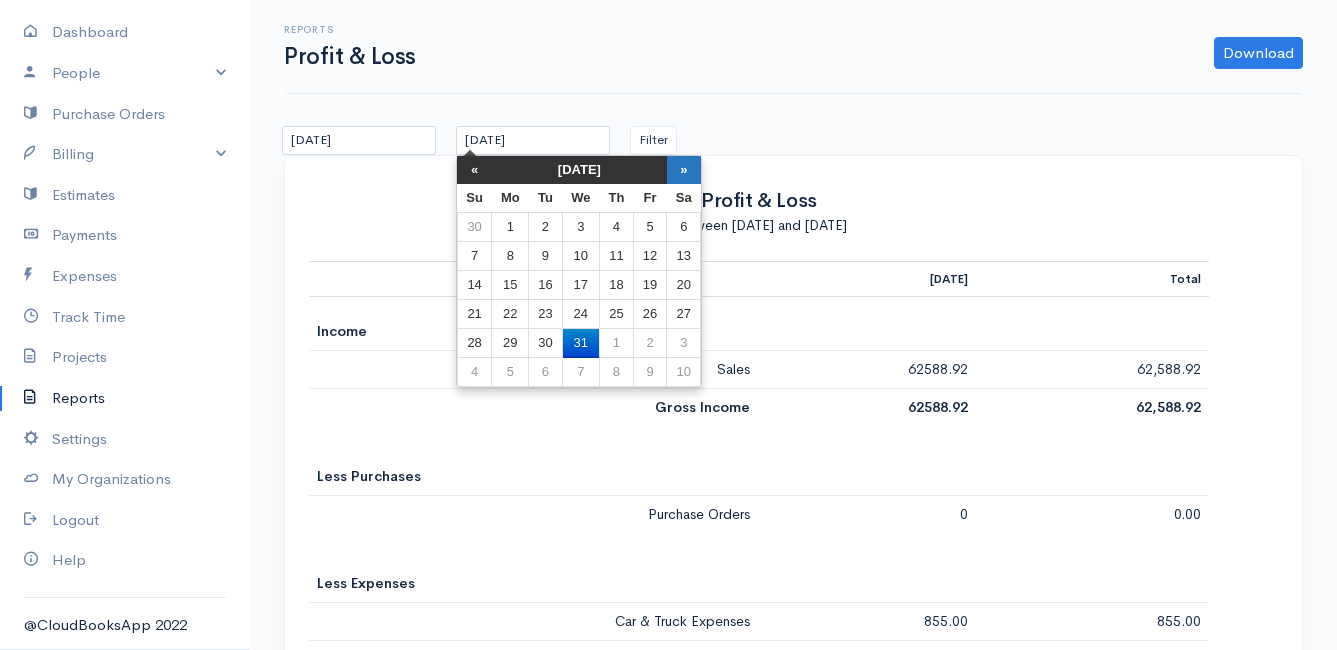 click on "»" at bounding box center (684, 170) 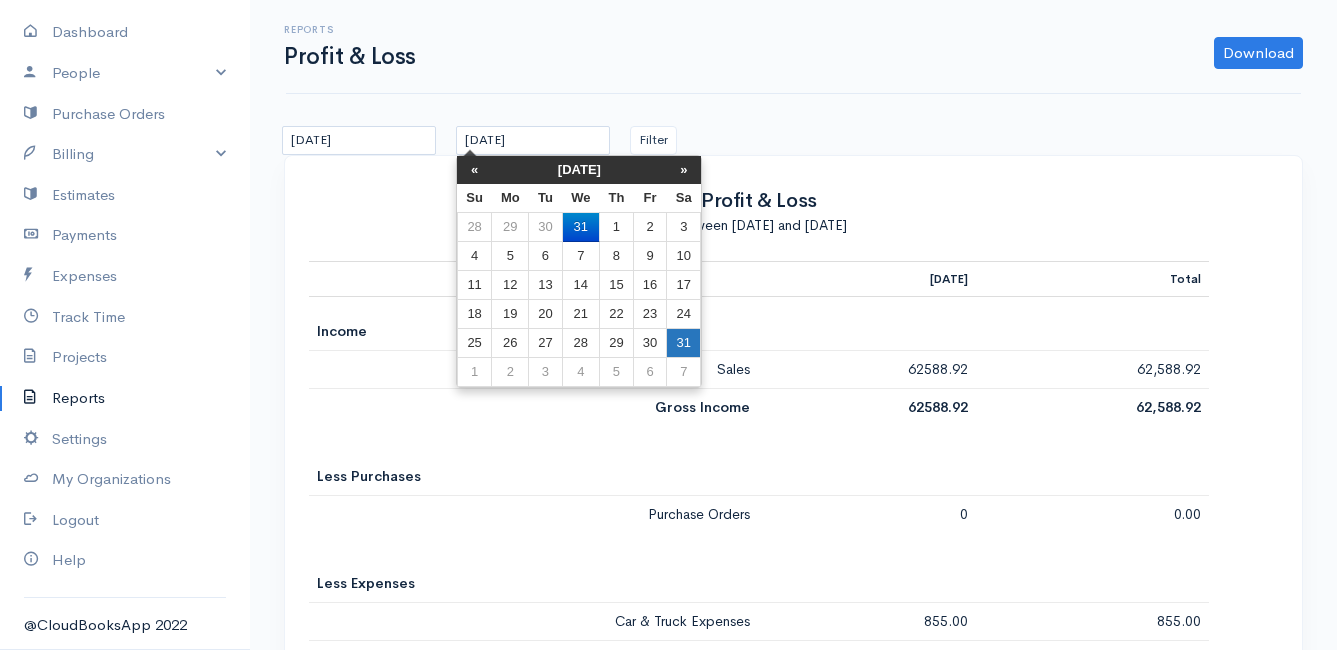 click on "31" at bounding box center (684, 343) 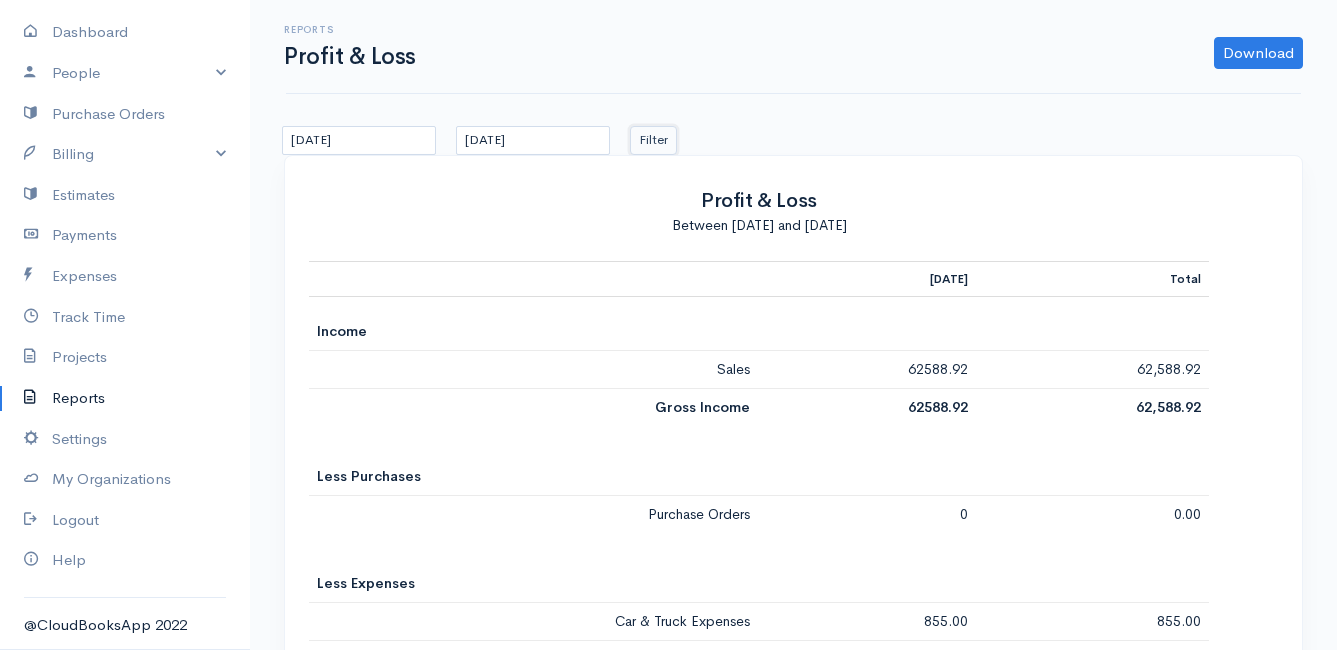 click on "Filter" at bounding box center [653, 140] 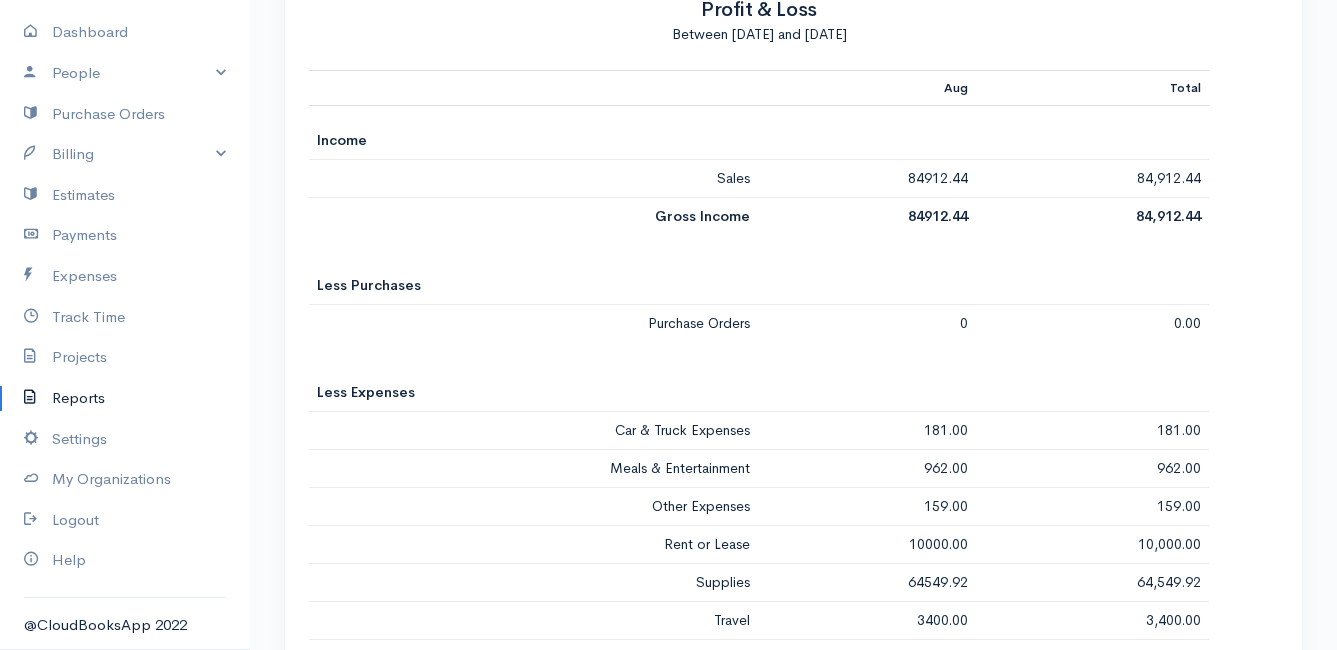 scroll, scrollTop: 0, scrollLeft: 0, axis: both 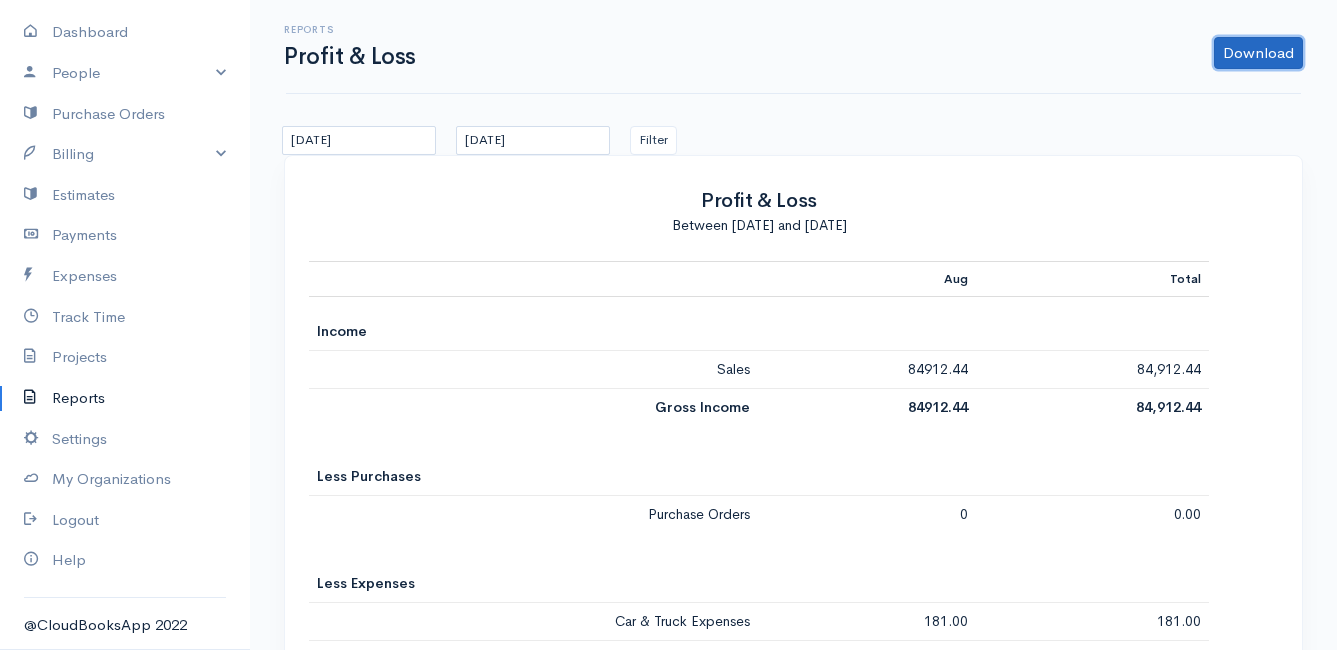 click on "Download" at bounding box center (1258, 53) 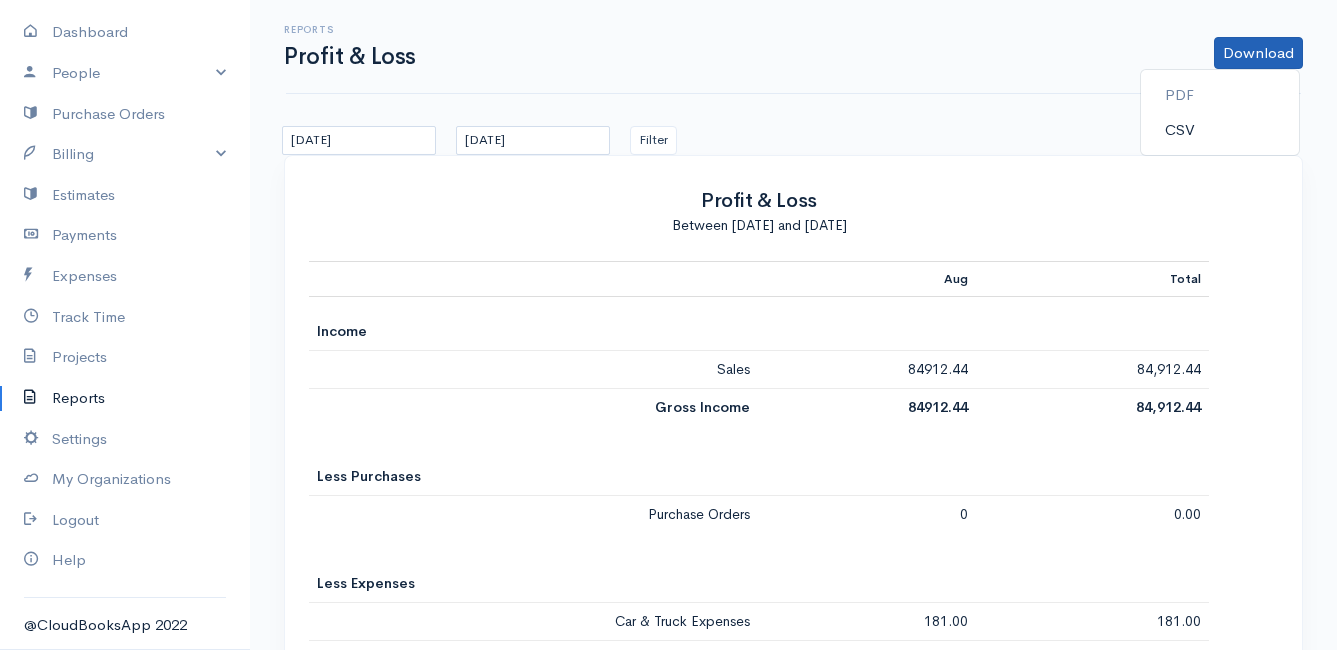 click on "CSV" at bounding box center (1220, 130) 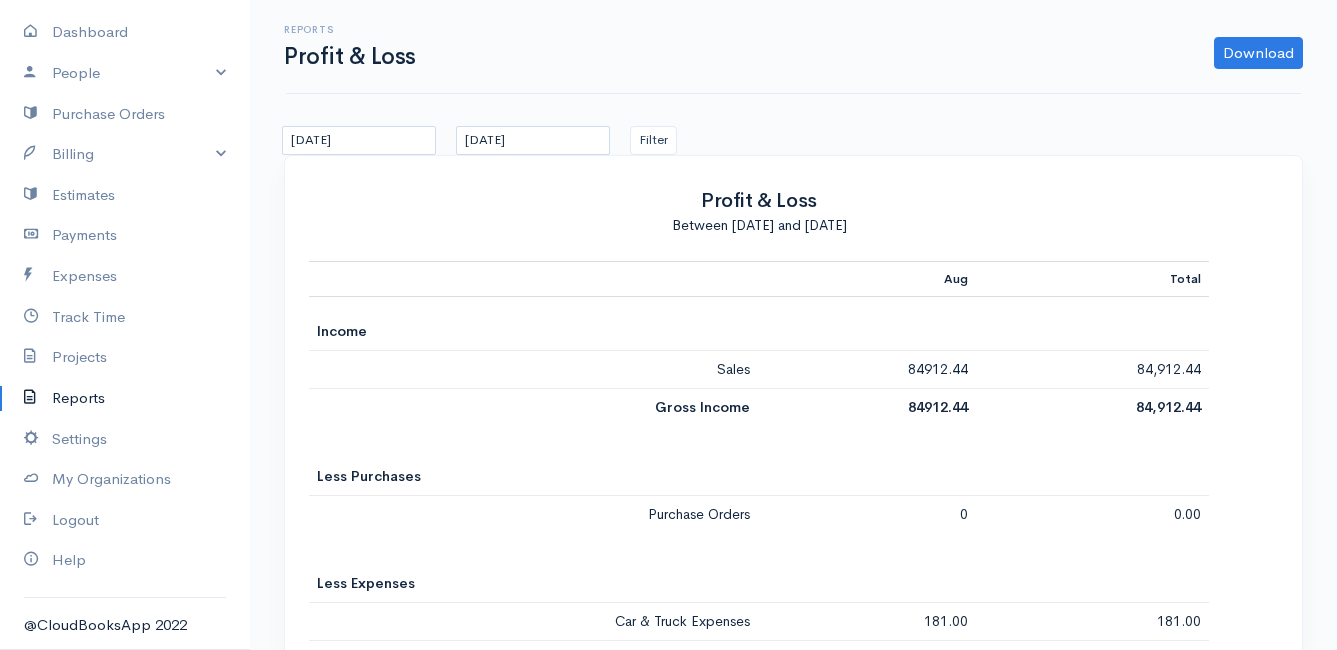 click on "Between [DATE] and [DATE]" at bounding box center (759, 225) 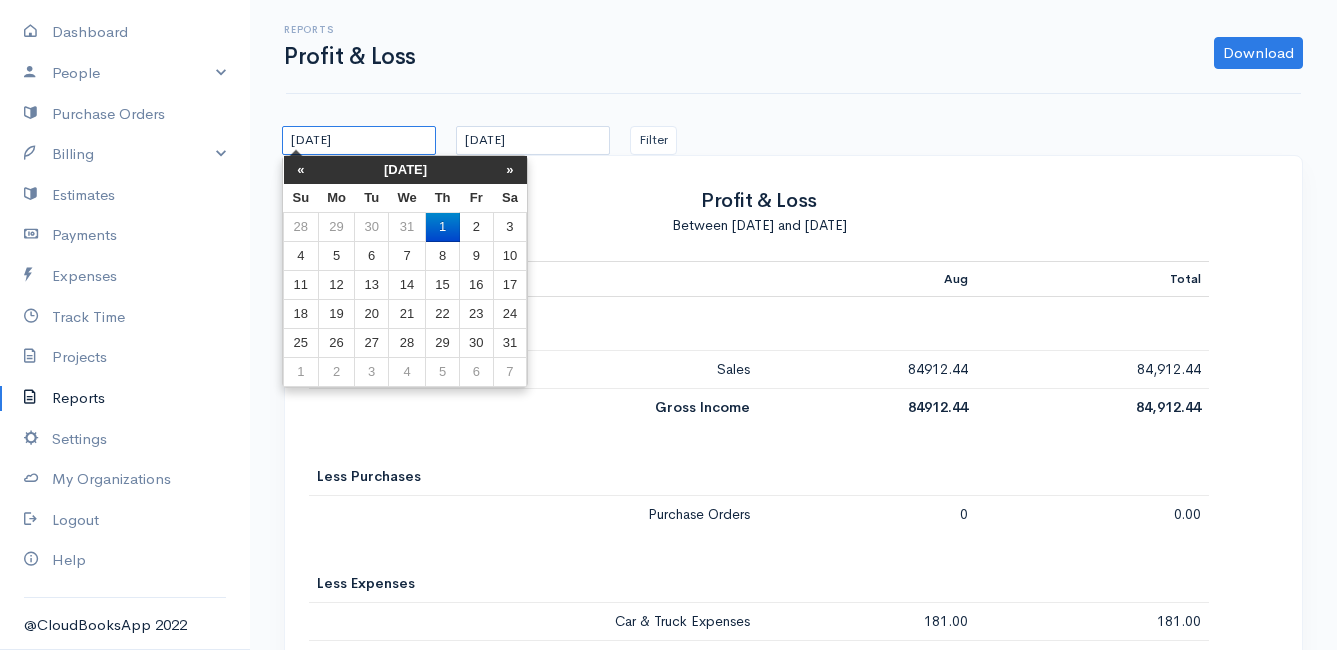 click on "[DATE]" at bounding box center (359, 140) 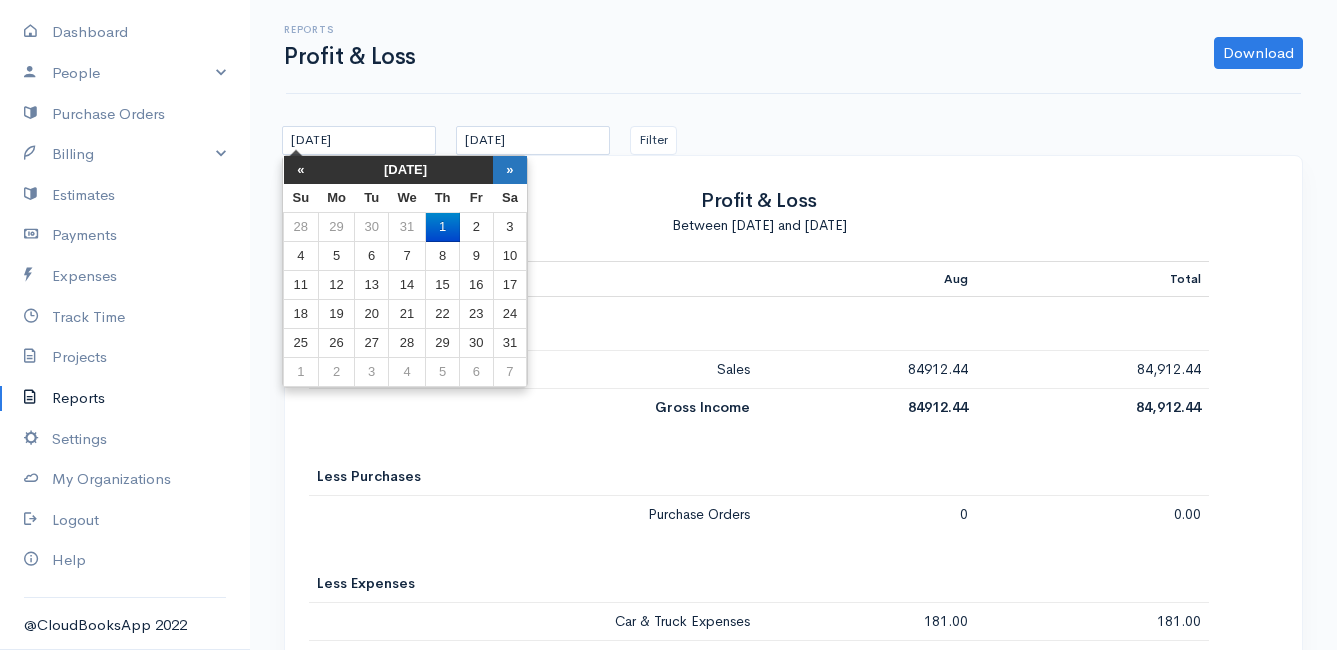 click on "»" at bounding box center (510, 170) 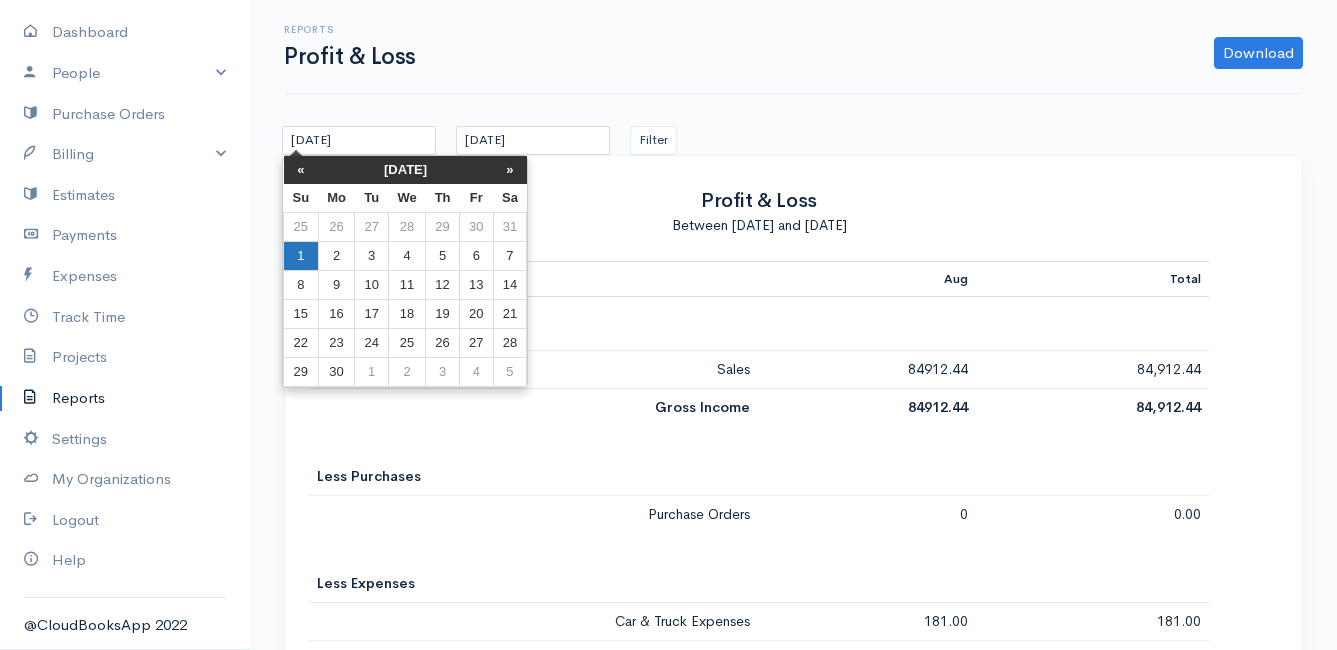 click on "1" at bounding box center [301, 256] 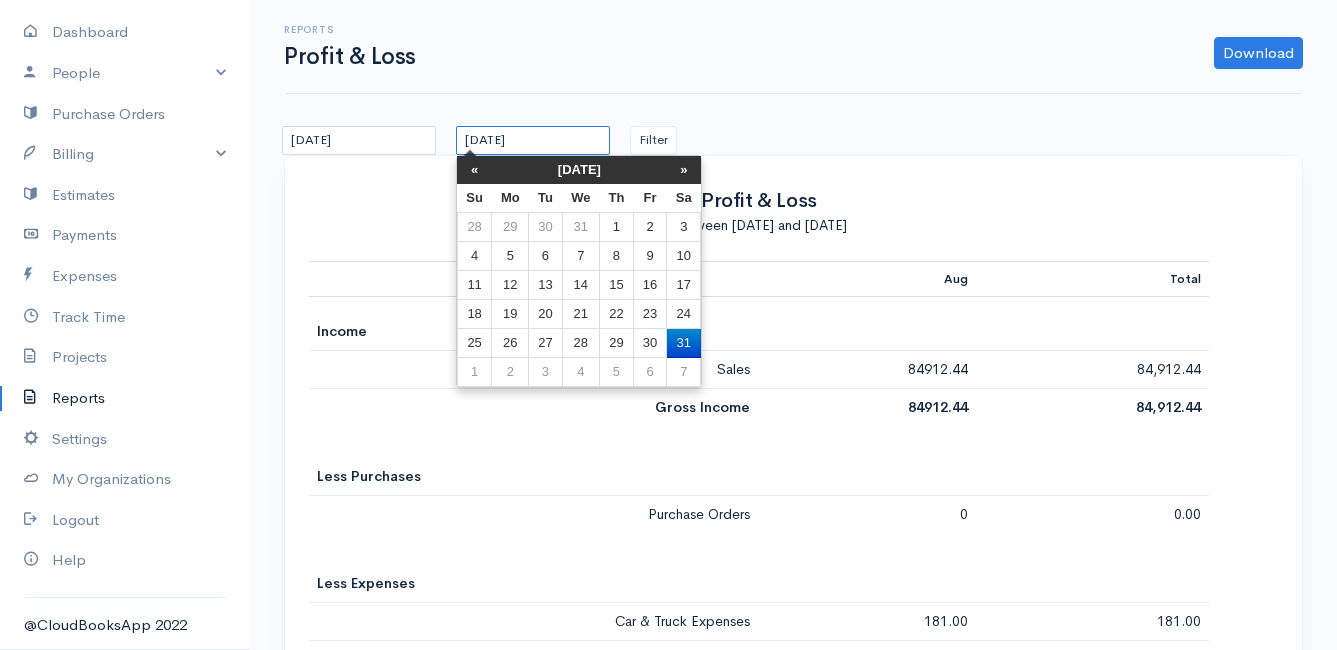 click on "[DATE]" at bounding box center [533, 140] 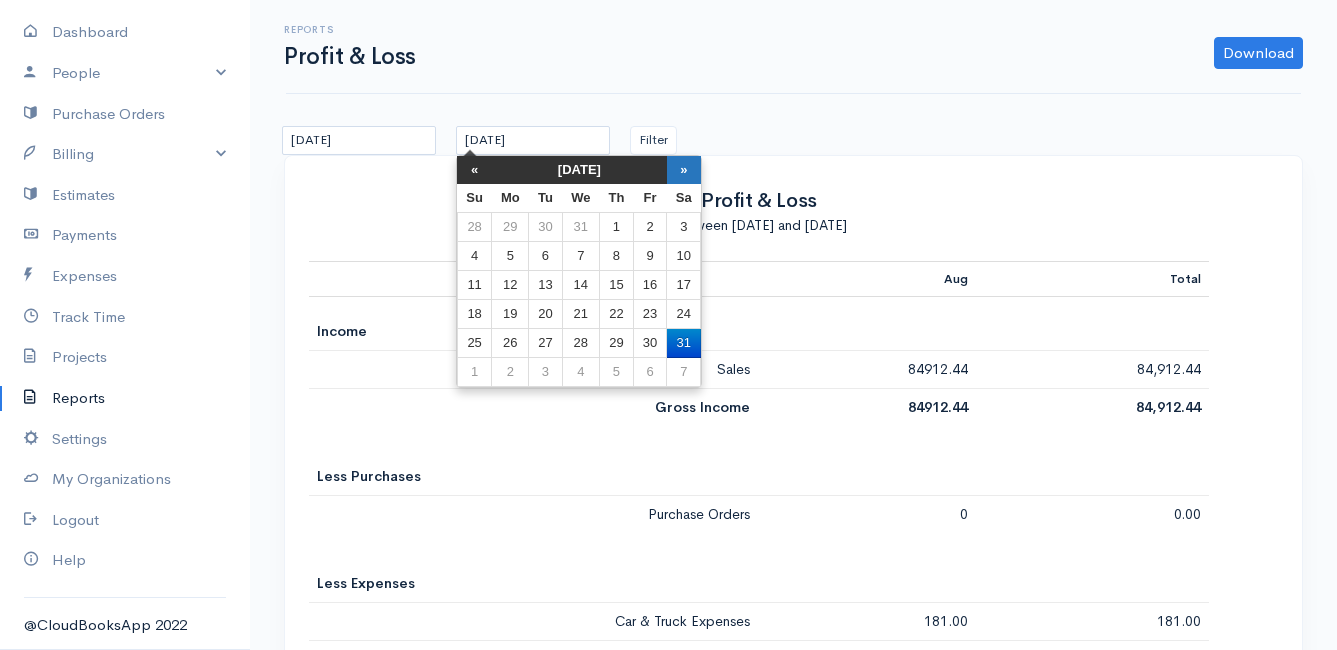 click on "»" at bounding box center [684, 170] 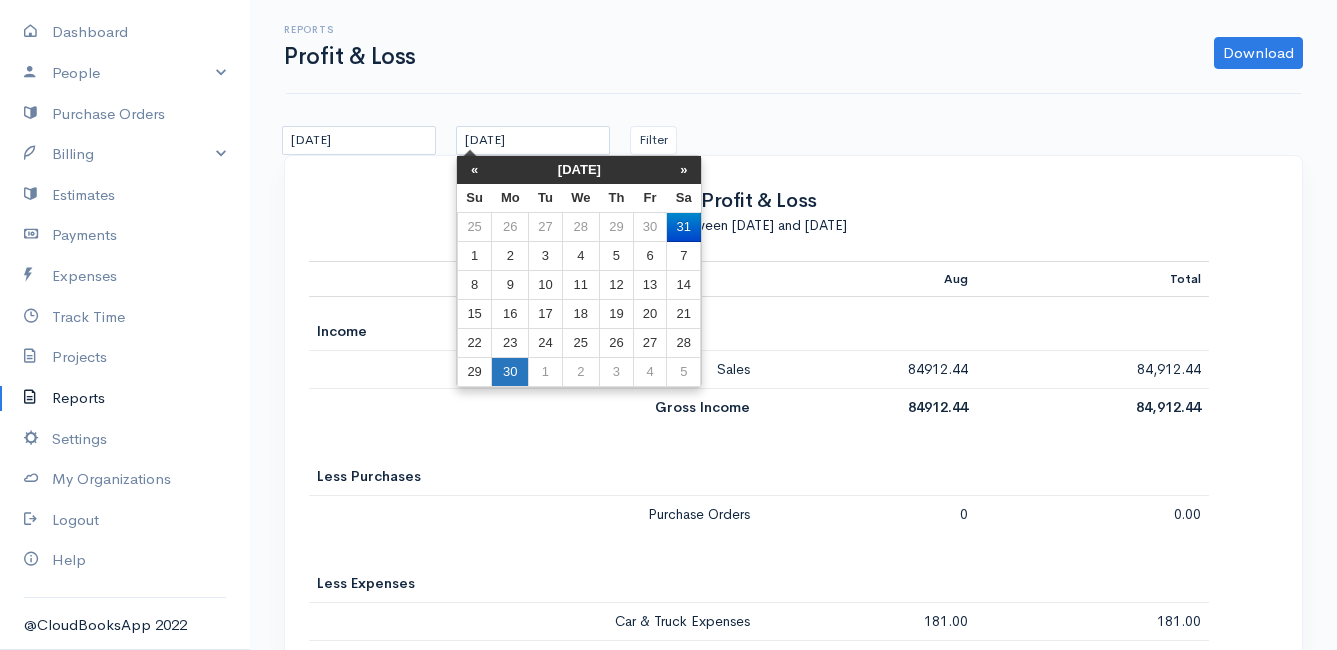click on "30" at bounding box center [510, 372] 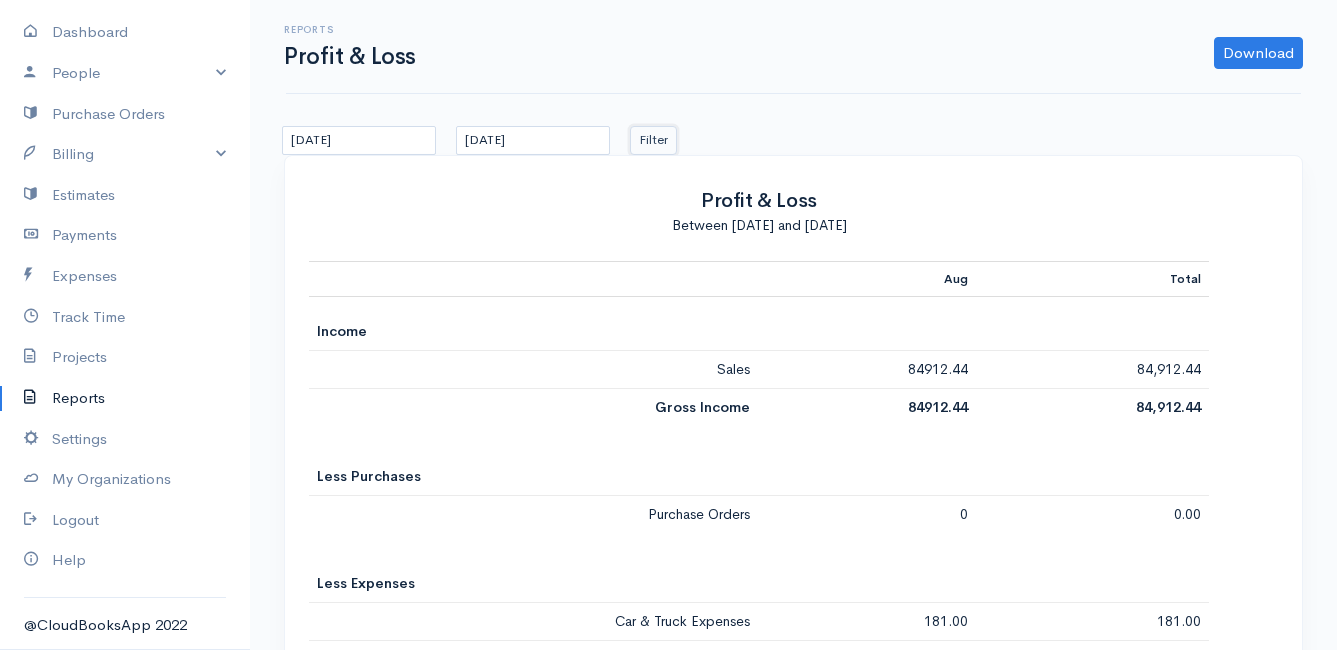 click on "Filter" at bounding box center [653, 140] 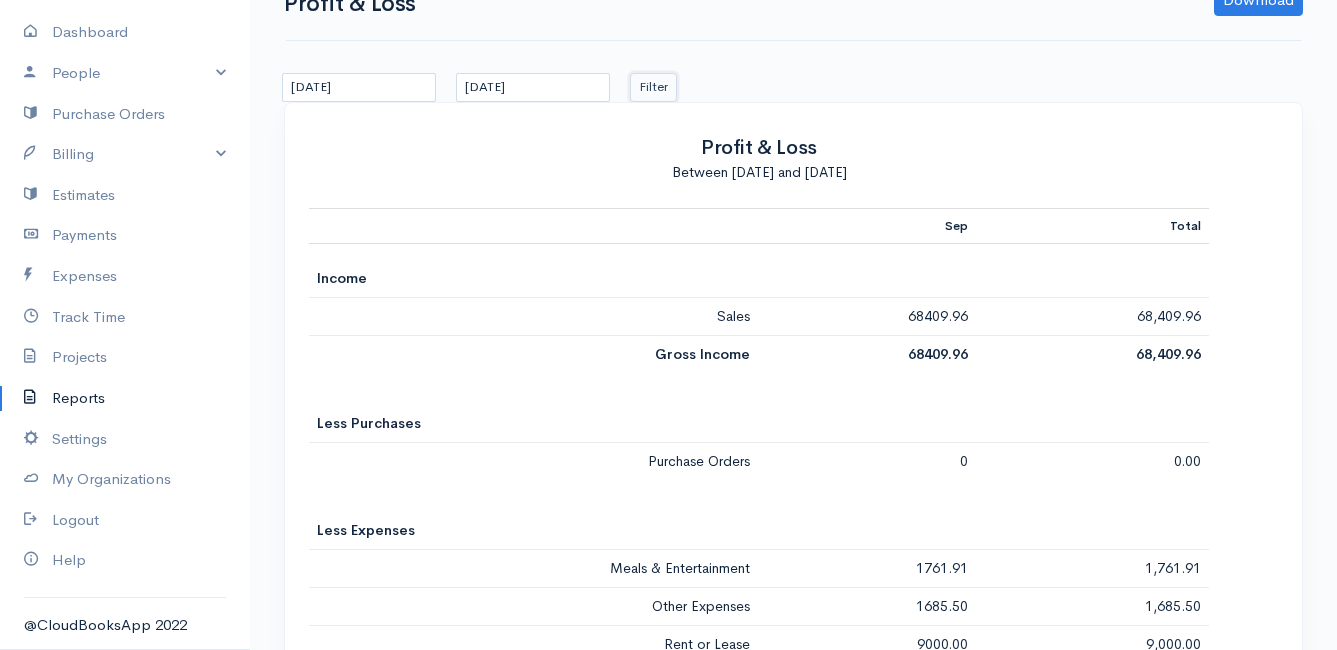 scroll, scrollTop: 0, scrollLeft: 0, axis: both 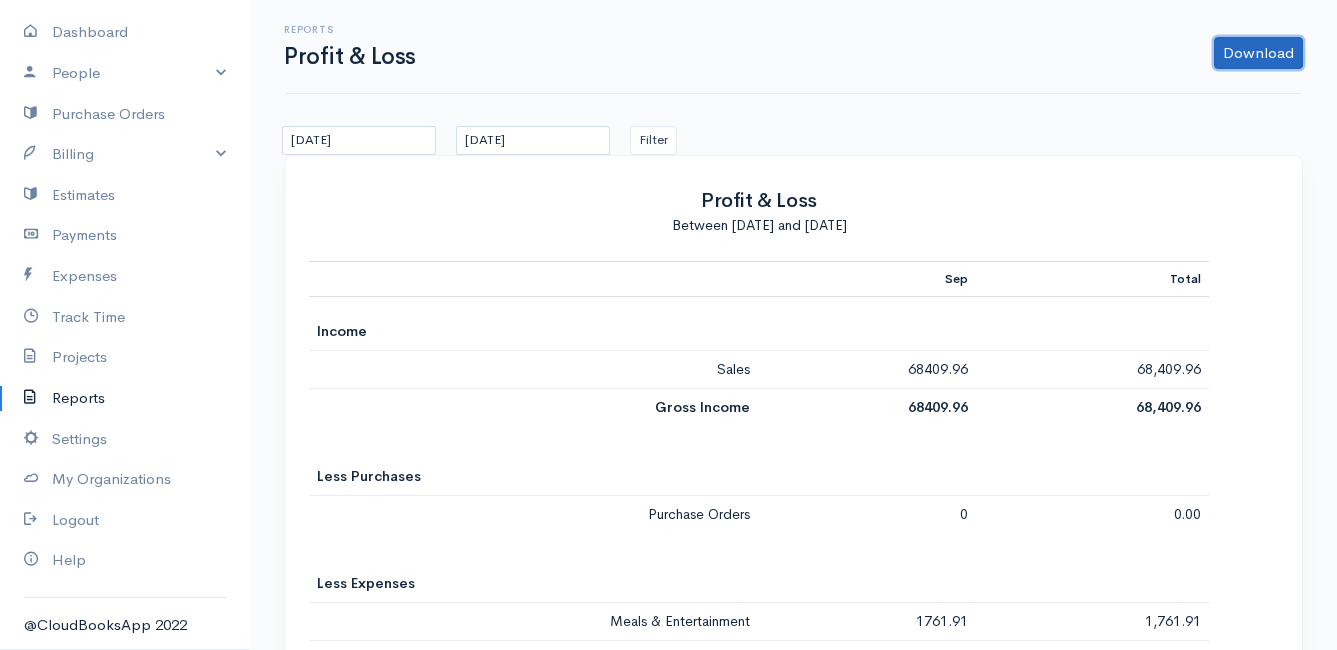 click on "Download" at bounding box center [1258, 53] 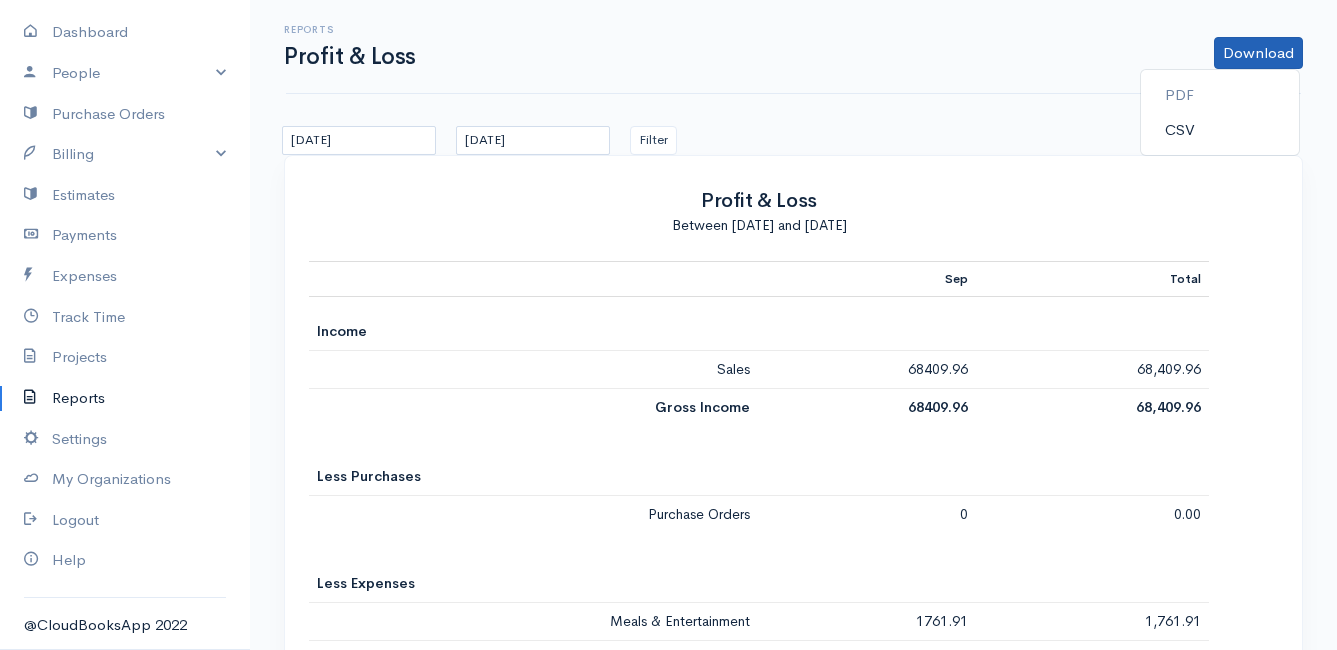 click on "CSV" at bounding box center (1220, 130) 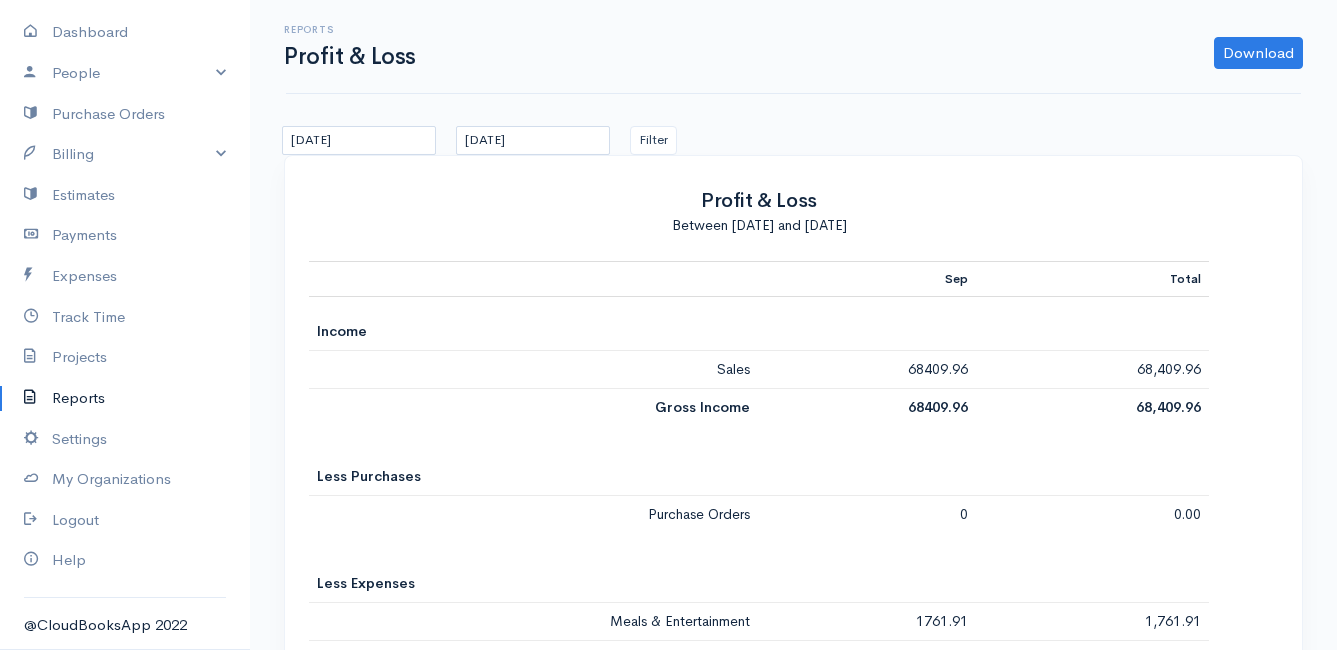 click on "Profit & Loss" at bounding box center (759, 200) 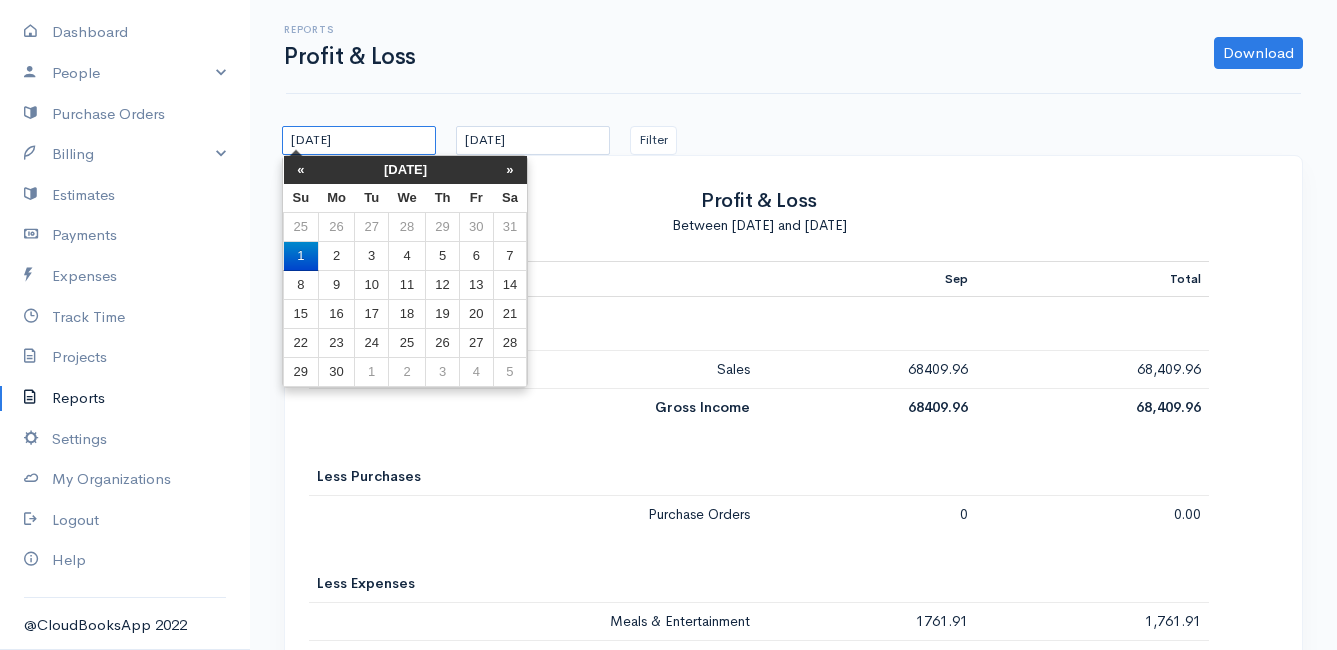 click on "[DATE]" at bounding box center [359, 140] 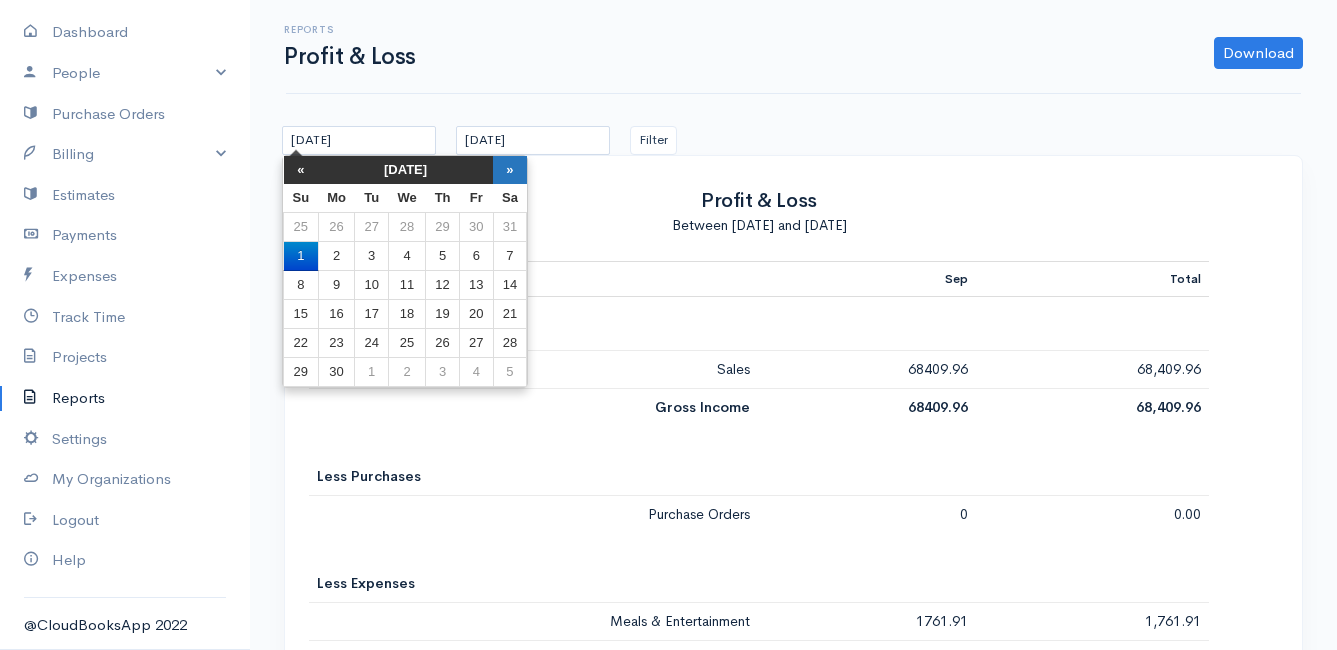 click on "»" at bounding box center (510, 170) 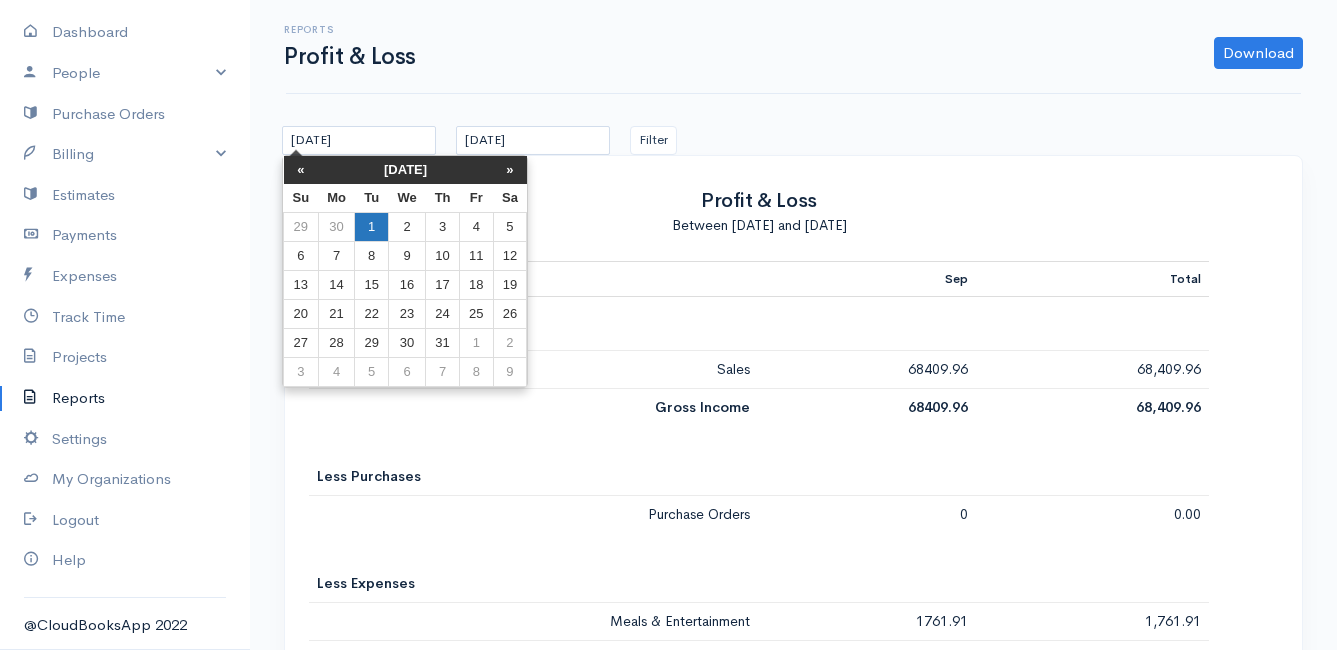 click on "1" at bounding box center [371, 227] 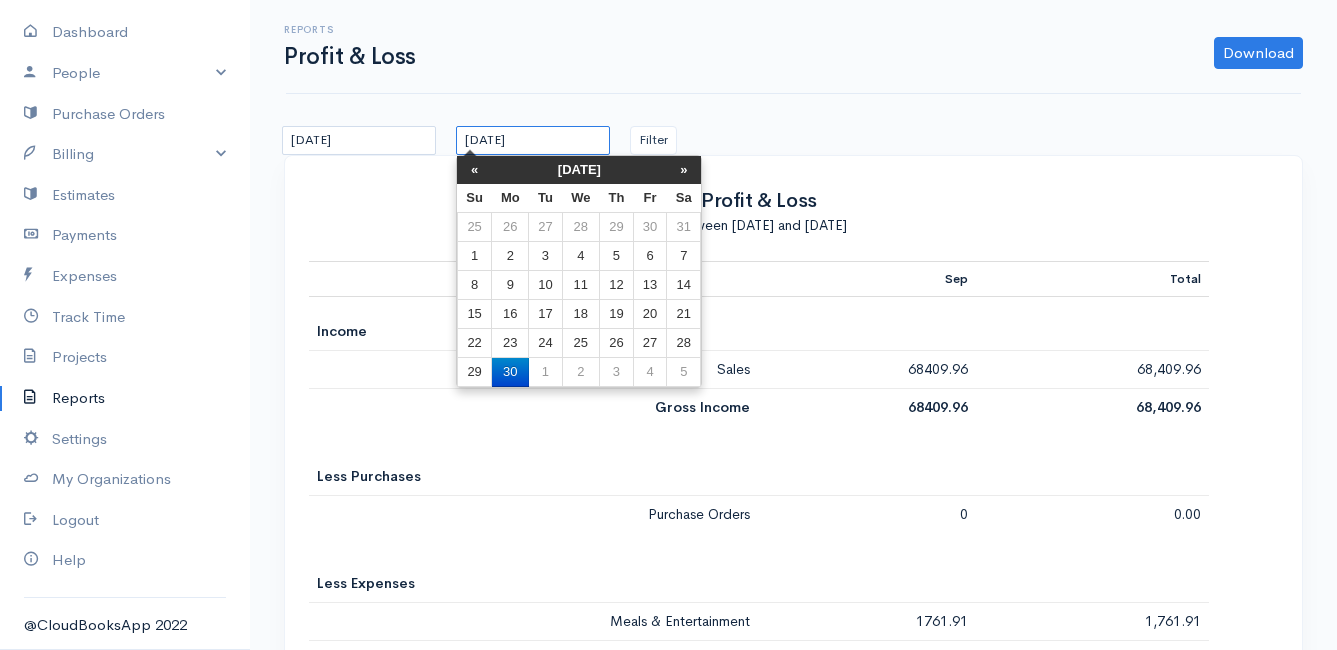 click on "[DATE]" at bounding box center [533, 140] 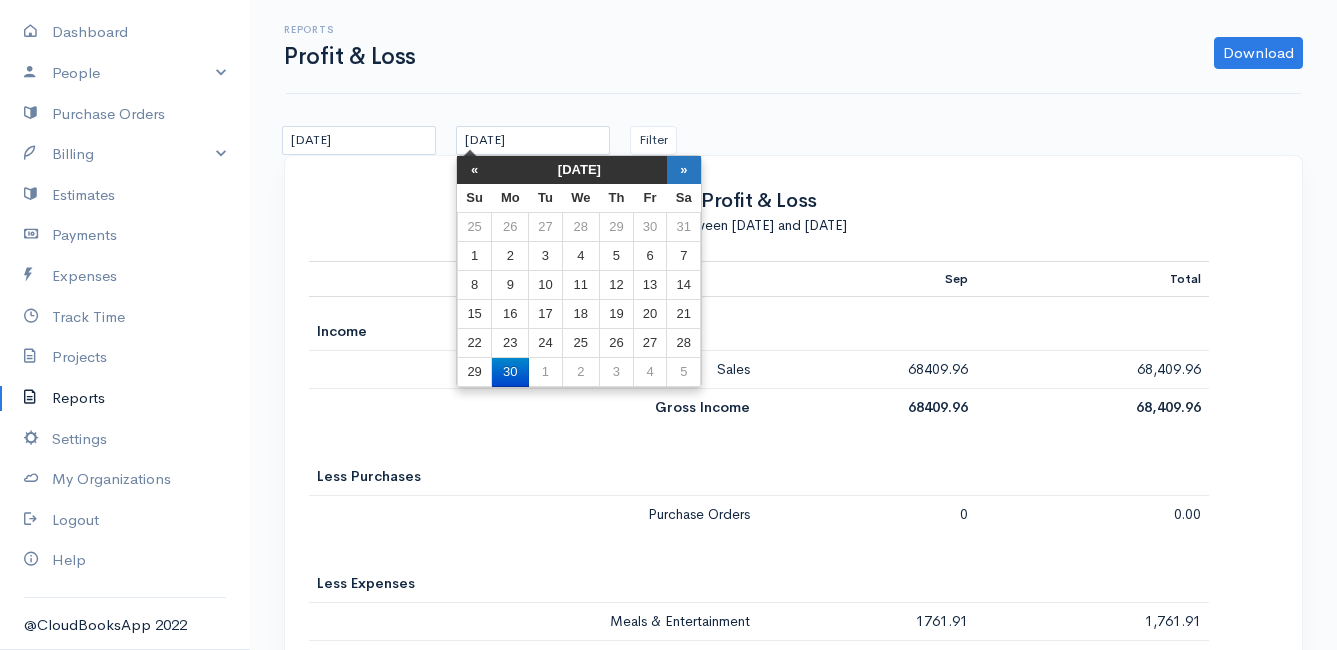 click on "»" at bounding box center (684, 170) 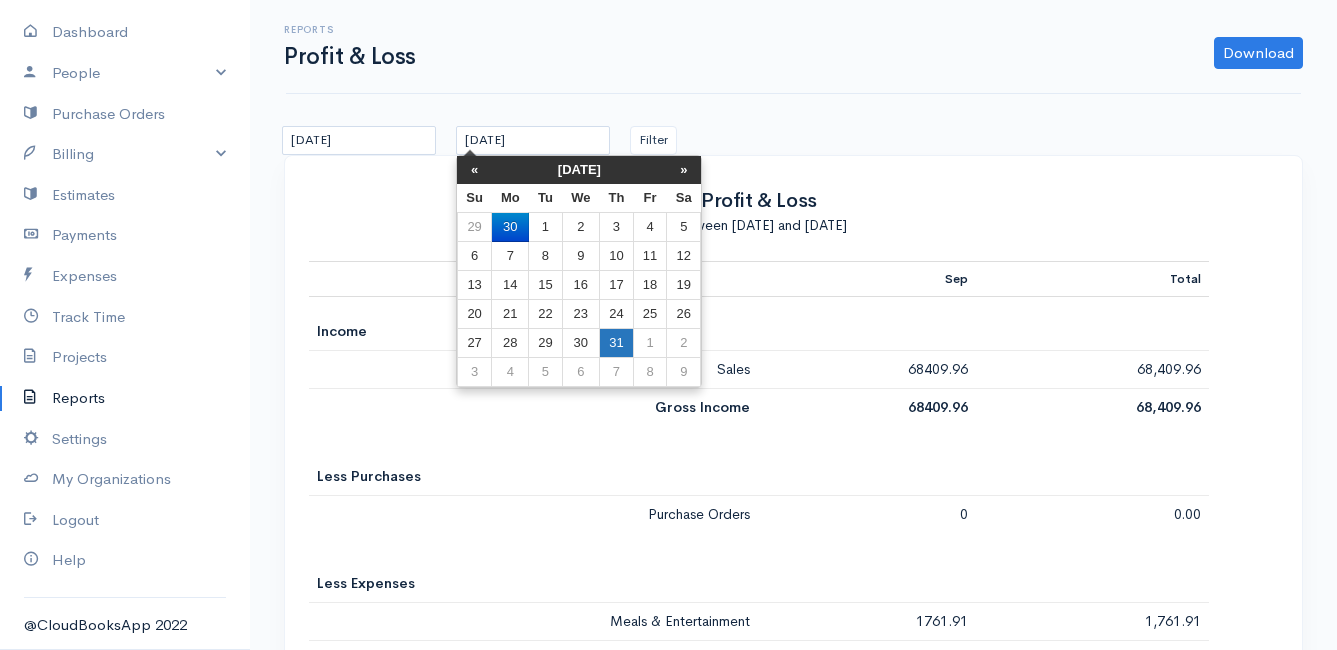 click on "31" at bounding box center [616, 343] 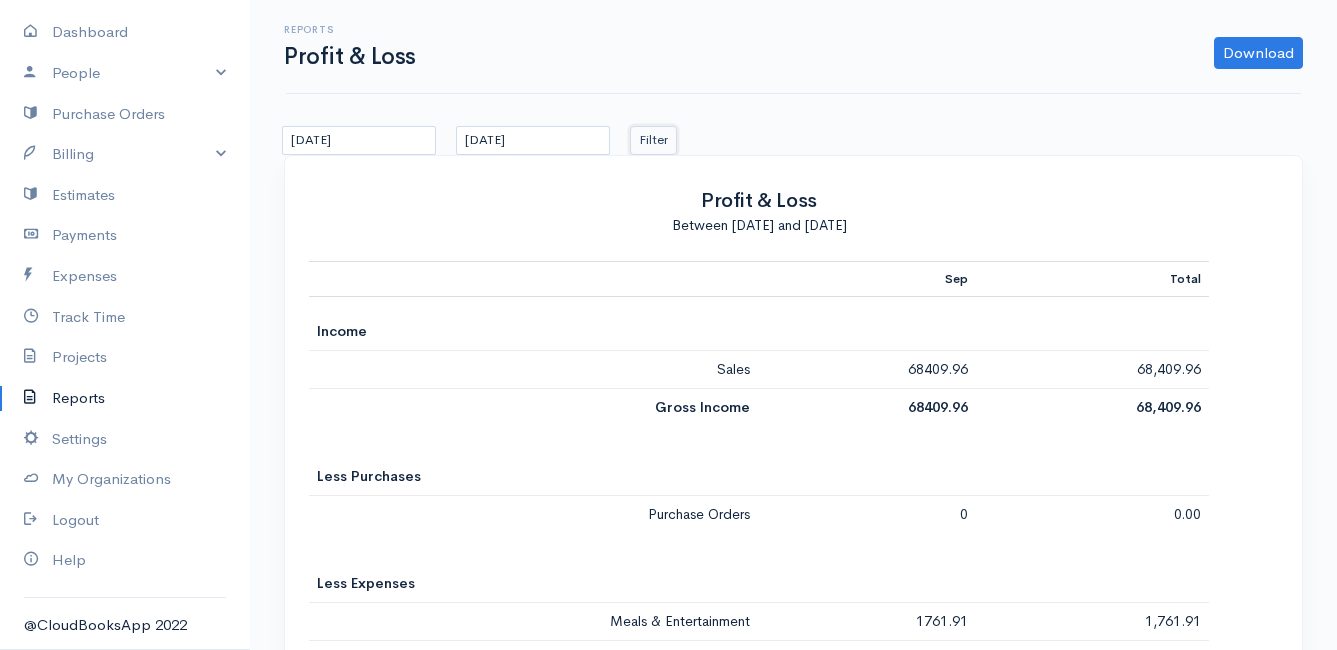 click on "Filter" at bounding box center [653, 140] 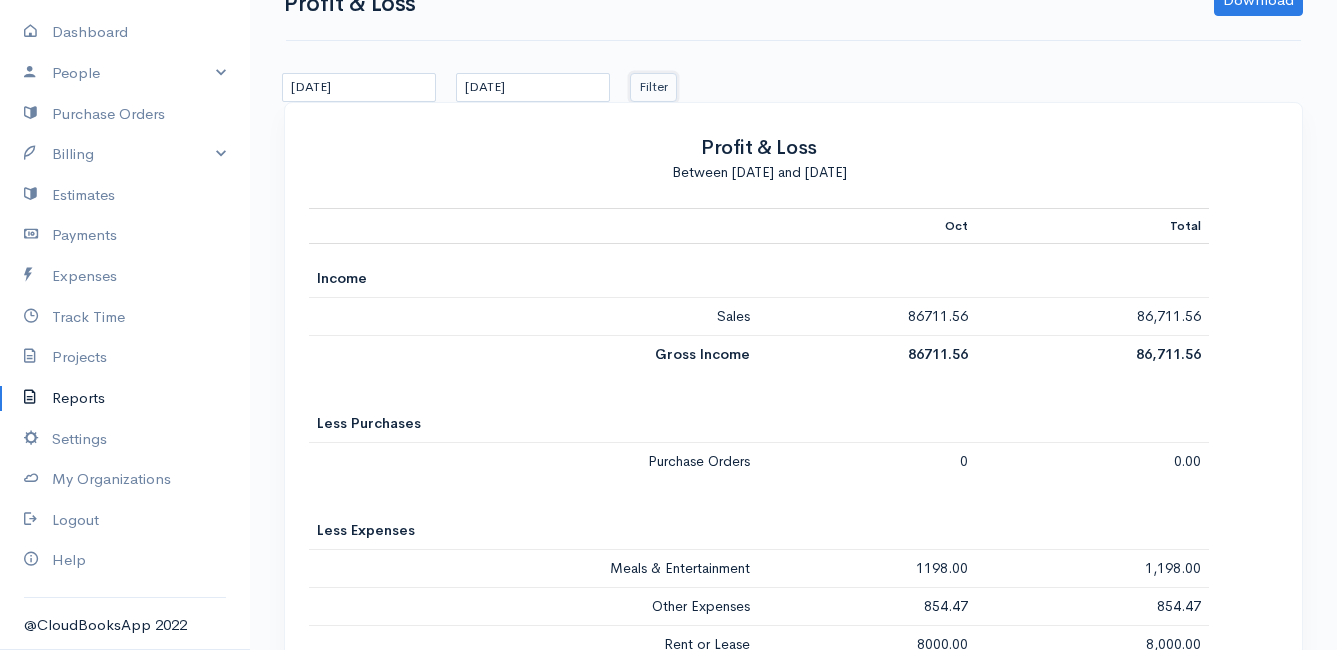 scroll, scrollTop: 0, scrollLeft: 0, axis: both 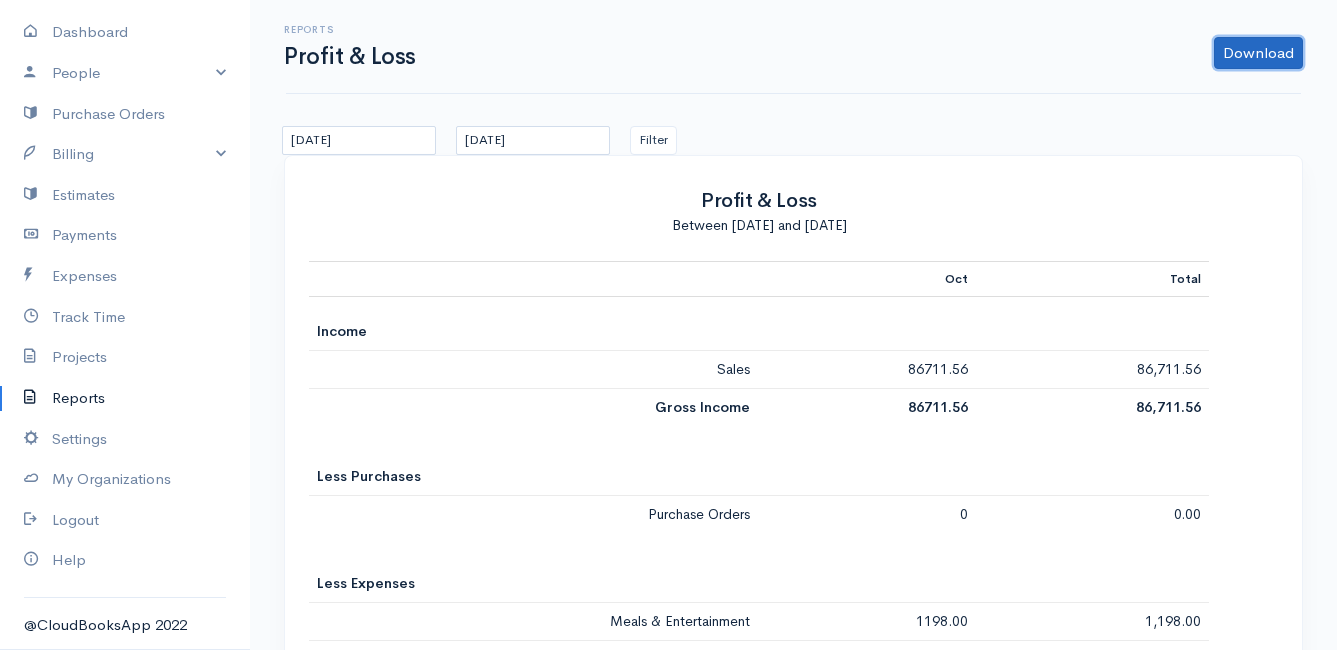 click on "Download" at bounding box center [1258, 53] 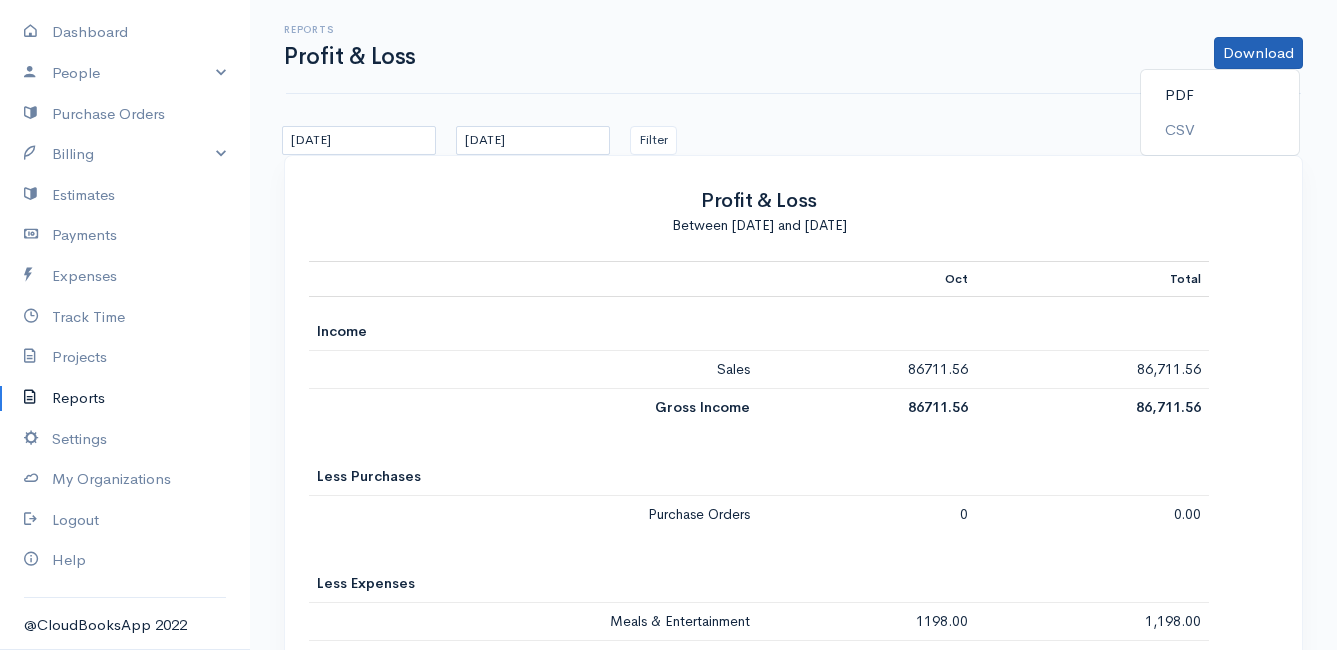 click on "PDF" at bounding box center (1220, 95) 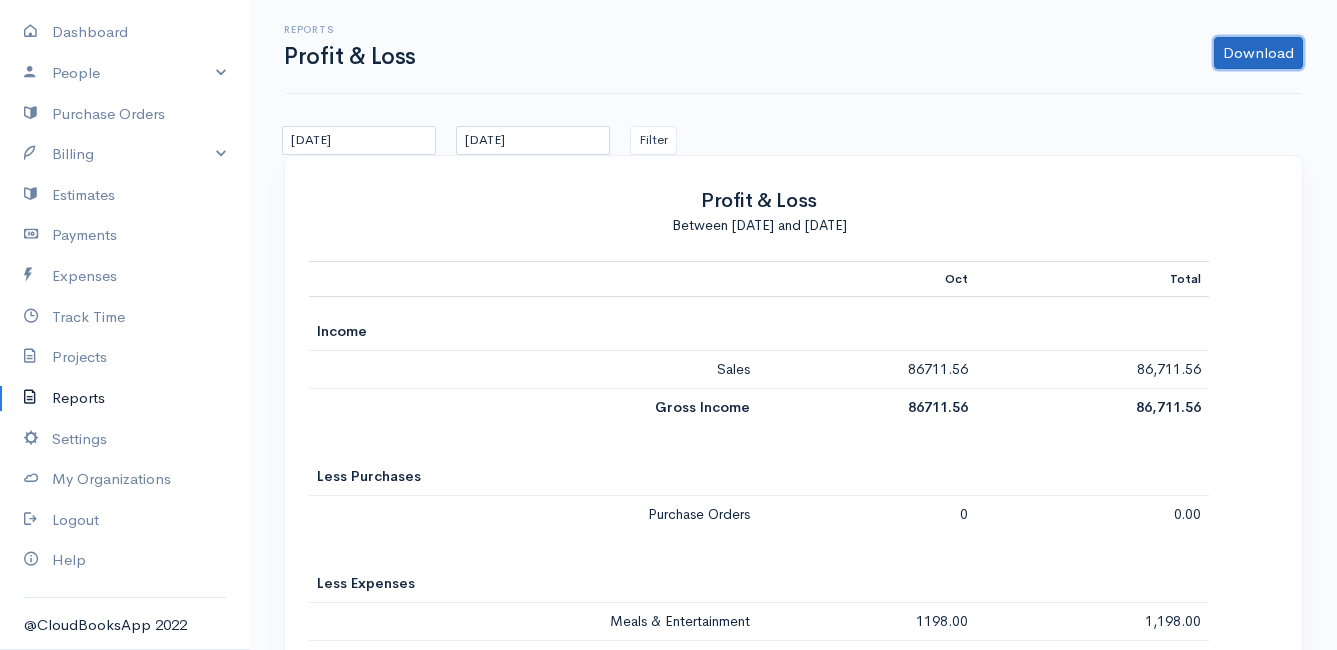 click on "Download" at bounding box center [1258, 53] 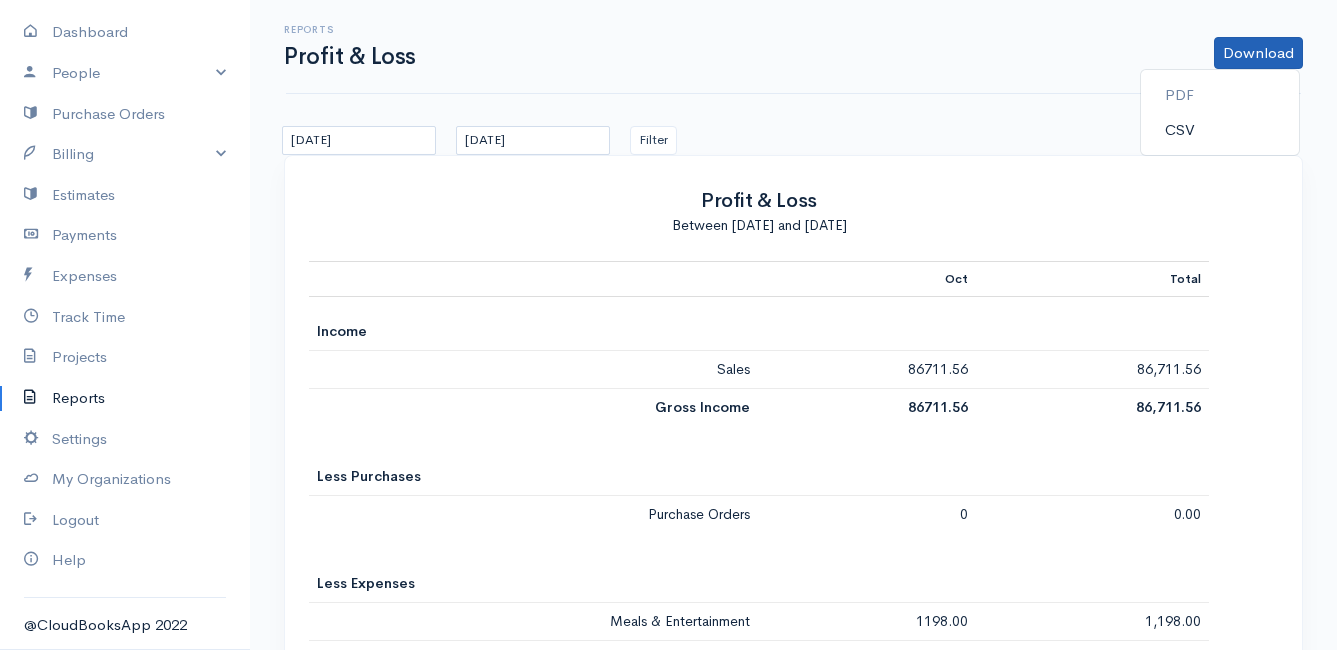 click on "CSV" at bounding box center (1220, 130) 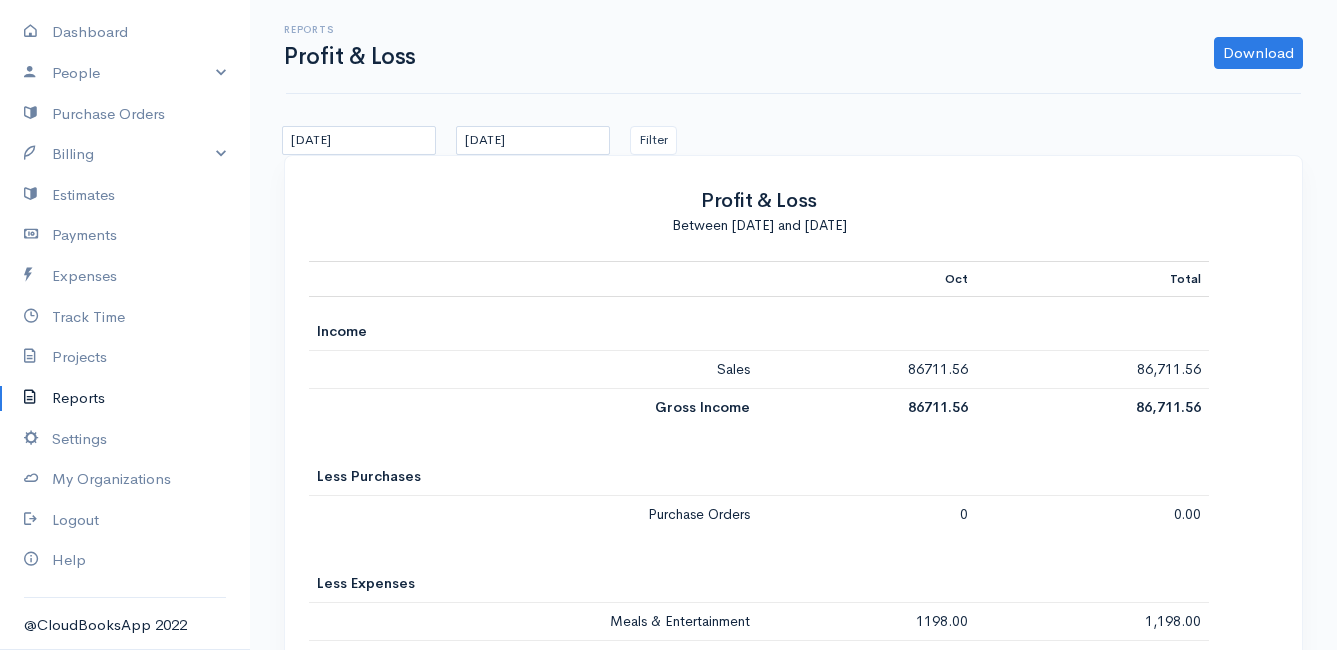 click on "Gross Income" at bounding box center [533, 408] 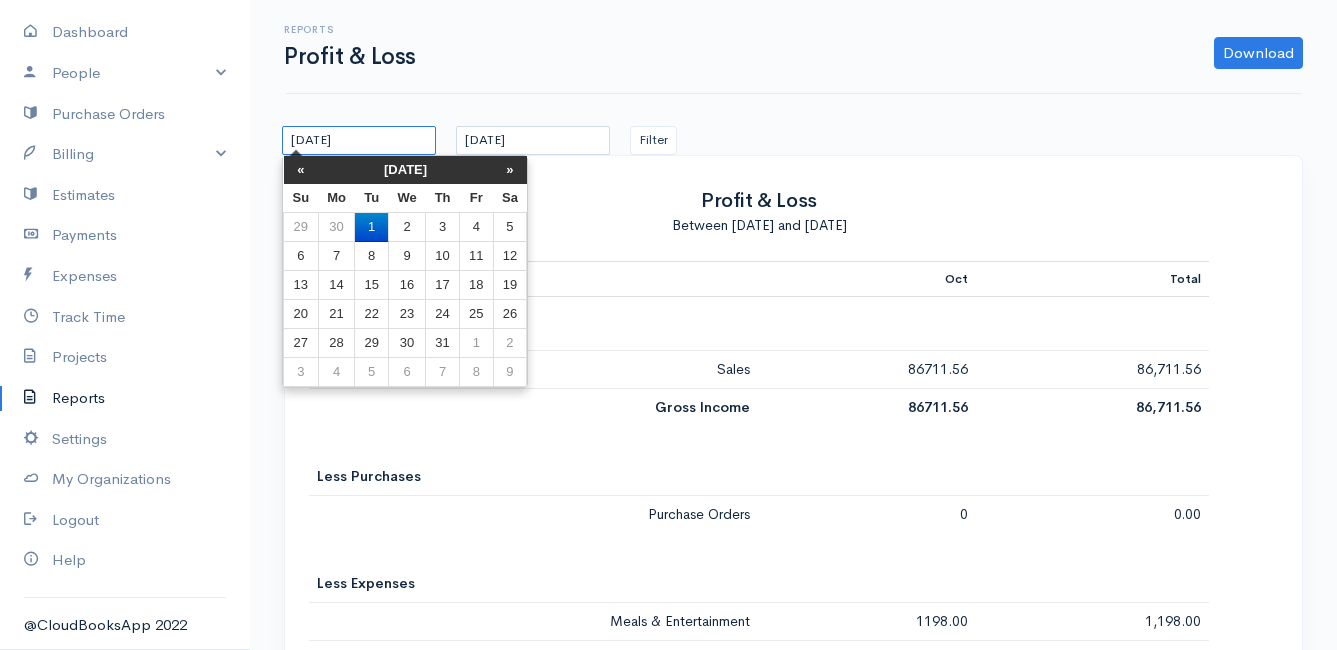 click on "[DATE]" at bounding box center (359, 140) 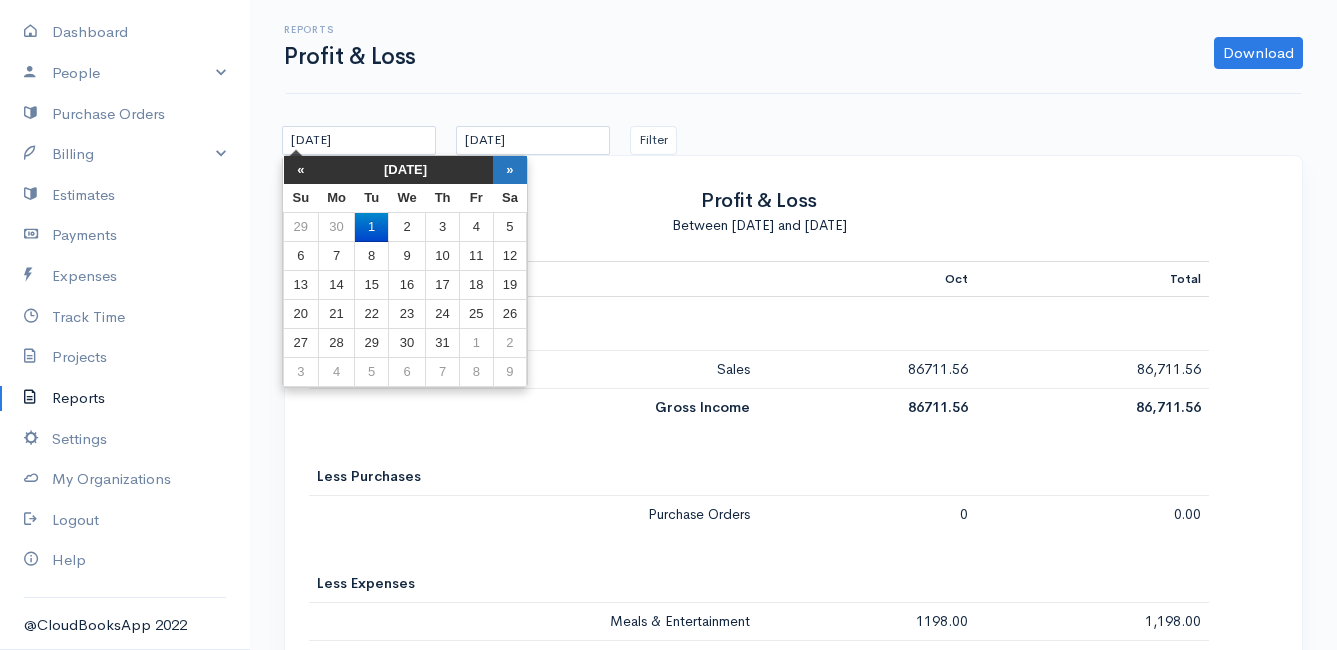 click on "»" at bounding box center [510, 170] 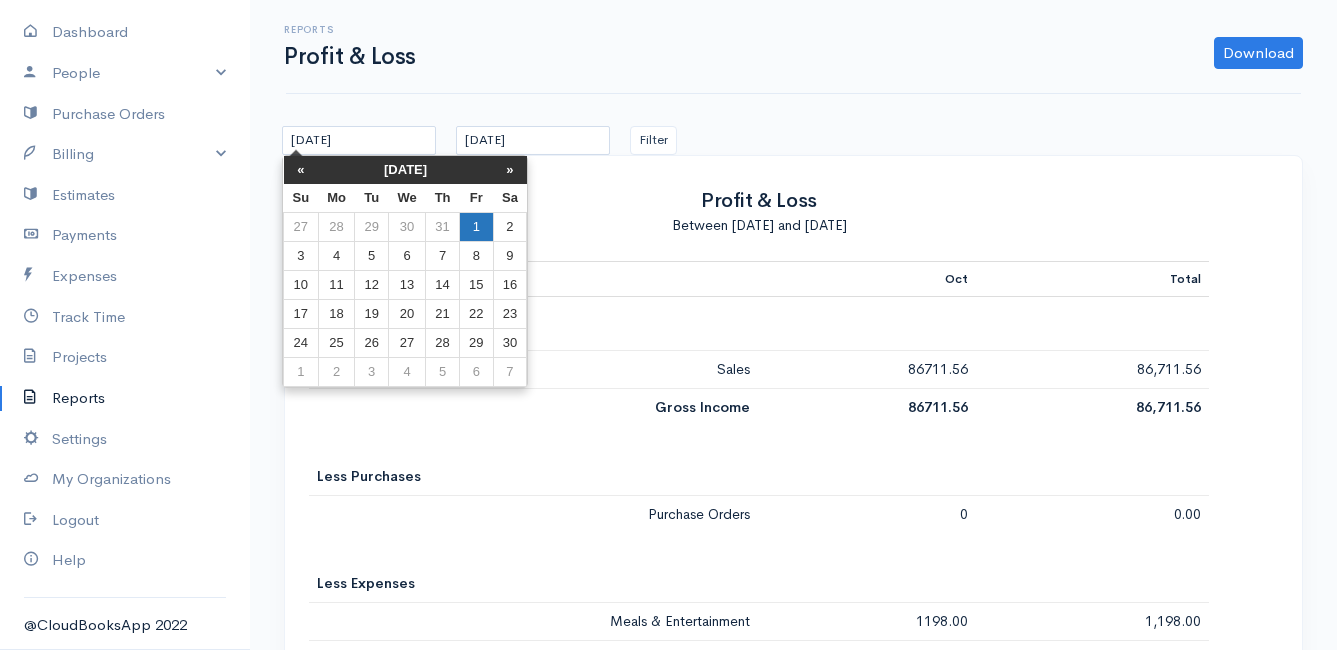 click on "1" at bounding box center (476, 227) 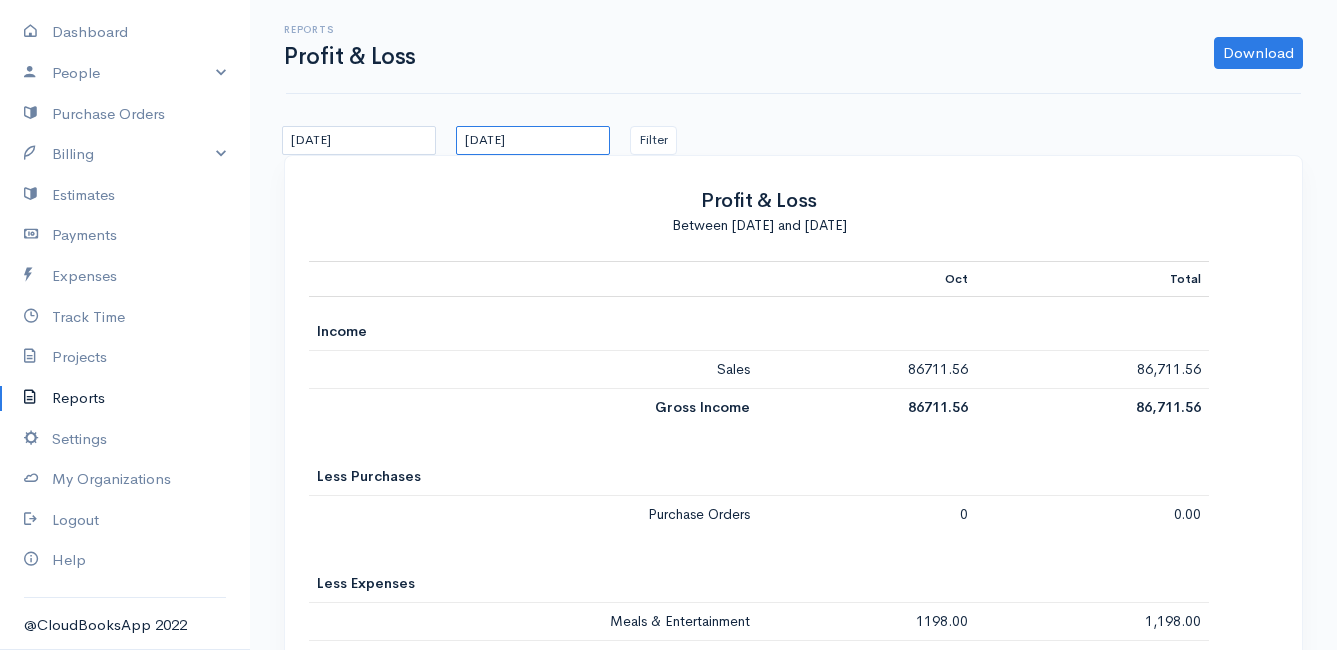 click on "[DATE]" at bounding box center (533, 140) 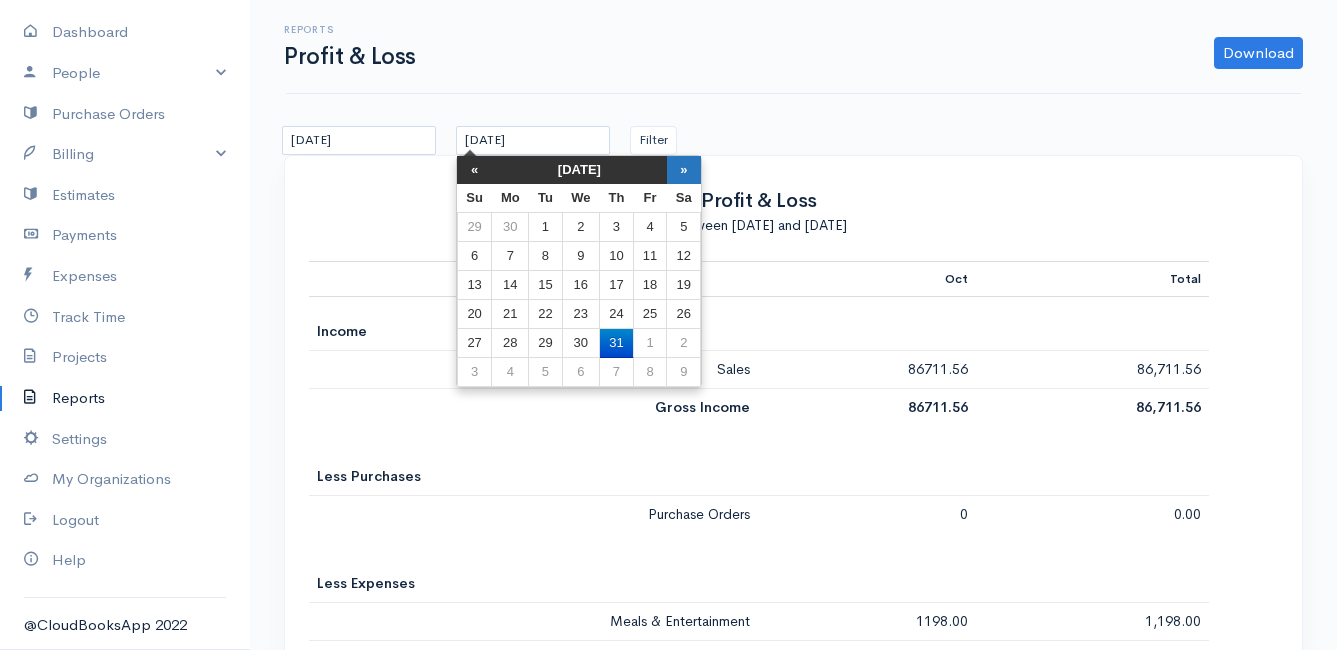 click on "»" at bounding box center (684, 170) 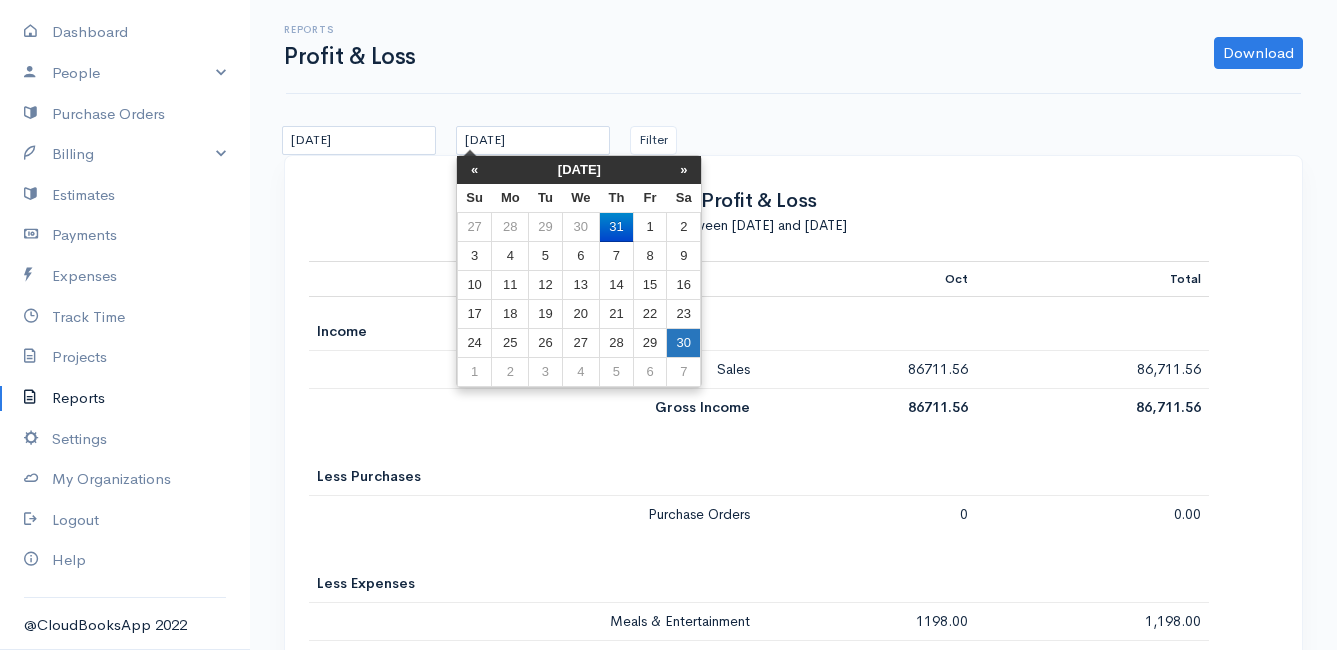 click on "30" at bounding box center [684, 343] 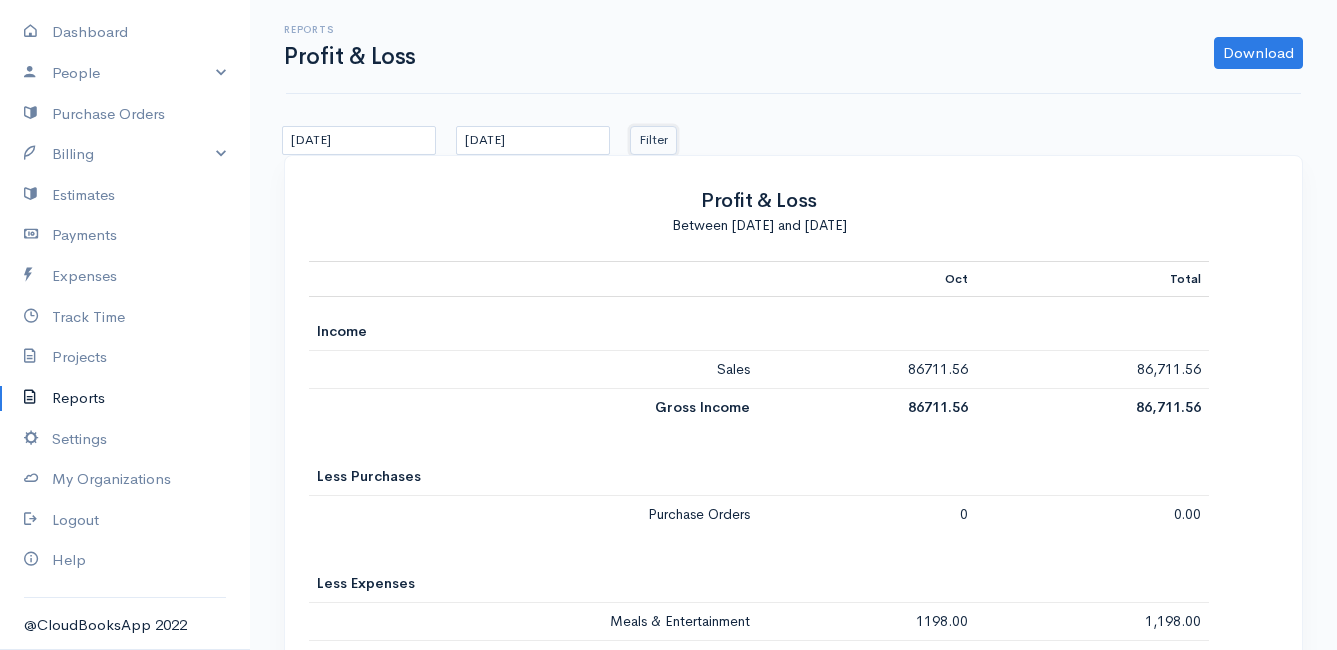 click on "Filter" at bounding box center [653, 140] 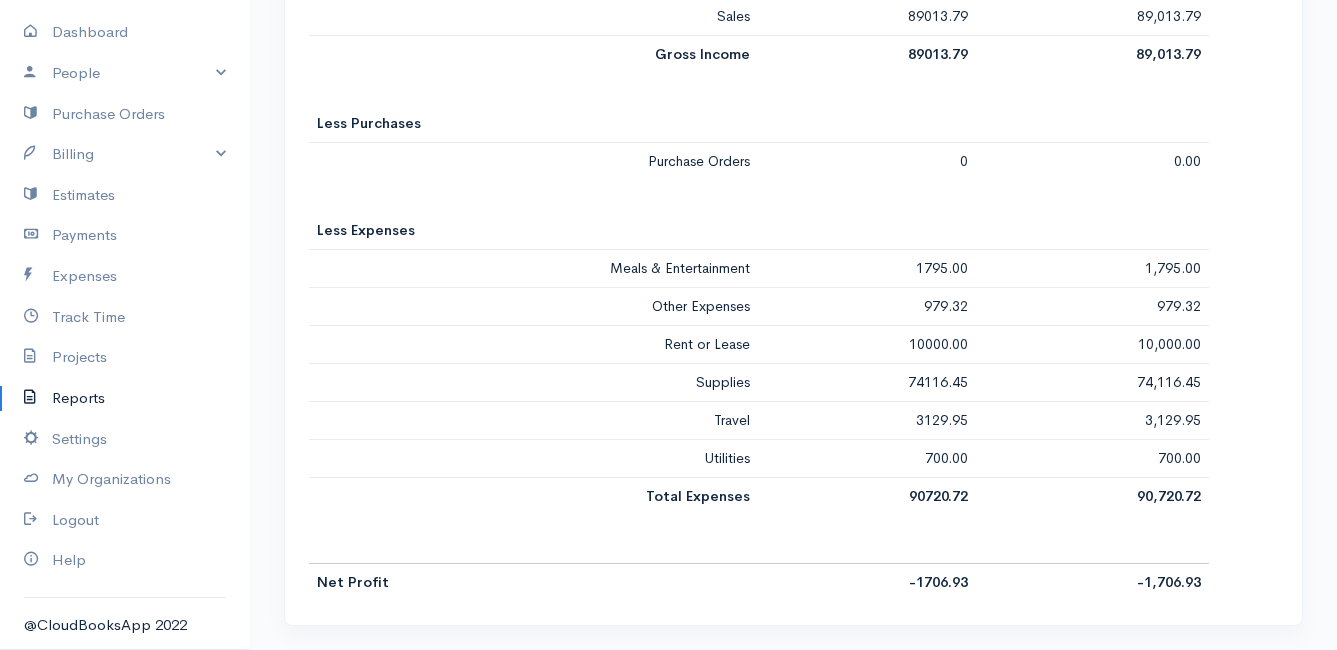 scroll, scrollTop: 0, scrollLeft: 0, axis: both 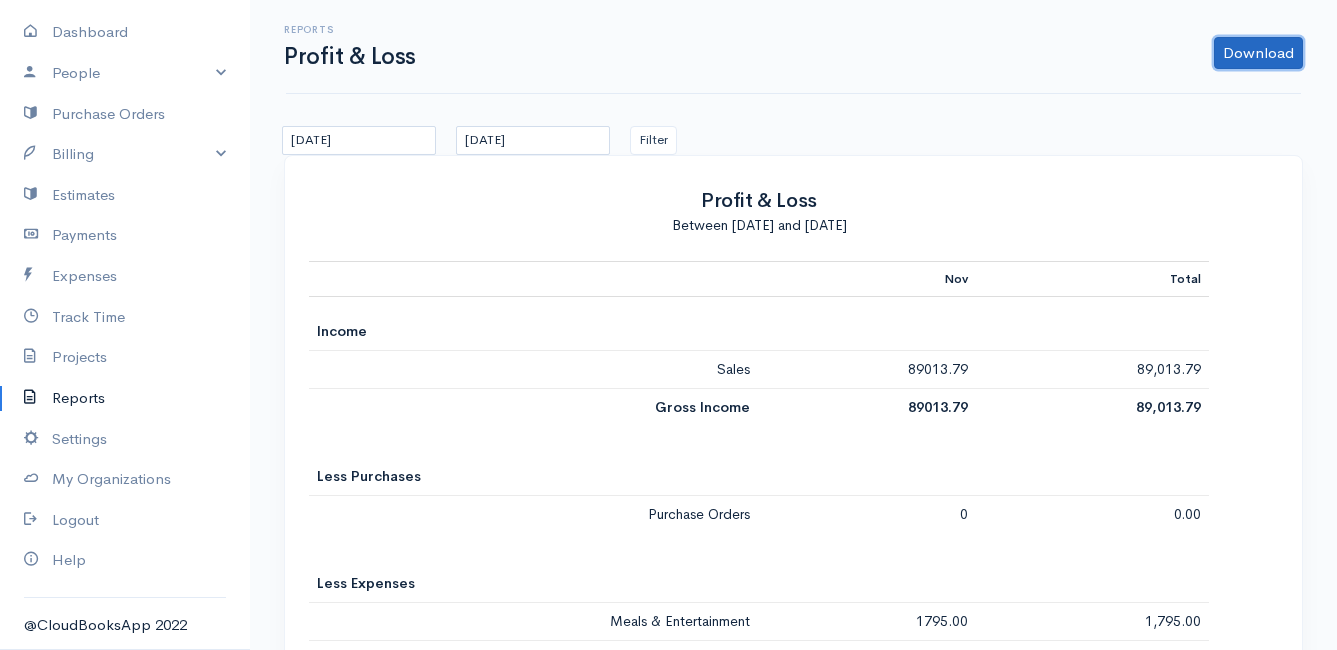 click on "Download" at bounding box center (1258, 53) 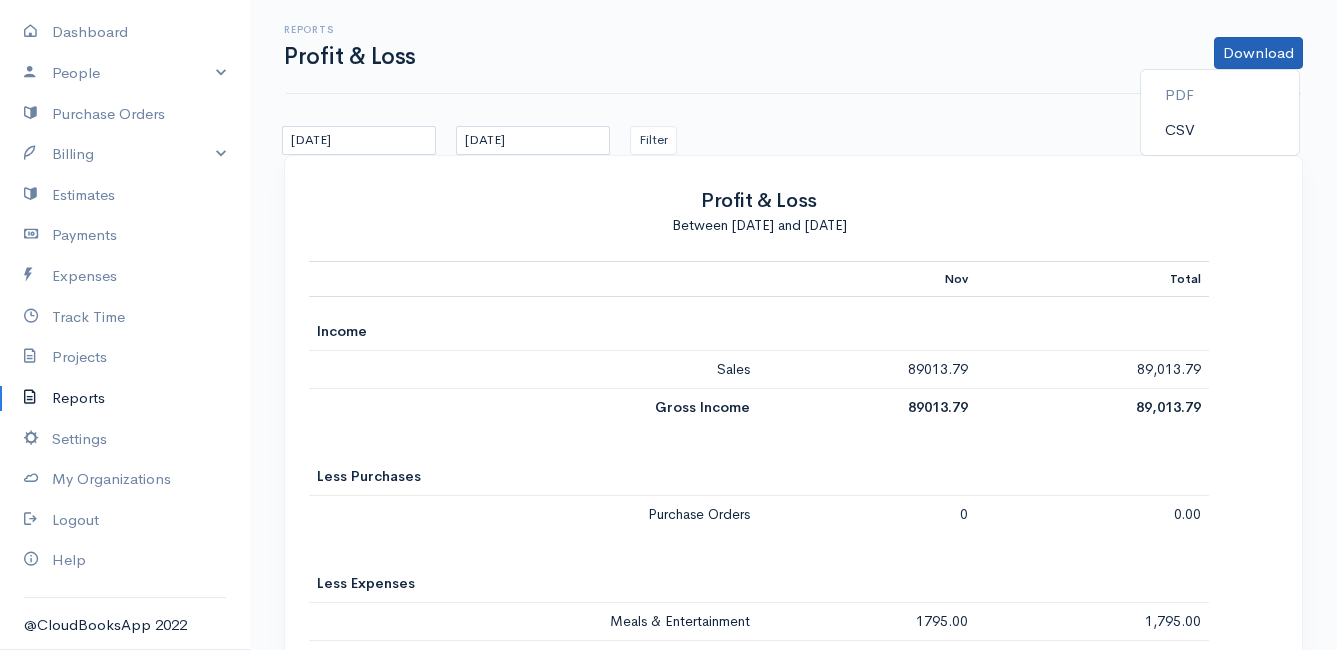 click on "CSV" at bounding box center (1220, 130) 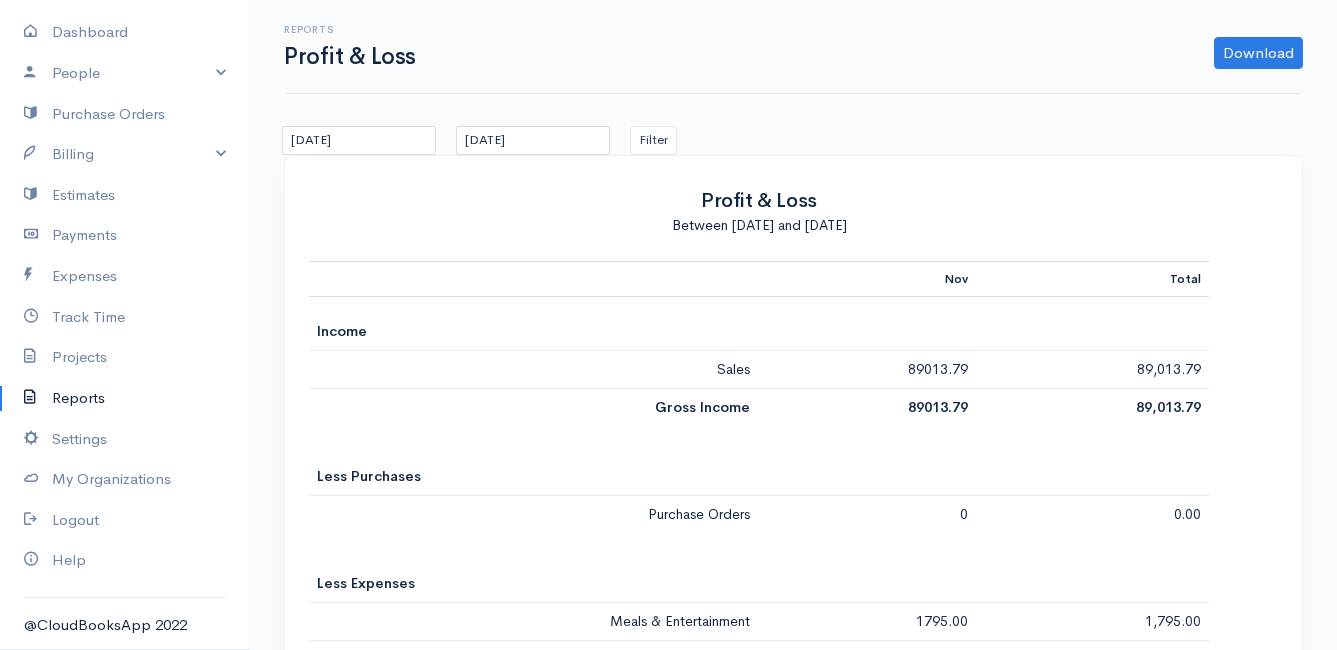 click on "Reports
Profit & Loss
Download PDF CSV" at bounding box center [793, 47] 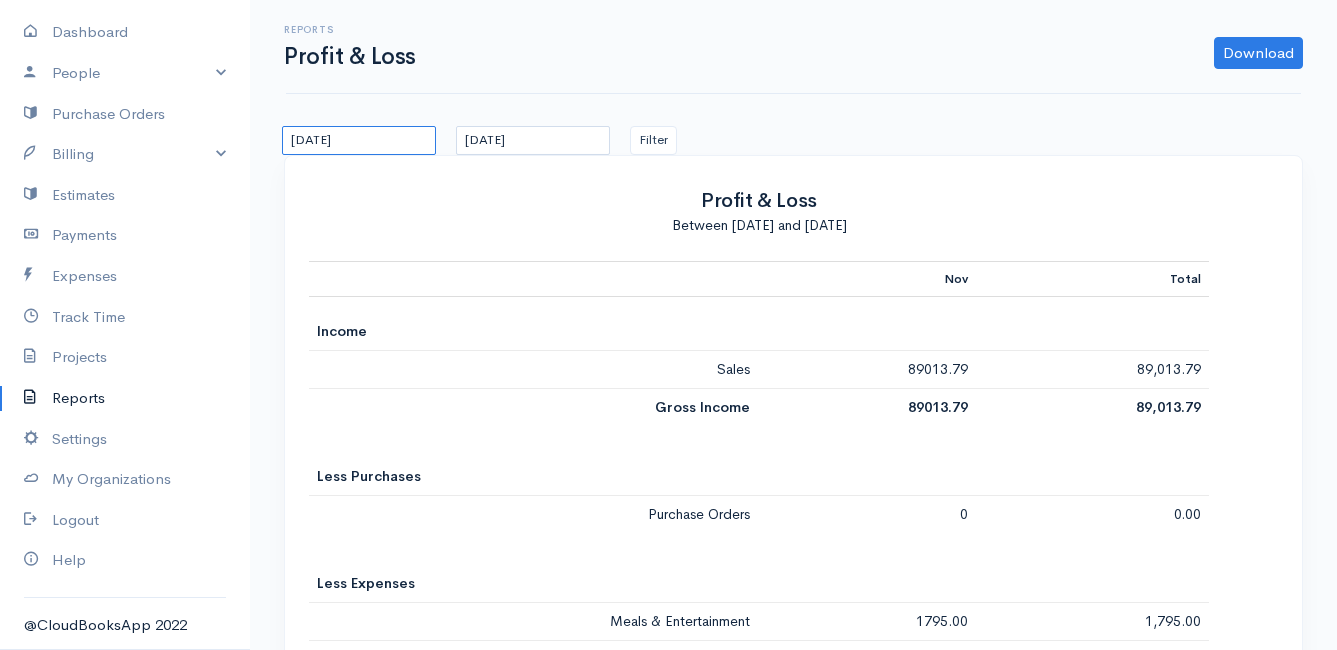 click on "[DATE]" at bounding box center [359, 140] 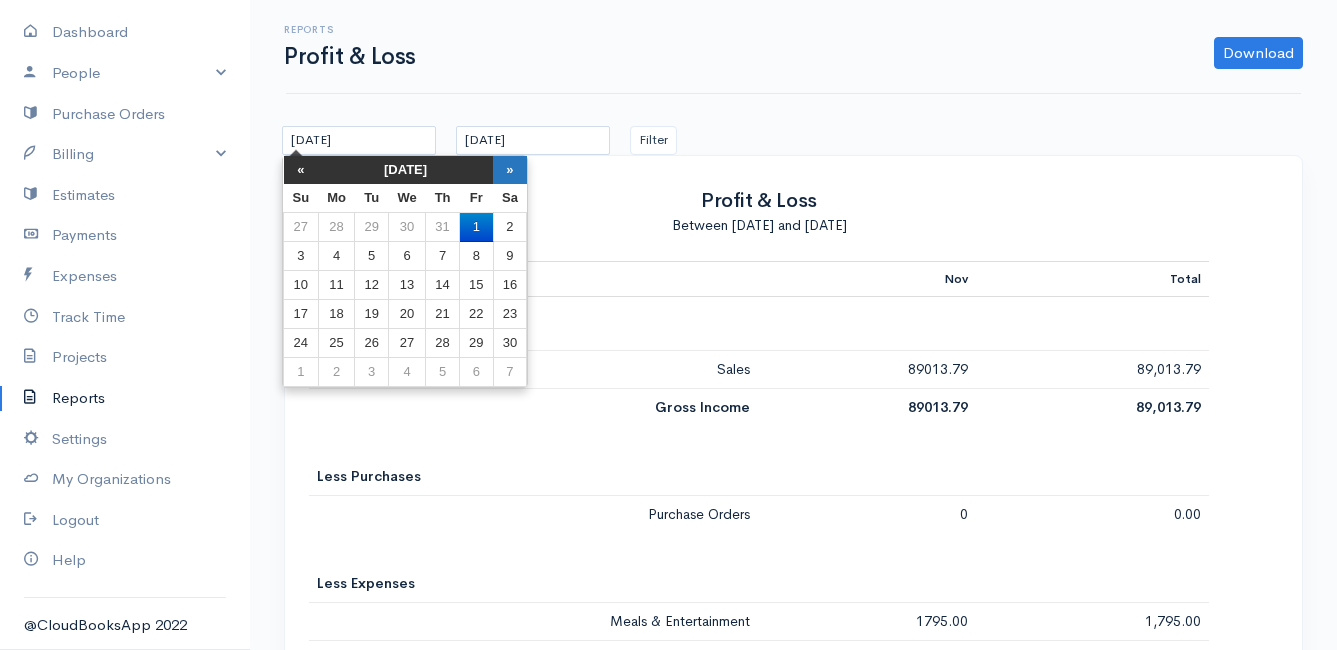 click on "»" at bounding box center (510, 170) 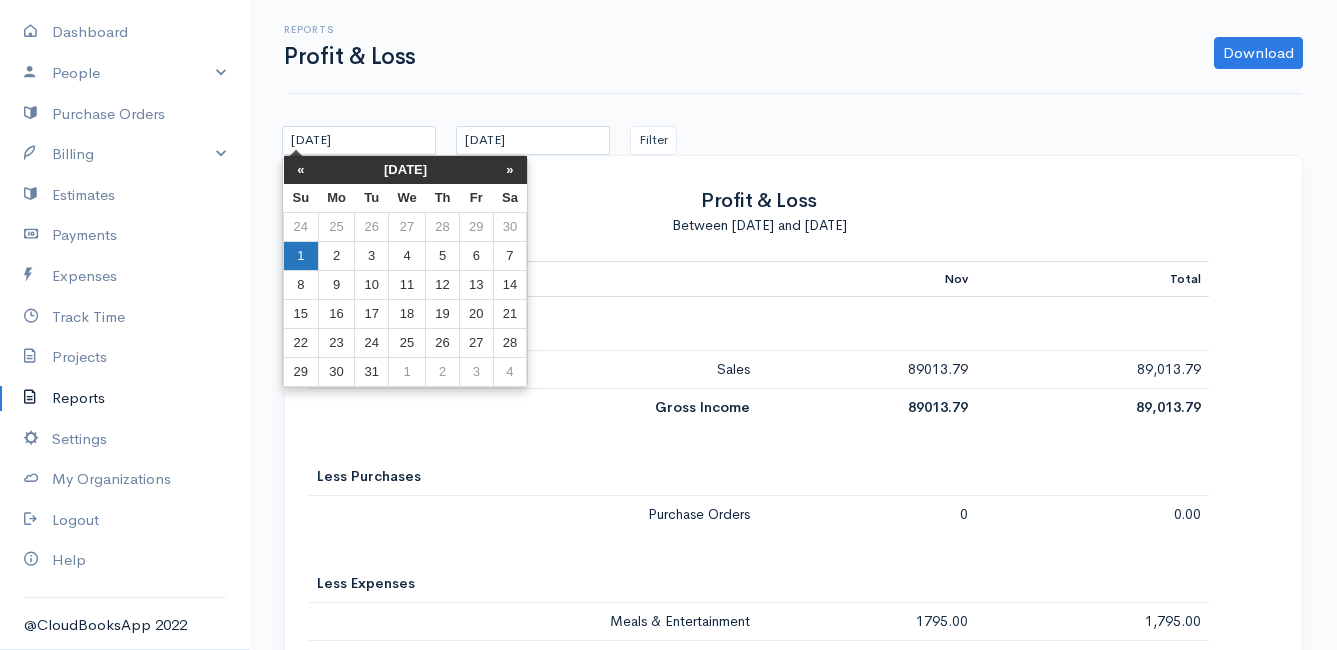 click on "1" at bounding box center (301, 256) 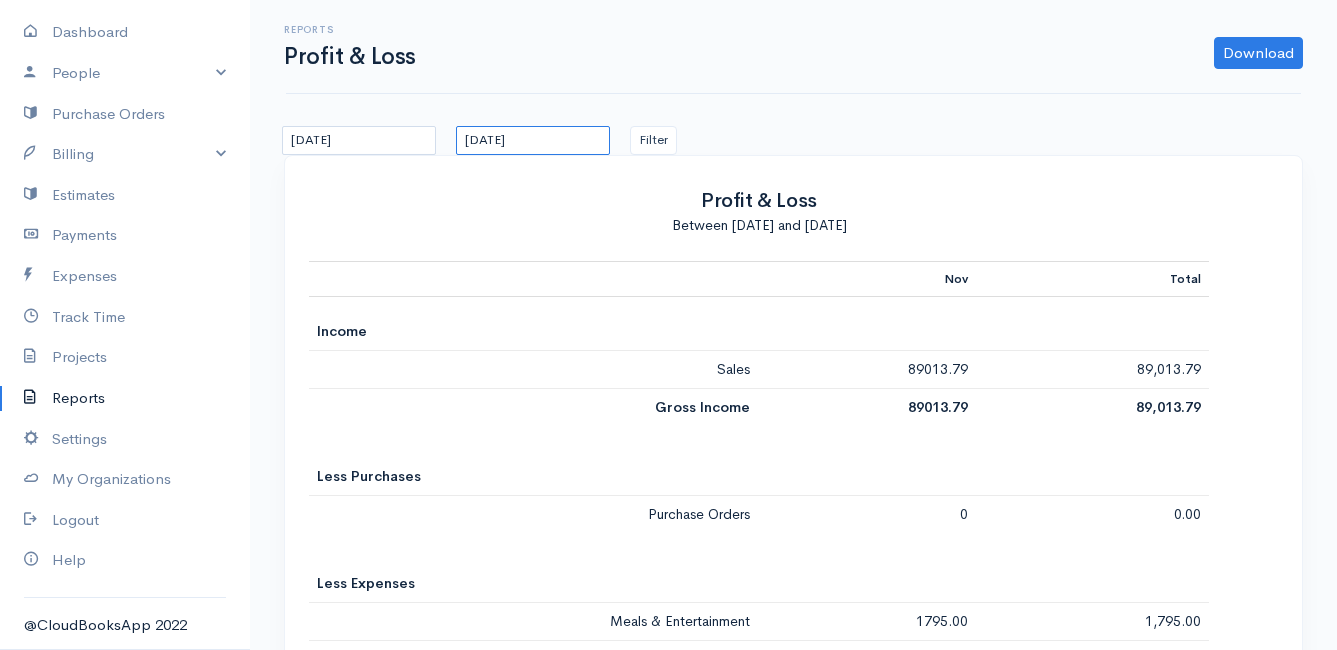 click on "[DATE]" at bounding box center [533, 140] 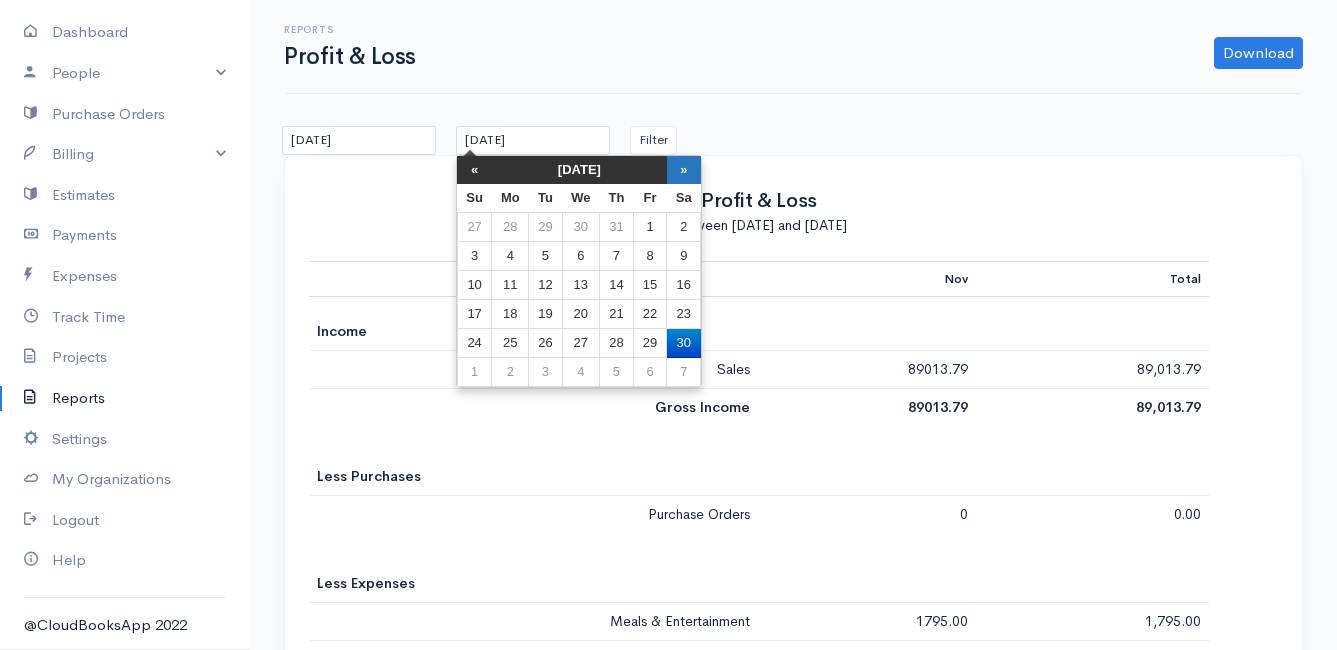 click on "»" at bounding box center (684, 170) 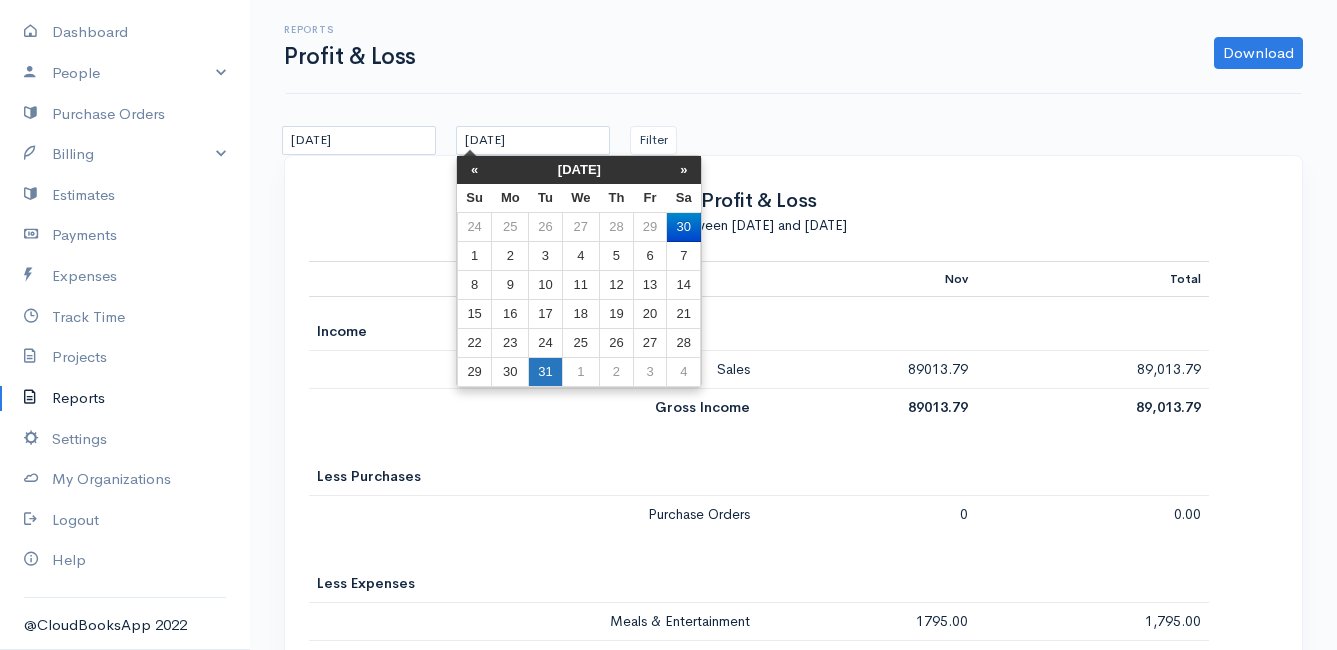 click on "31" at bounding box center [545, 372] 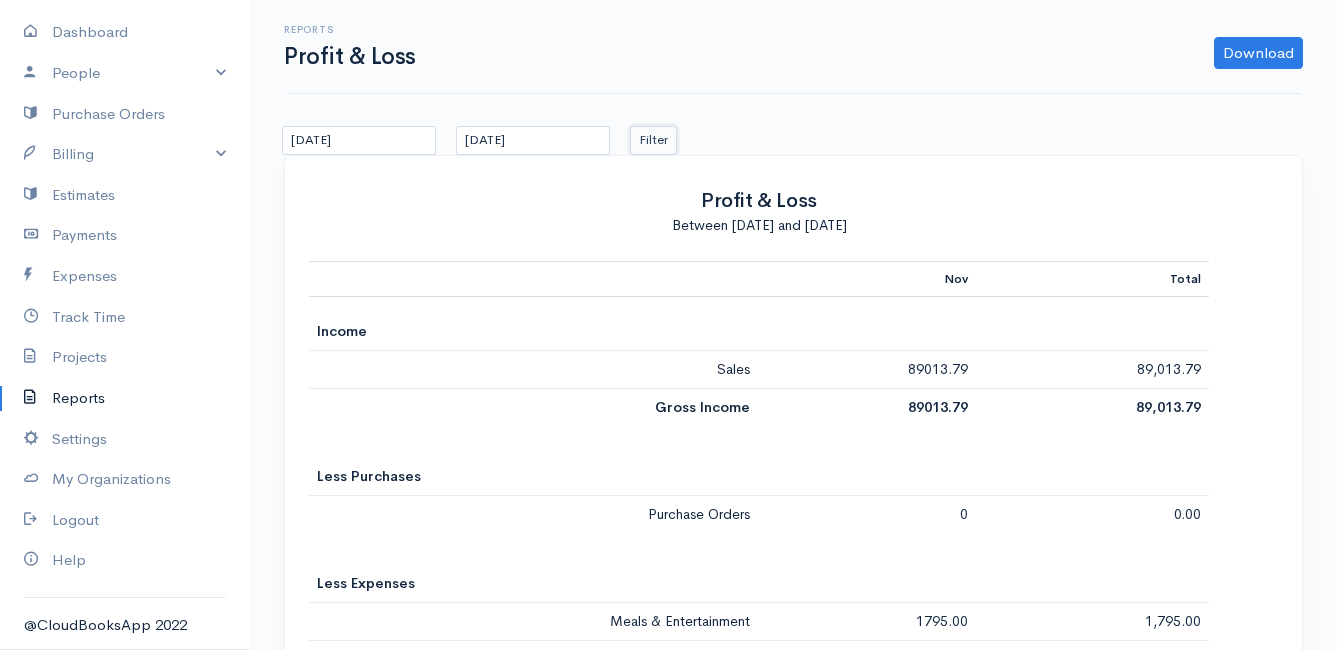 click on "Filter" at bounding box center [653, 140] 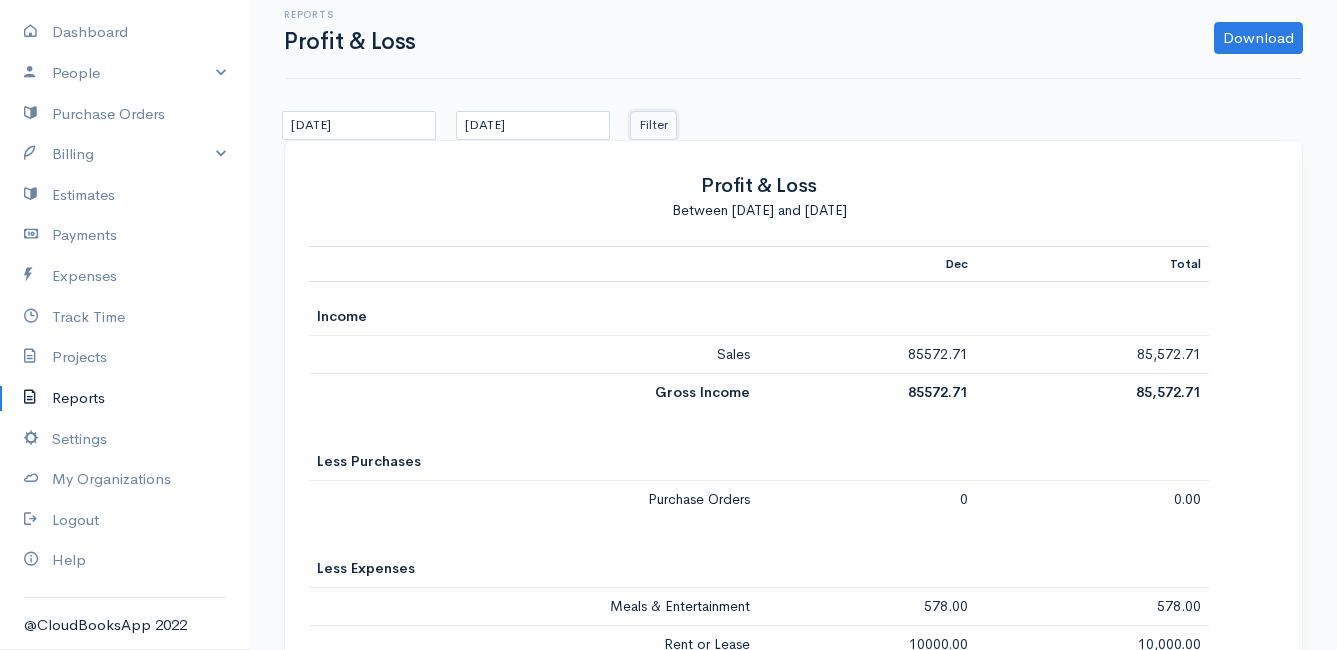 scroll, scrollTop: 0, scrollLeft: 0, axis: both 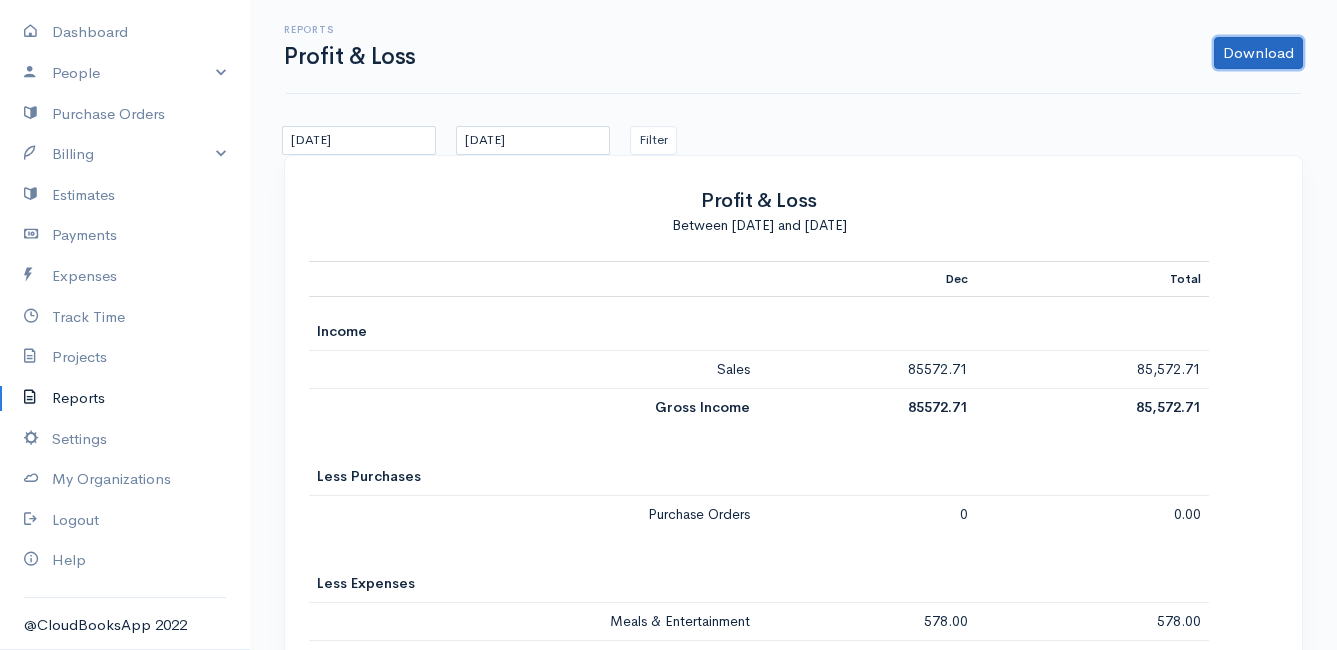 click on "Download" at bounding box center [1258, 53] 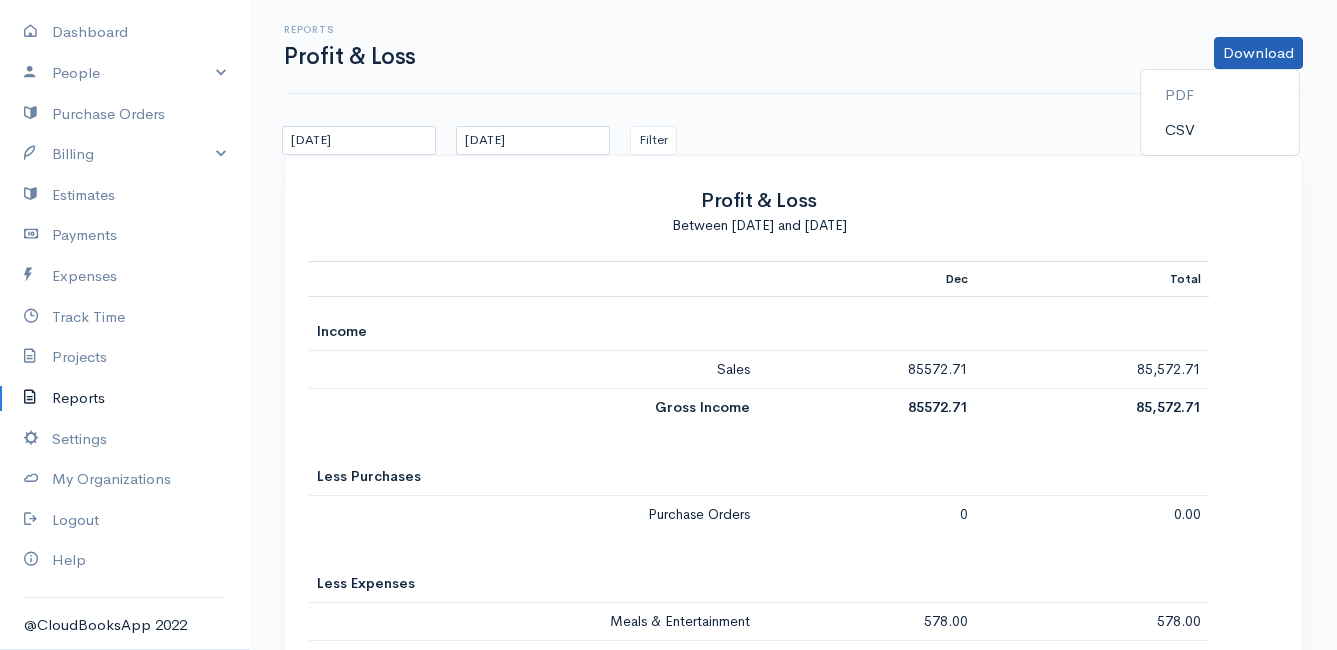 click on "CSV" at bounding box center [1220, 130] 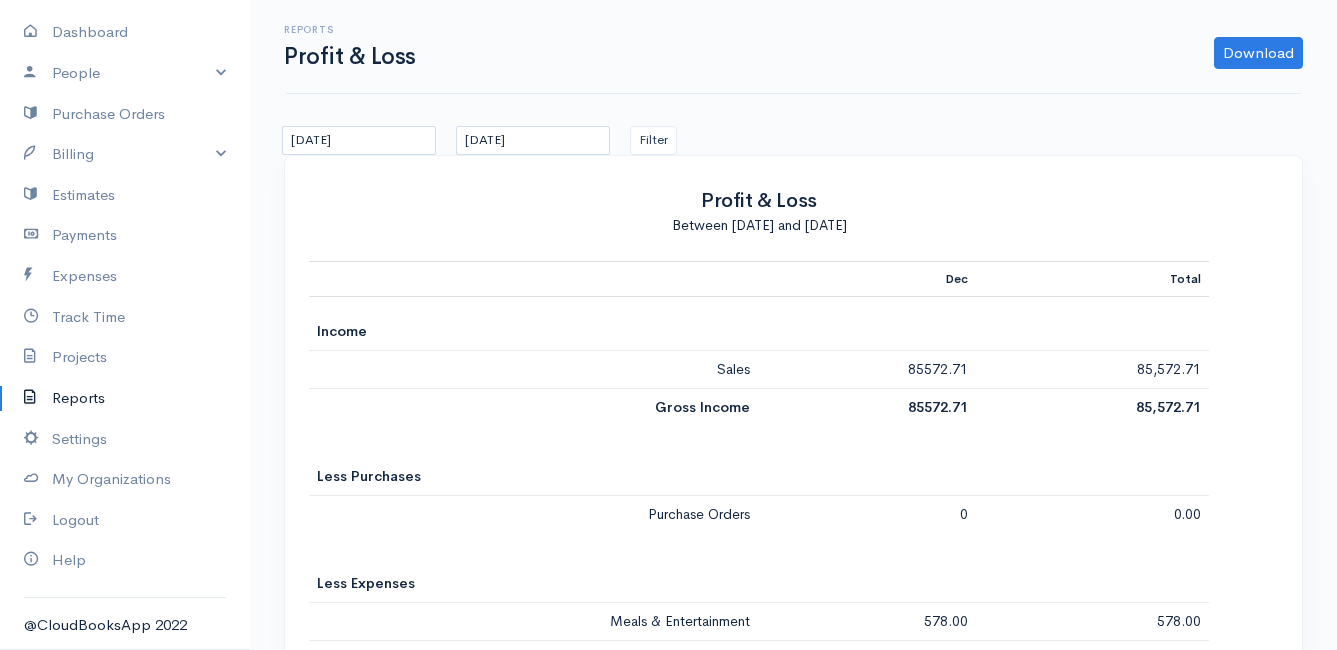 click on "Download PDF CSV" at bounding box center [869, 53] 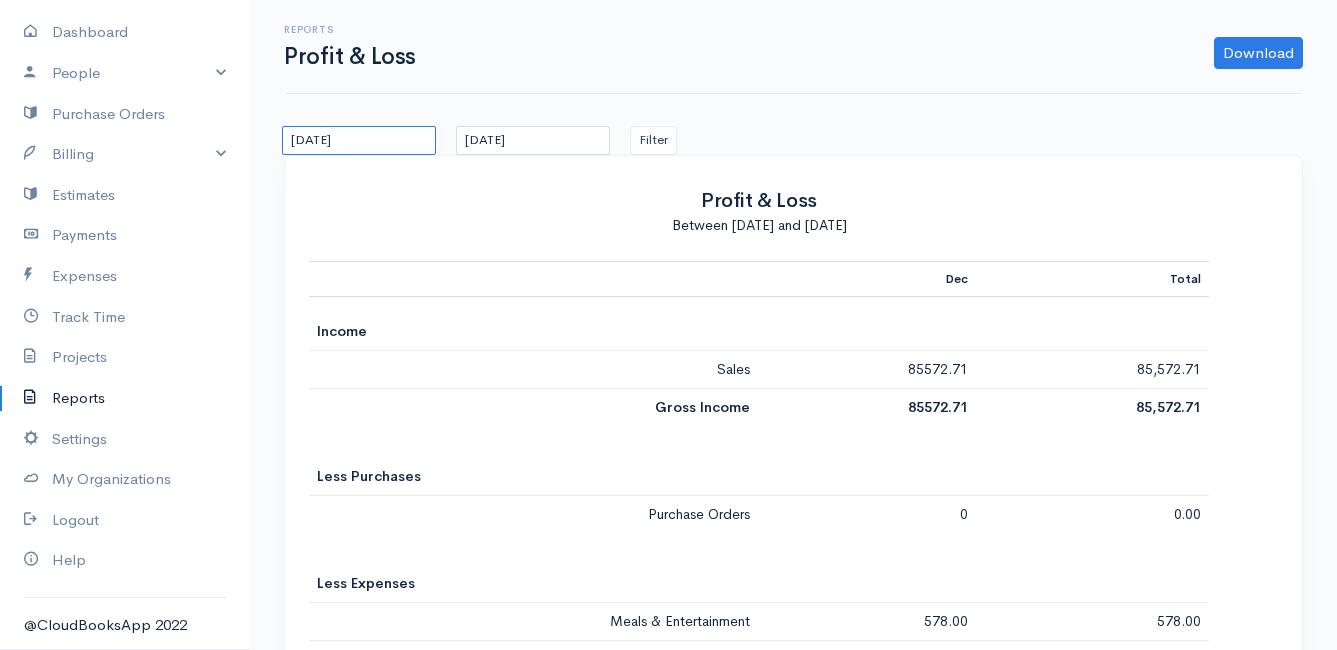 click on "[DATE]" at bounding box center (359, 140) 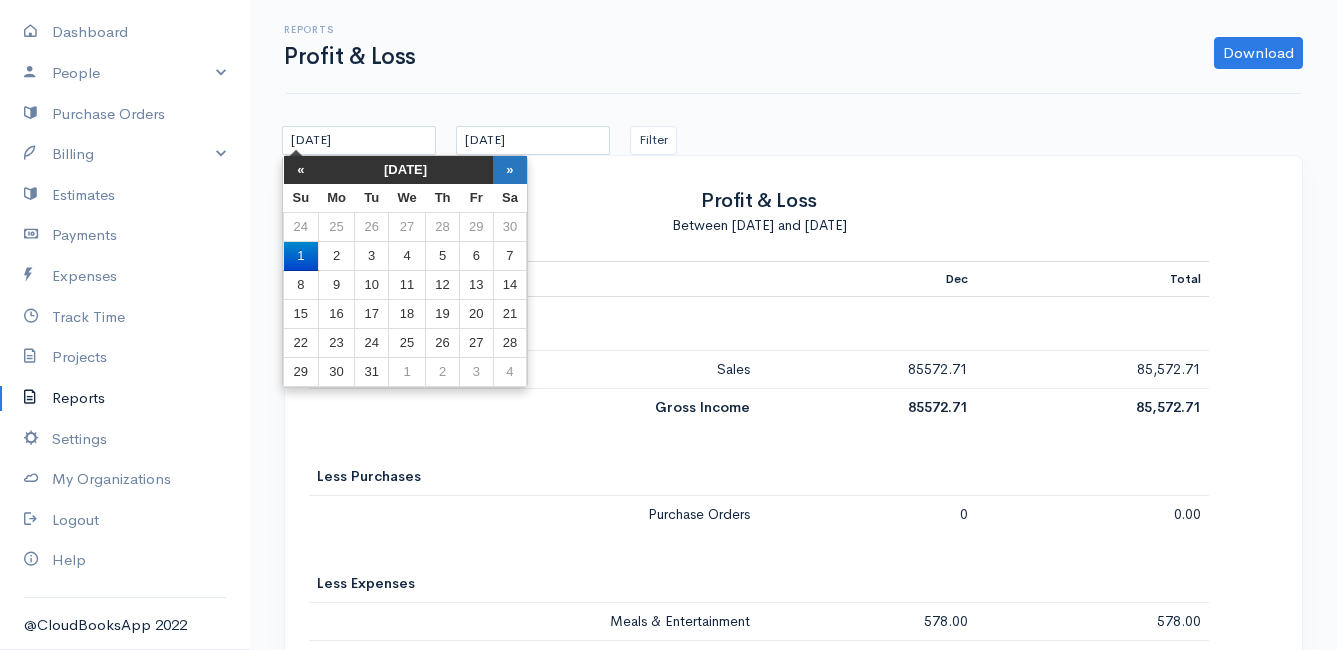 click on "»" at bounding box center [510, 170] 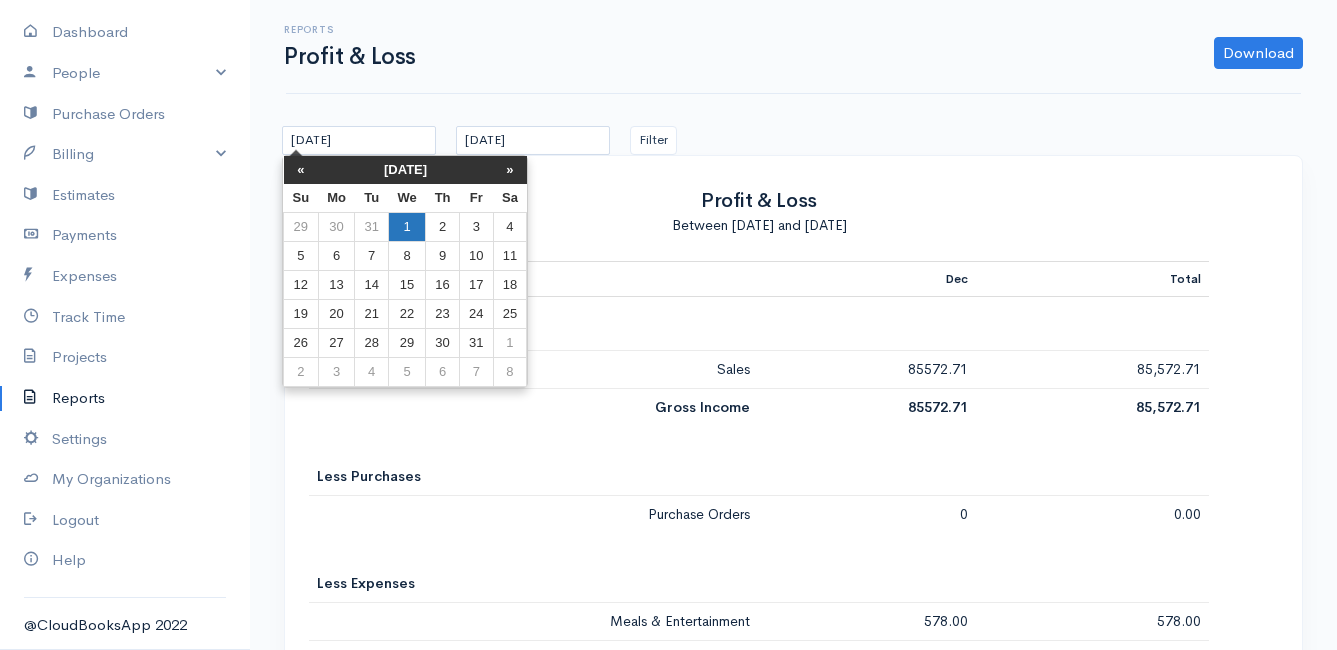 click on "1" at bounding box center (406, 227) 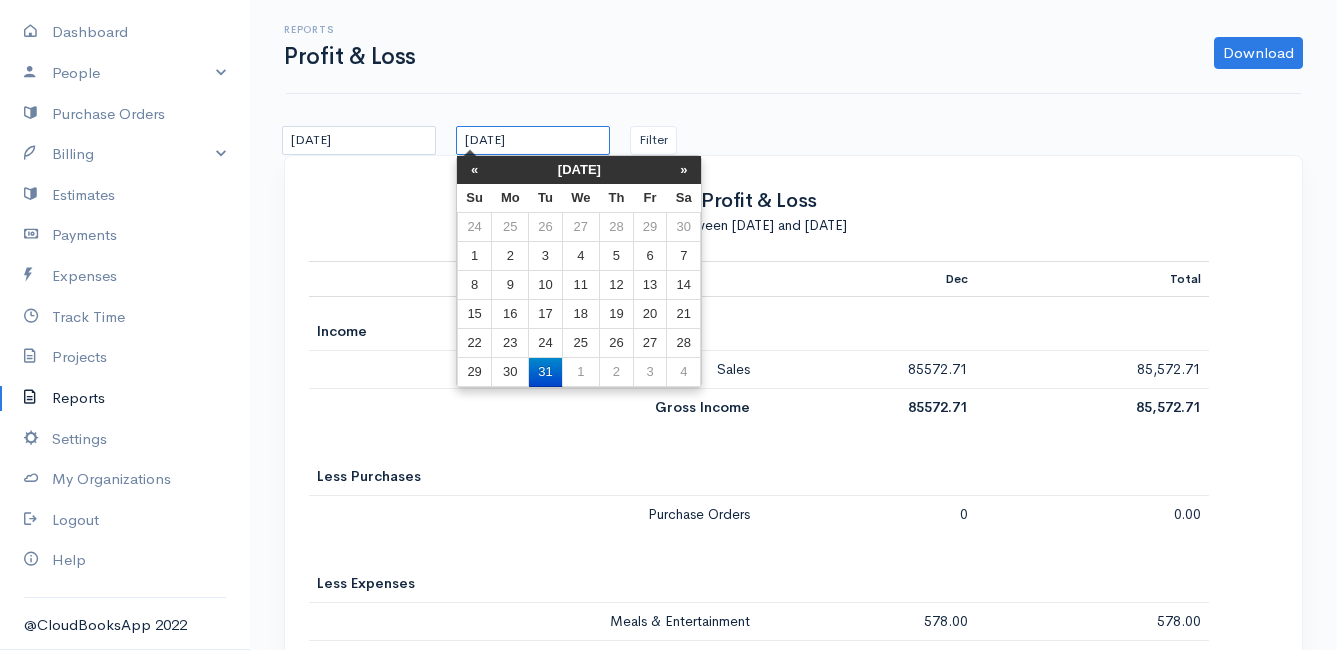 click on "[DATE]" at bounding box center (533, 140) 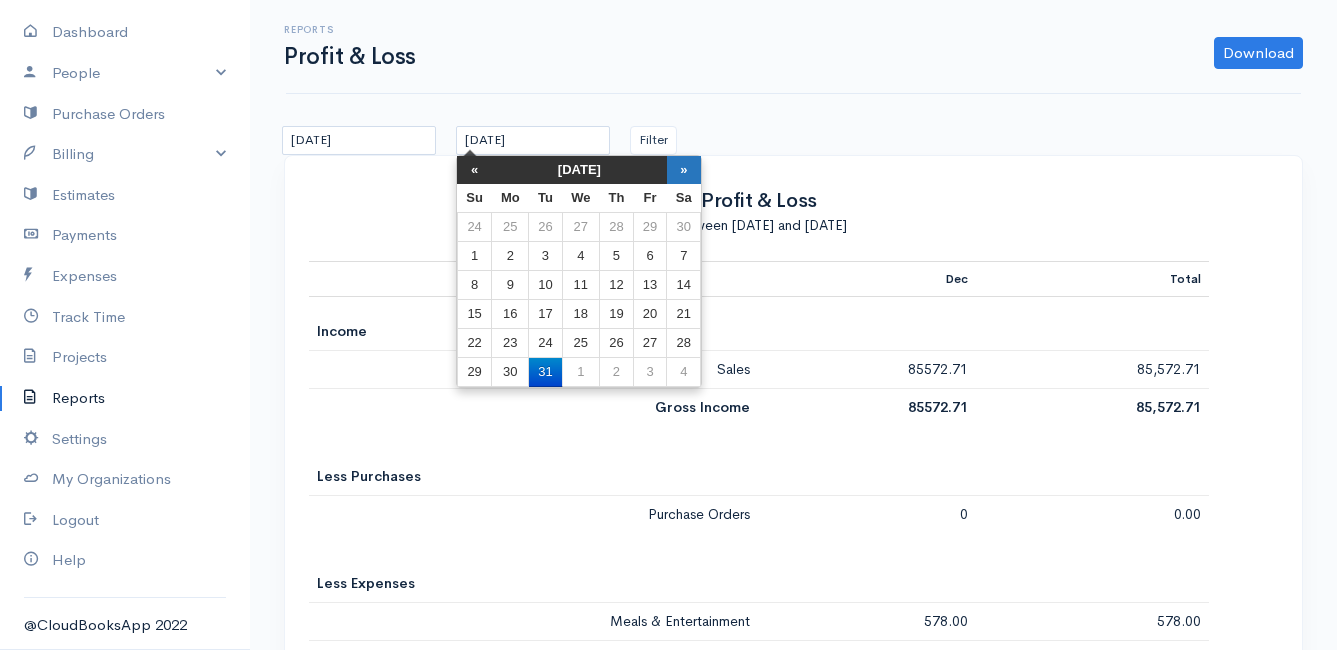 click on "»" at bounding box center [684, 170] 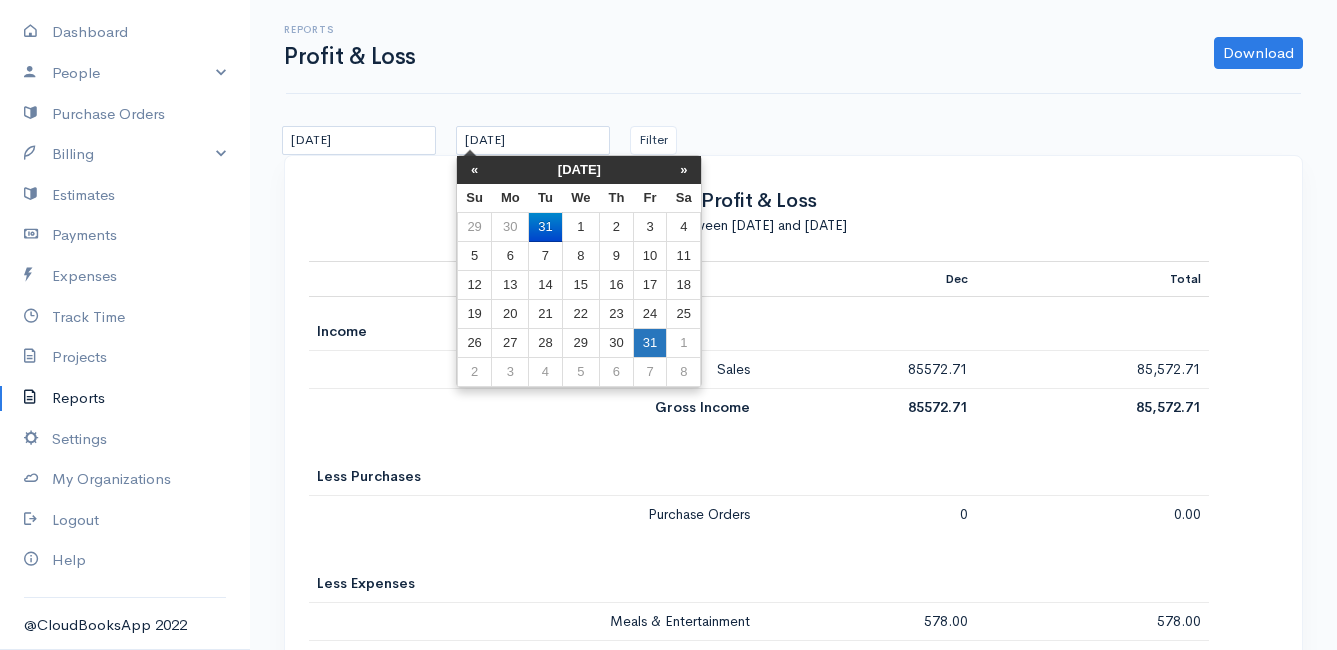 click on "31" at bounding box center (649, 343) 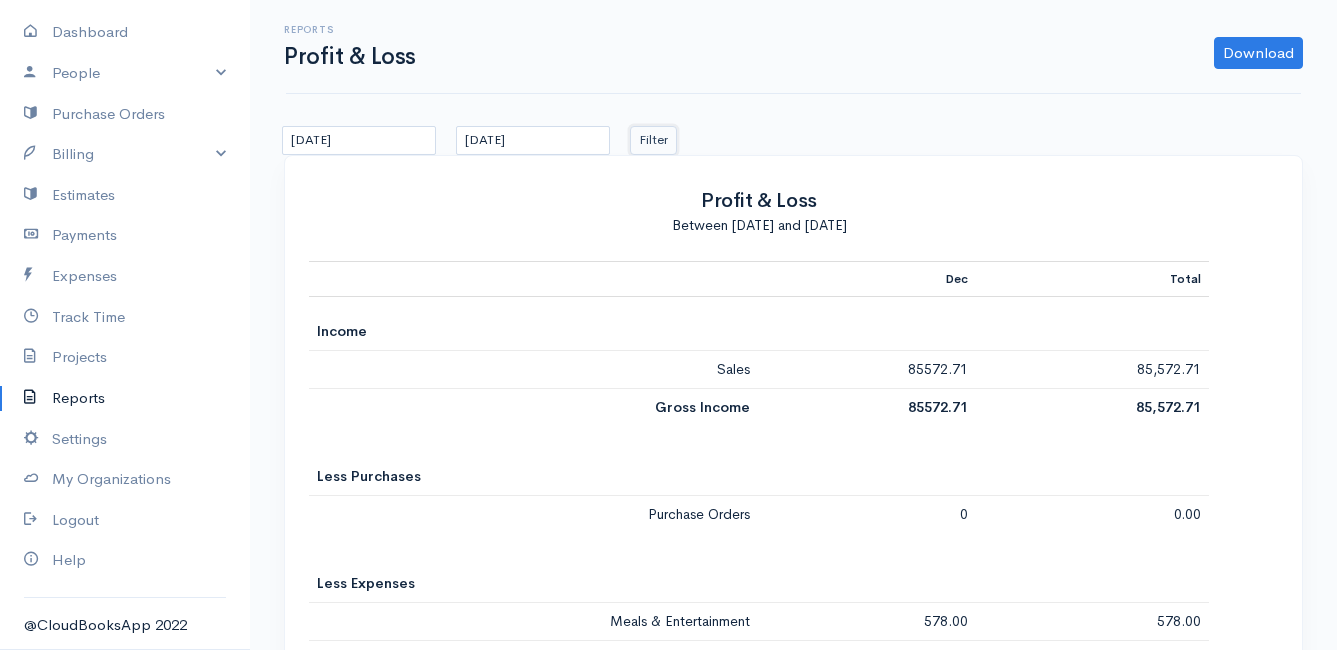 click on "Filter" at bounding box center [653, 140] 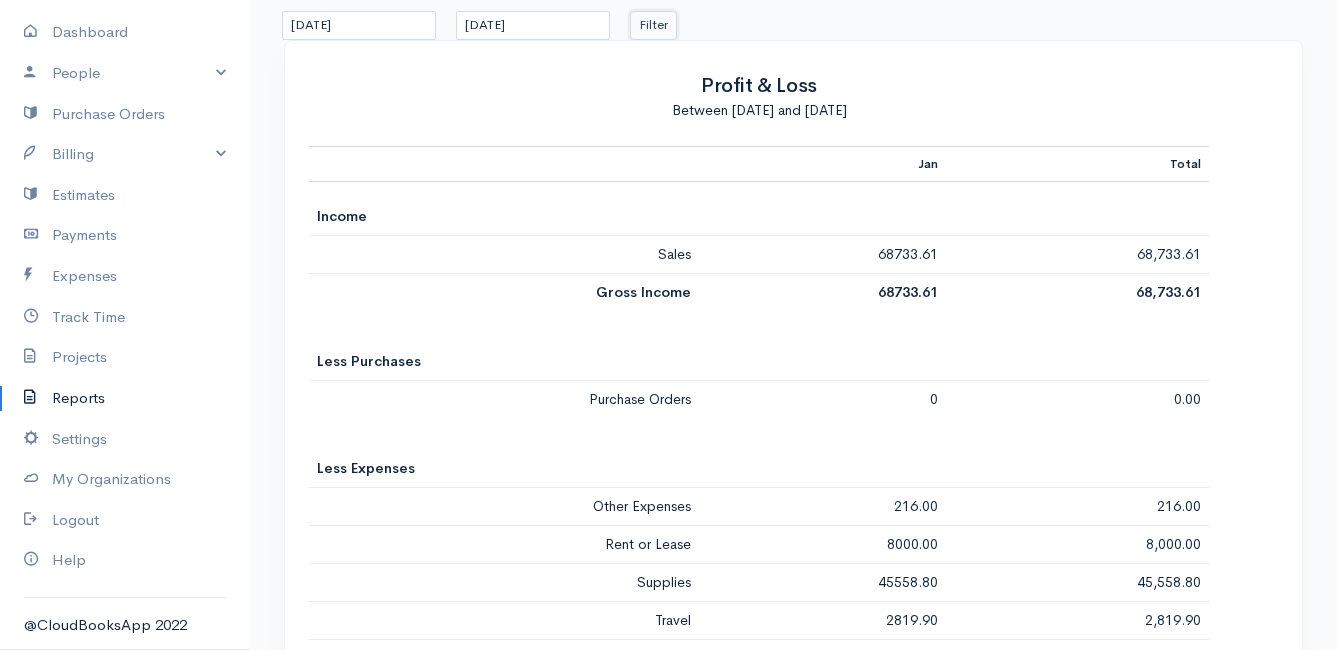 scroll, scrollTop: 0, scrollLeft: 0, axis: both 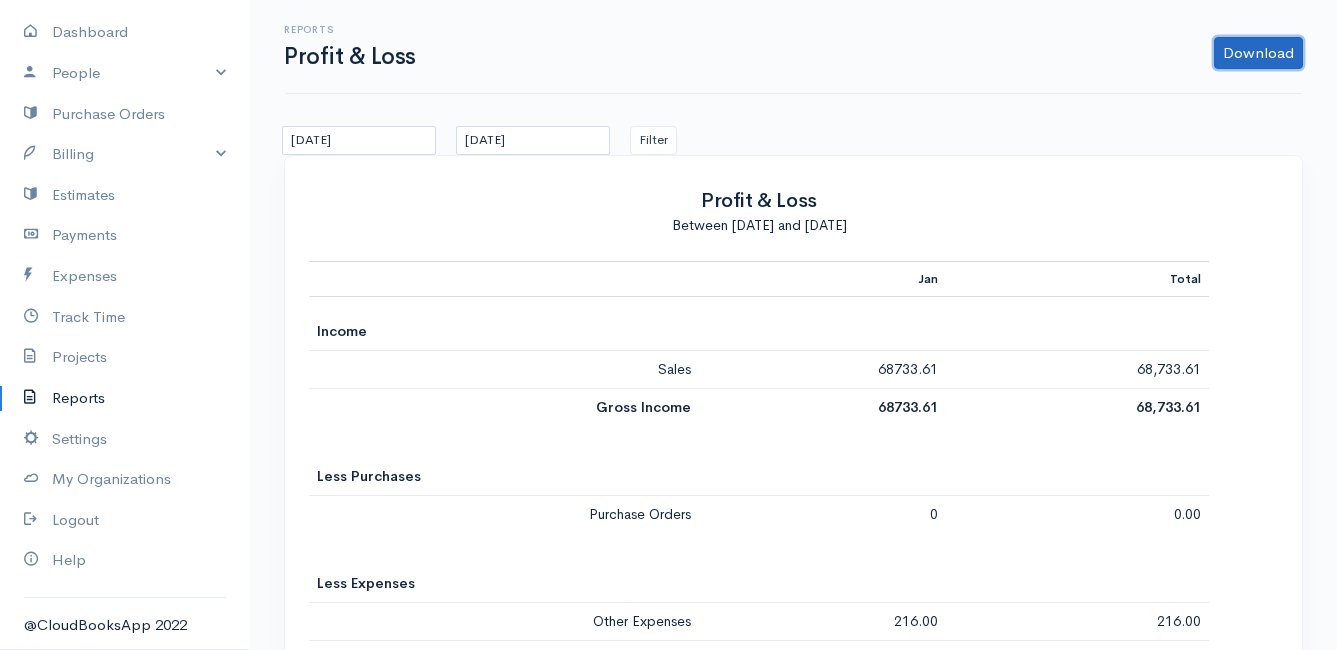 click on "Download" at bounding box center (1258, 53) 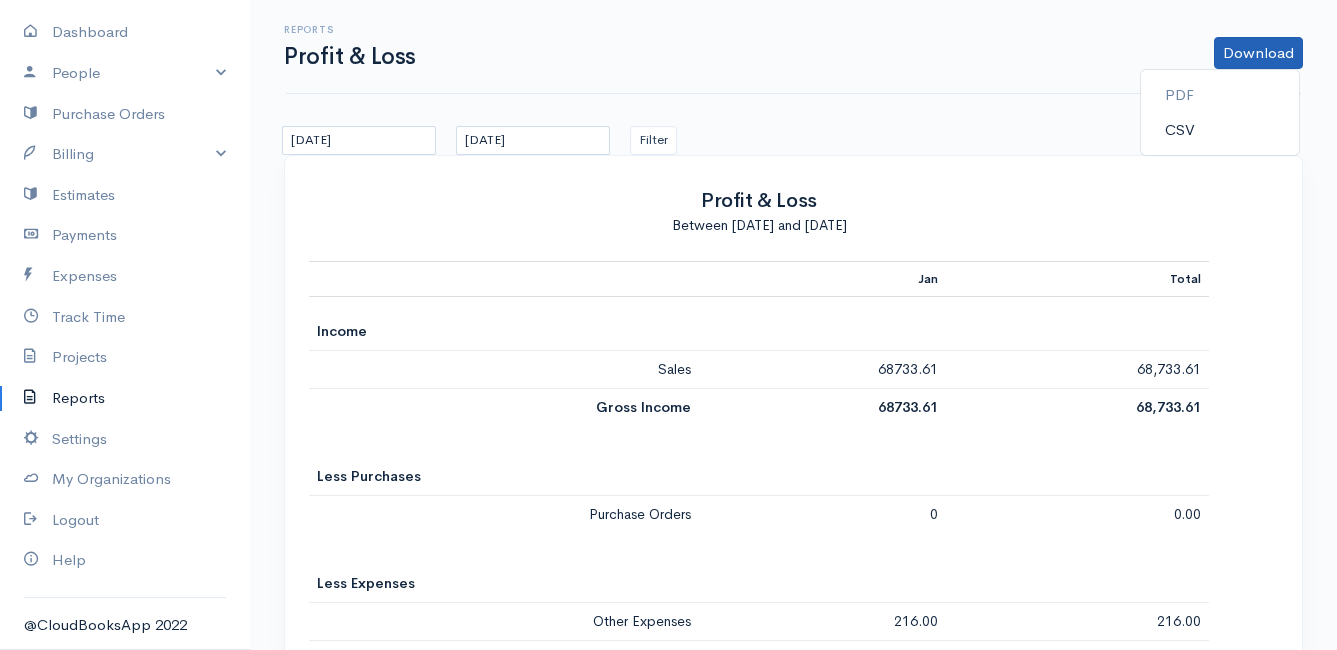 click on "CSV" at bounding box center (1220, 130) 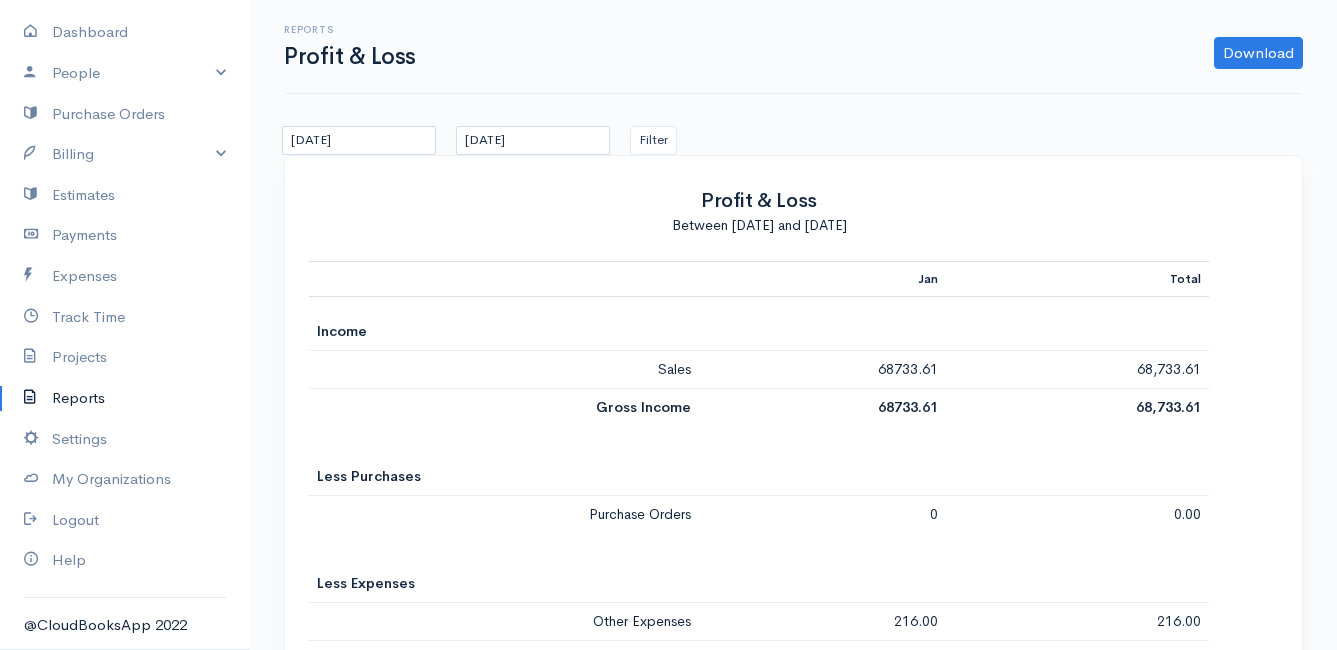 click on "Profit & Loss" at bounding box center [759, 200] 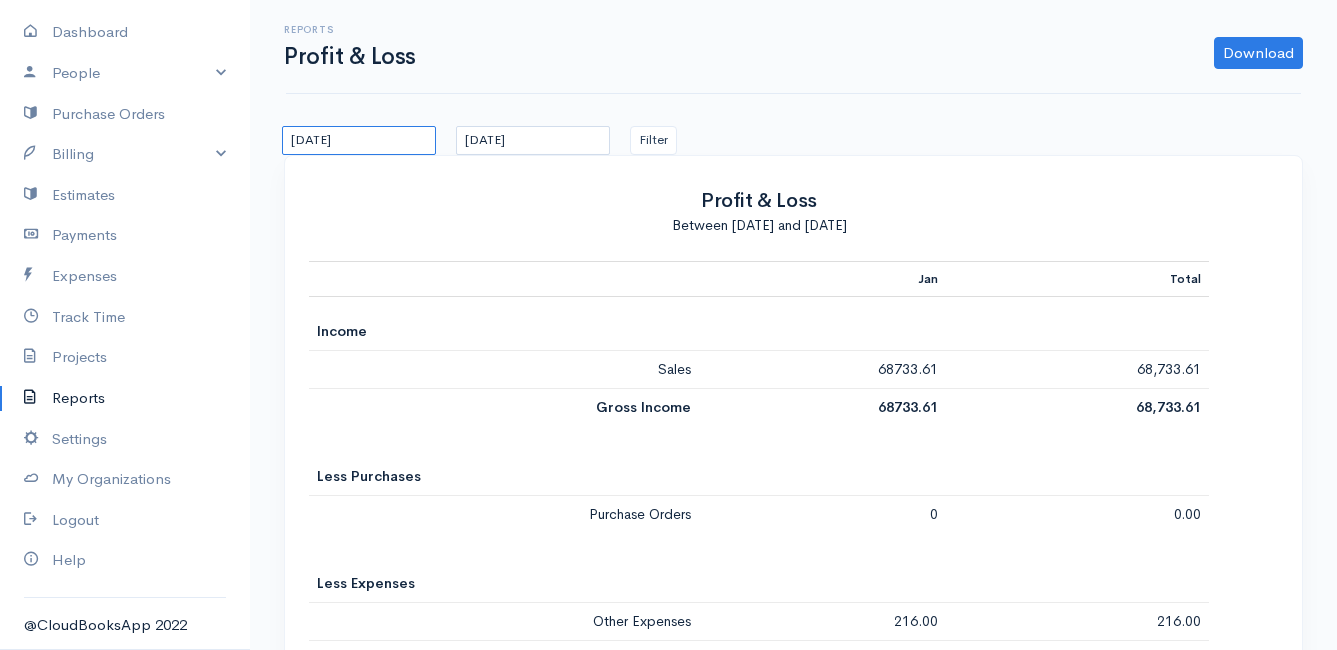 click on "[DATE]" at bounding box center [359, 140] 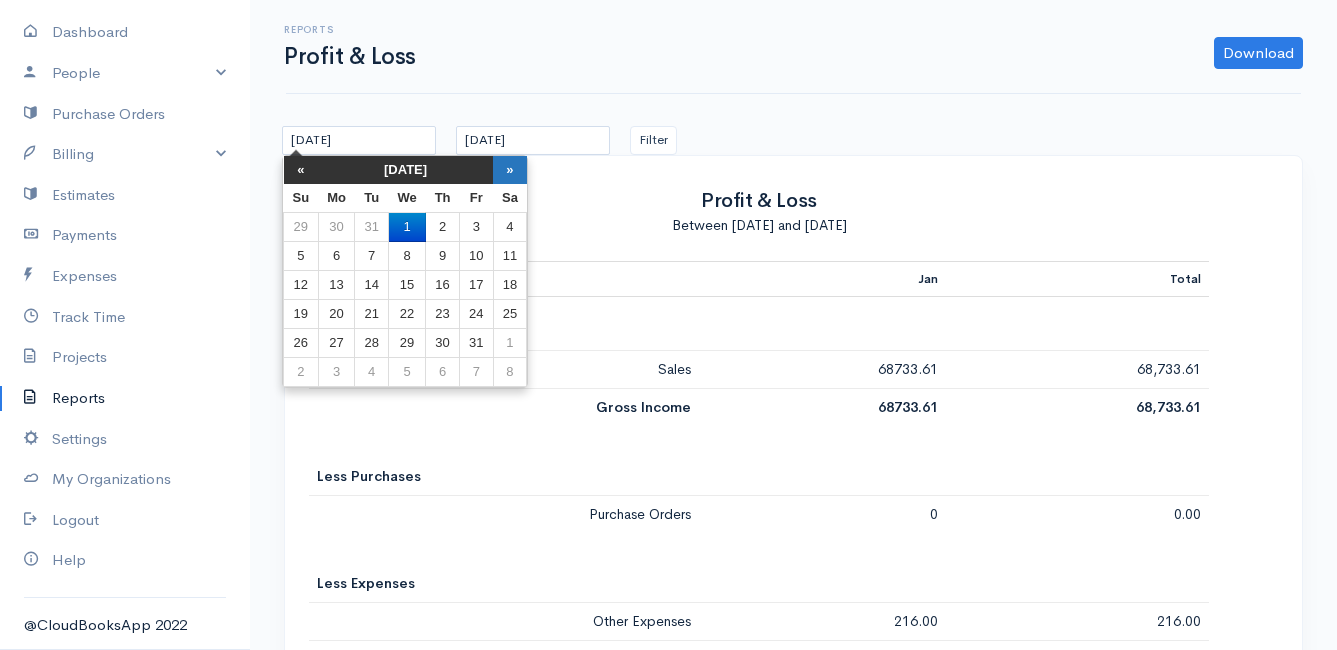 click on "»" at bounding box center [510, 170] 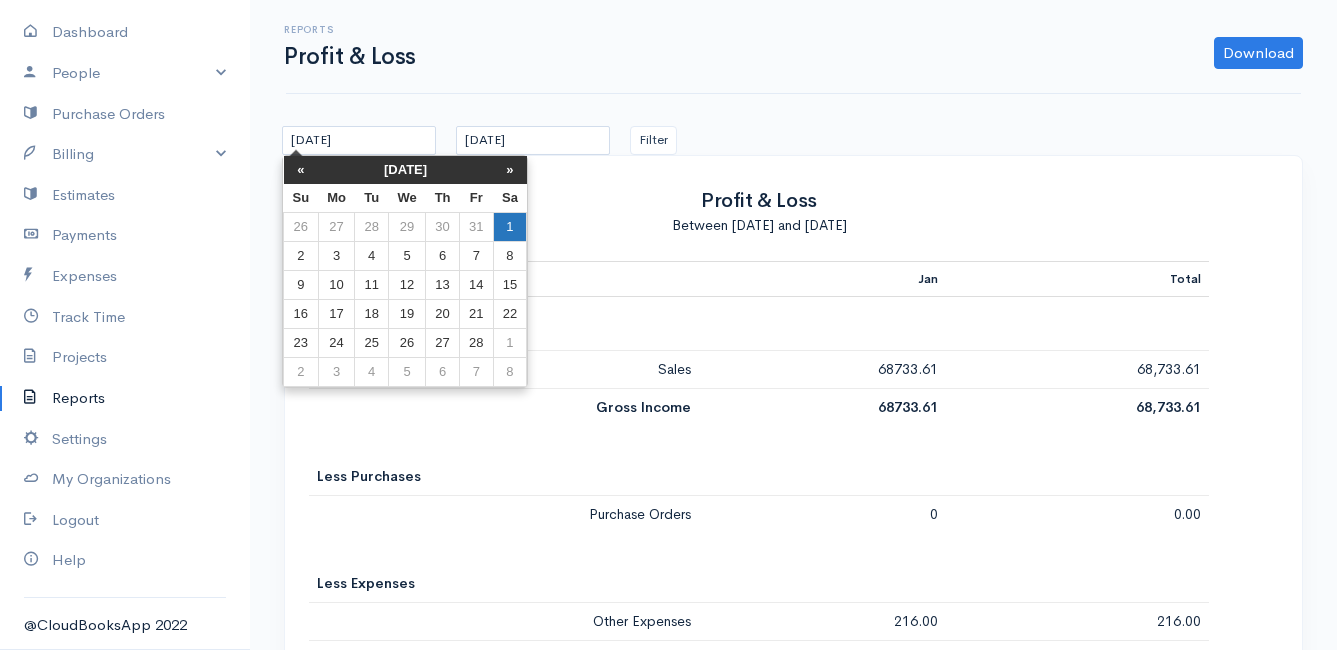 click on "1" at bounding box center [510, 227] 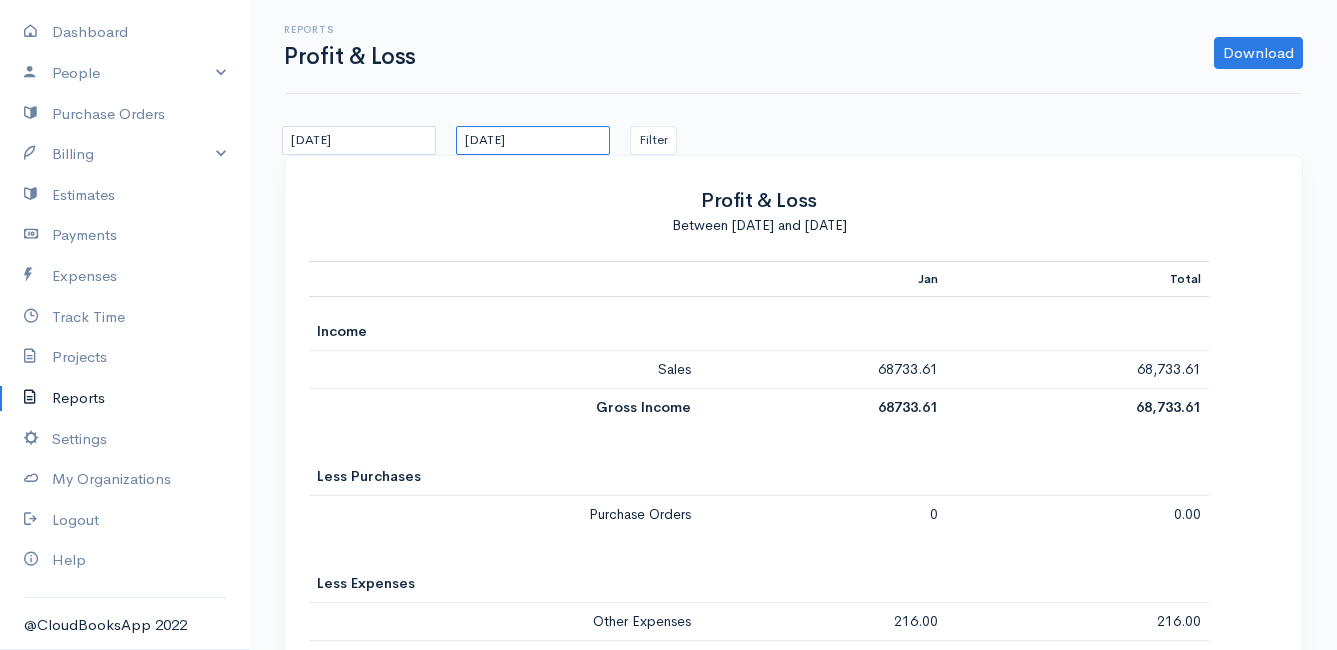click on "[DATE]" at bounding box center (533, 140) 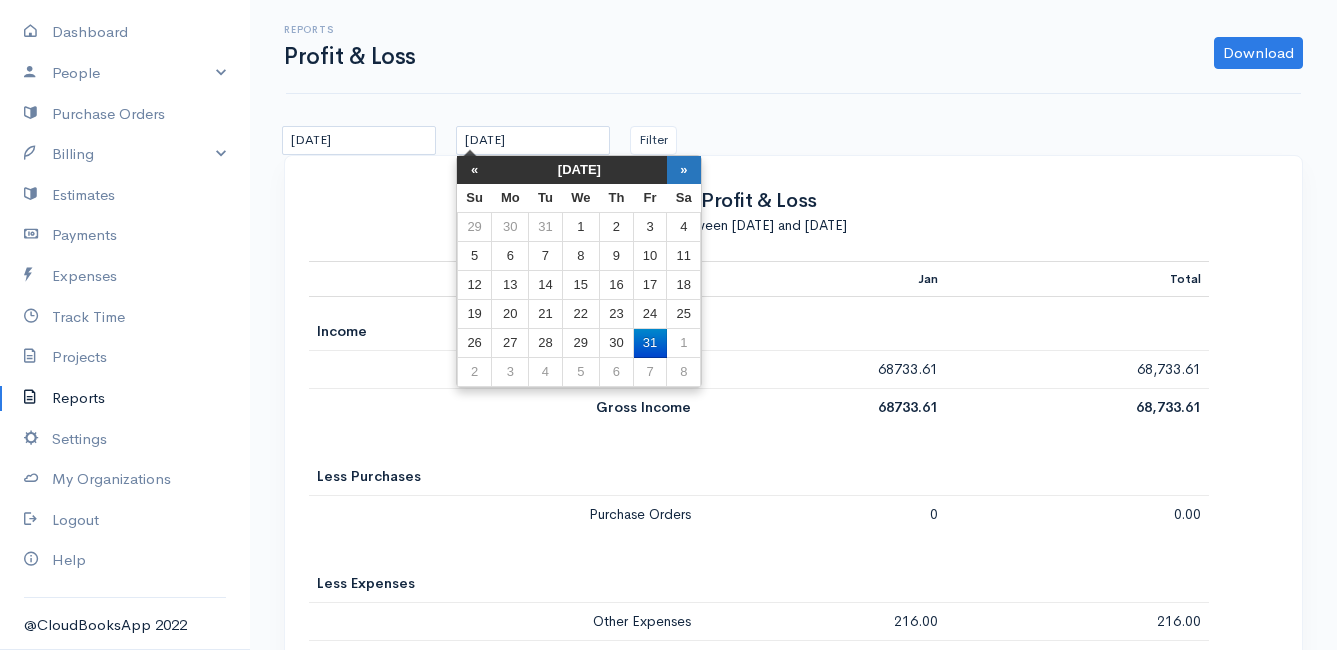 click on "»" at bounding box center [684, 170] 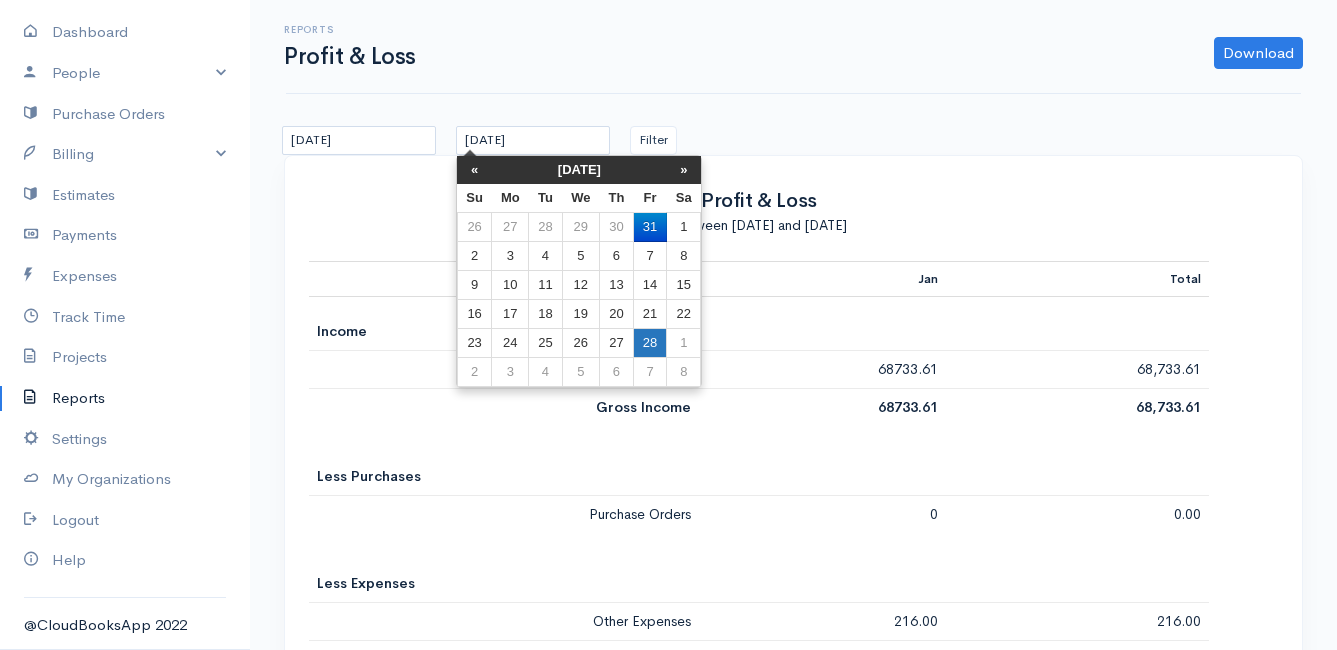 click on "28" at bounding box center (649, 343) 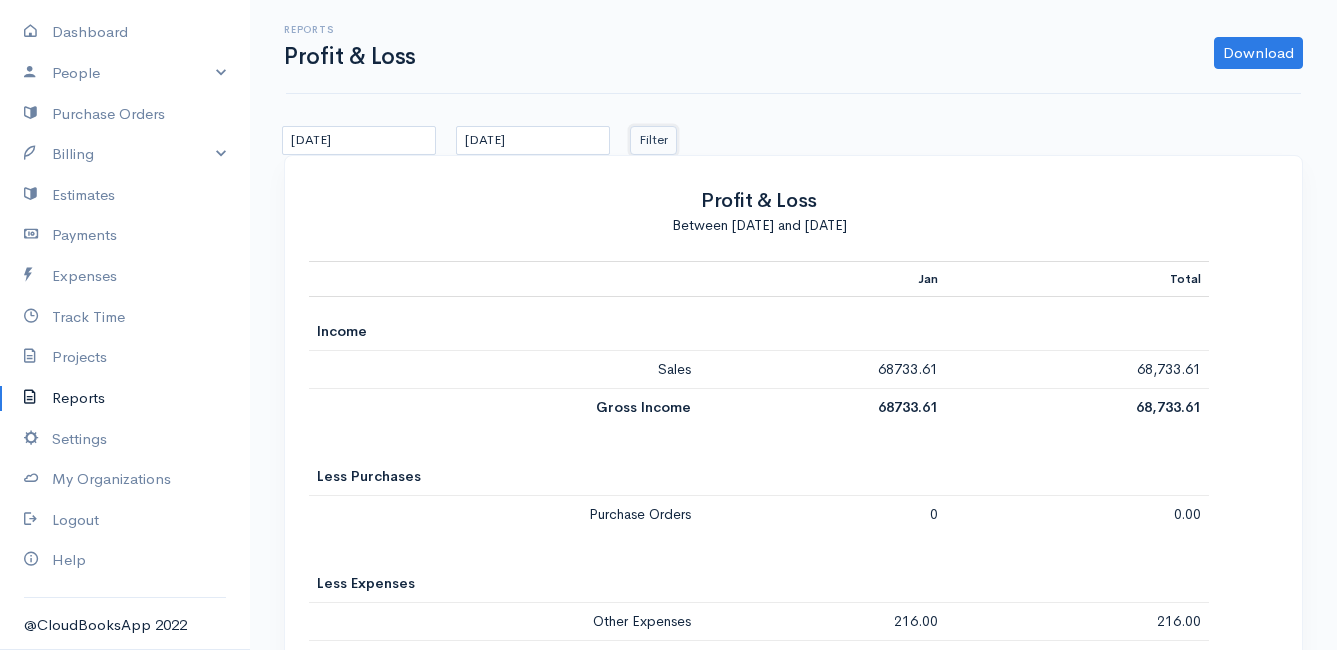 click on "Filter" at bounding box center [653, 140] 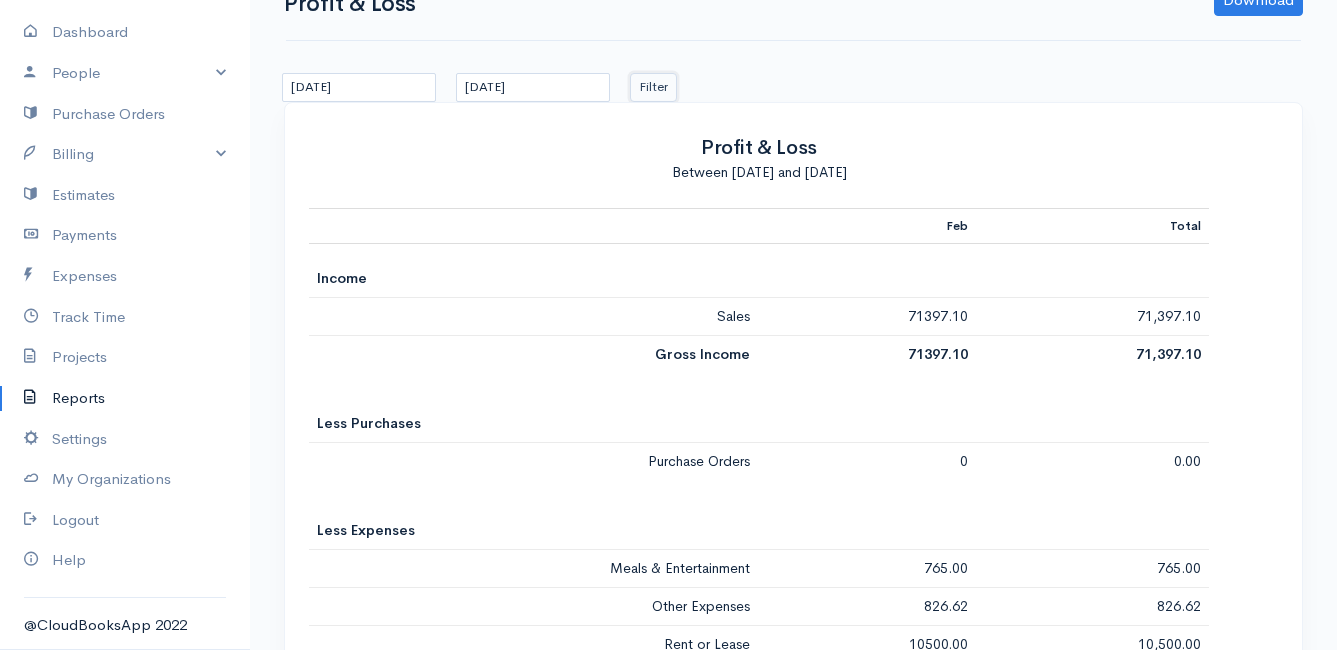 scroll, scrollTop: 0, scrollLeft: 0, axis: both 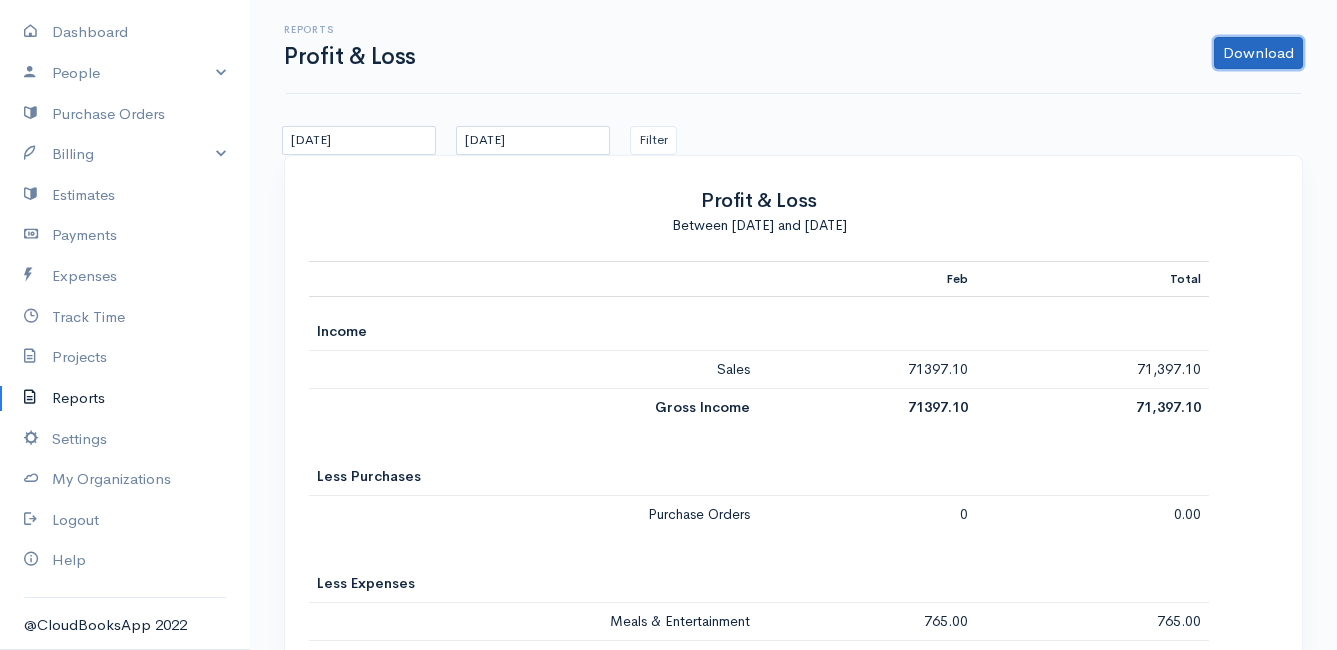 click on "Download" at bounding box center [1258, 53] 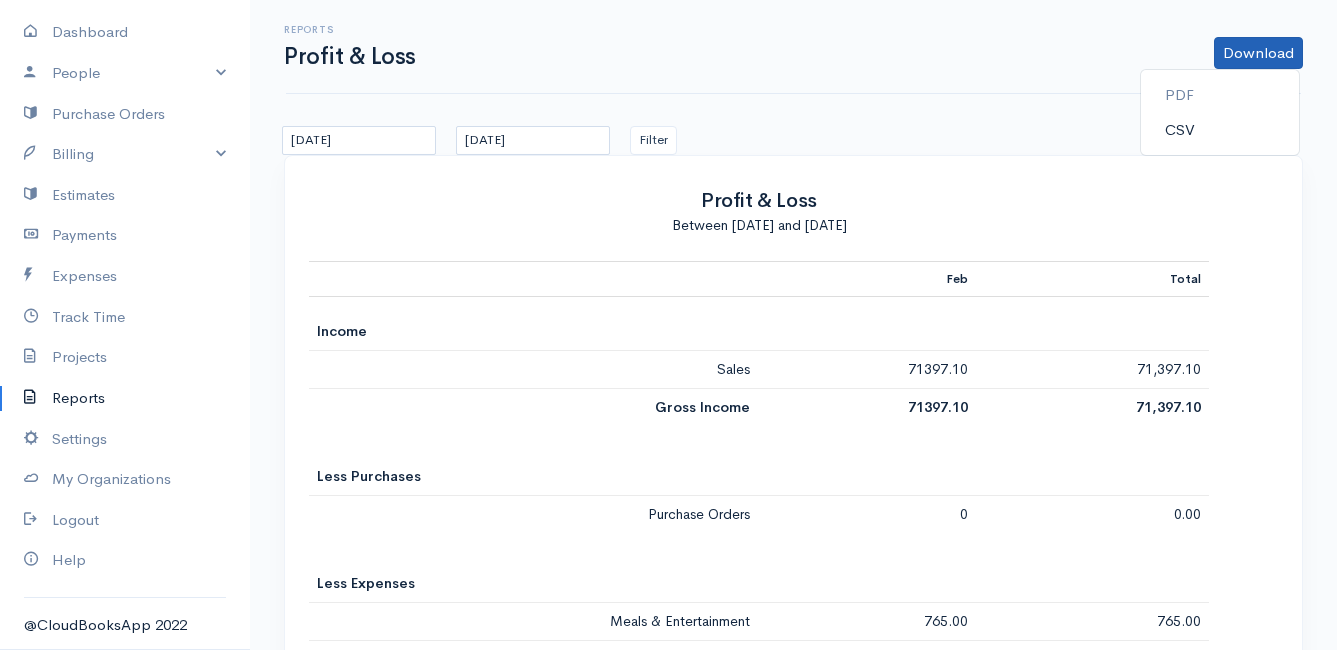 click on "CSV" at bounding box center (1220, 130) 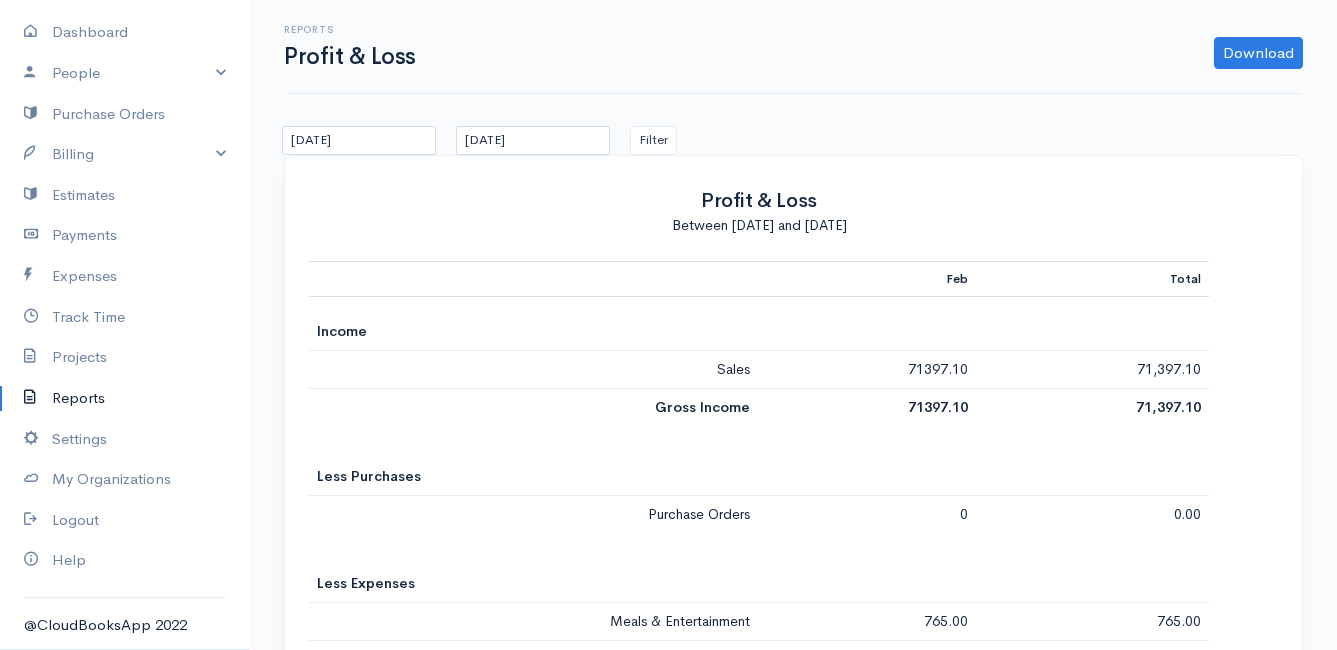click on "Between [DATE] and [DATE]" at bounding box center (759, 225) 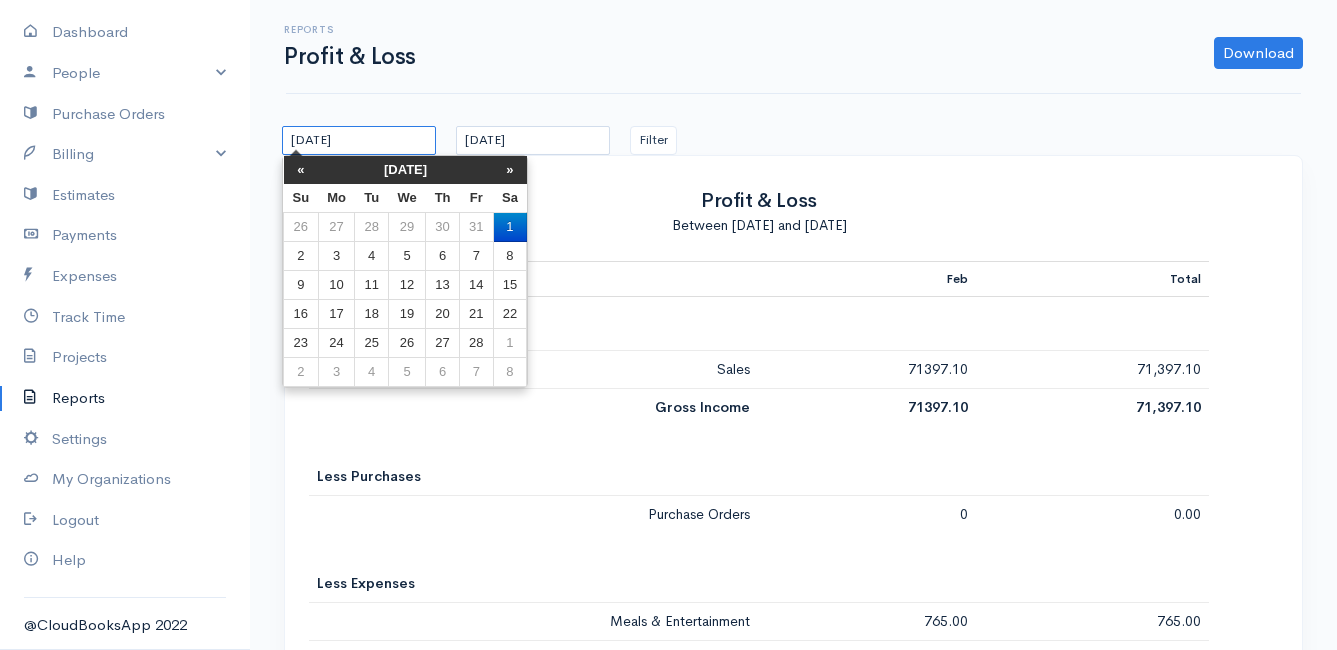 click on "[DATE]" at bounding box center [359, 140] 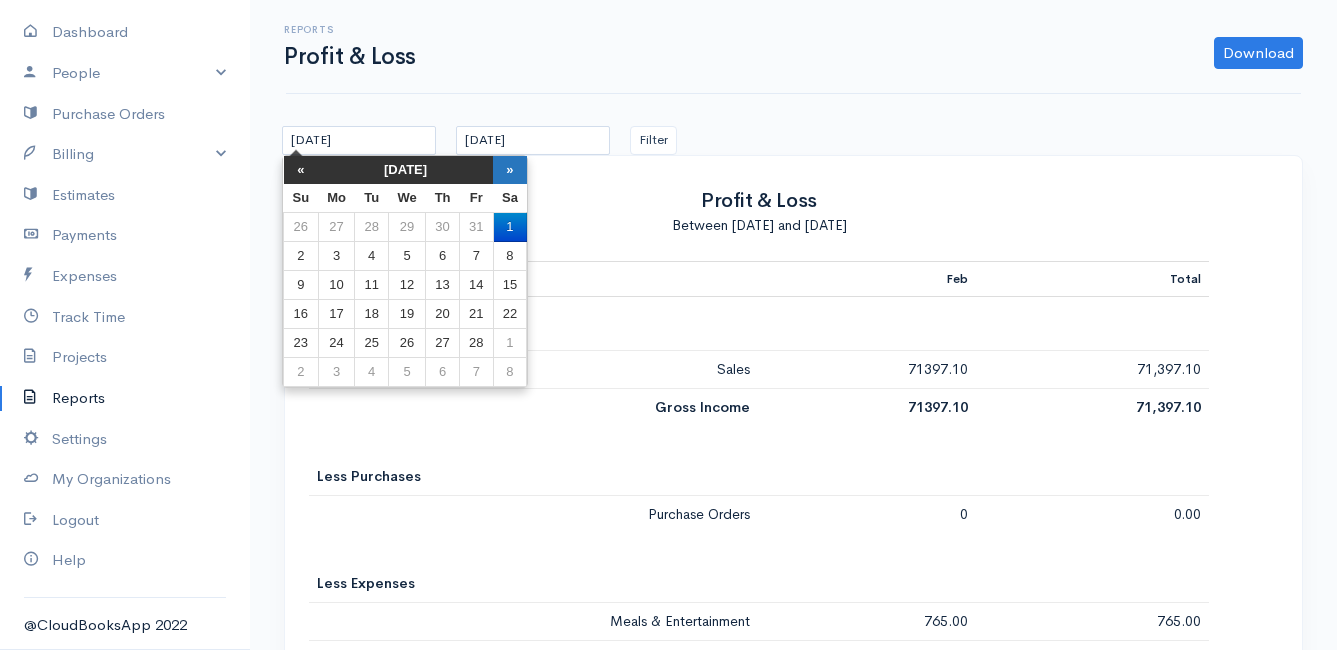 click on "»" at bounding box center (510, 170) 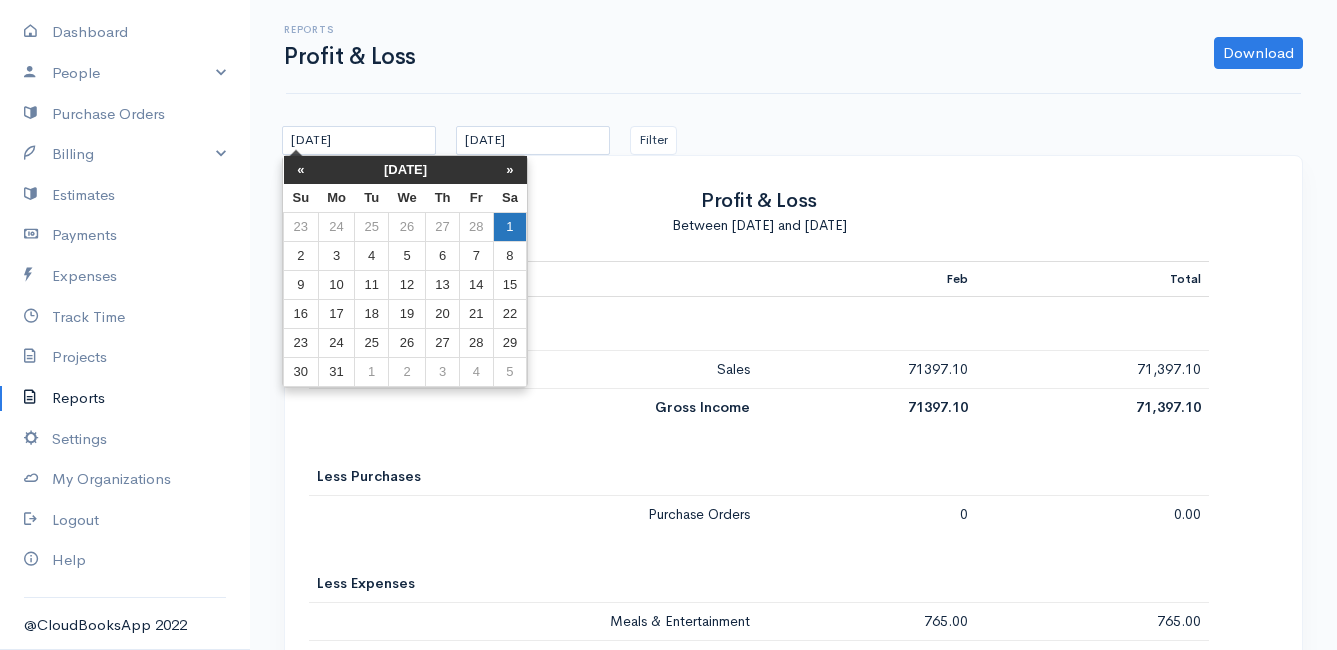 click on "1" at bounding box center [510, 227] 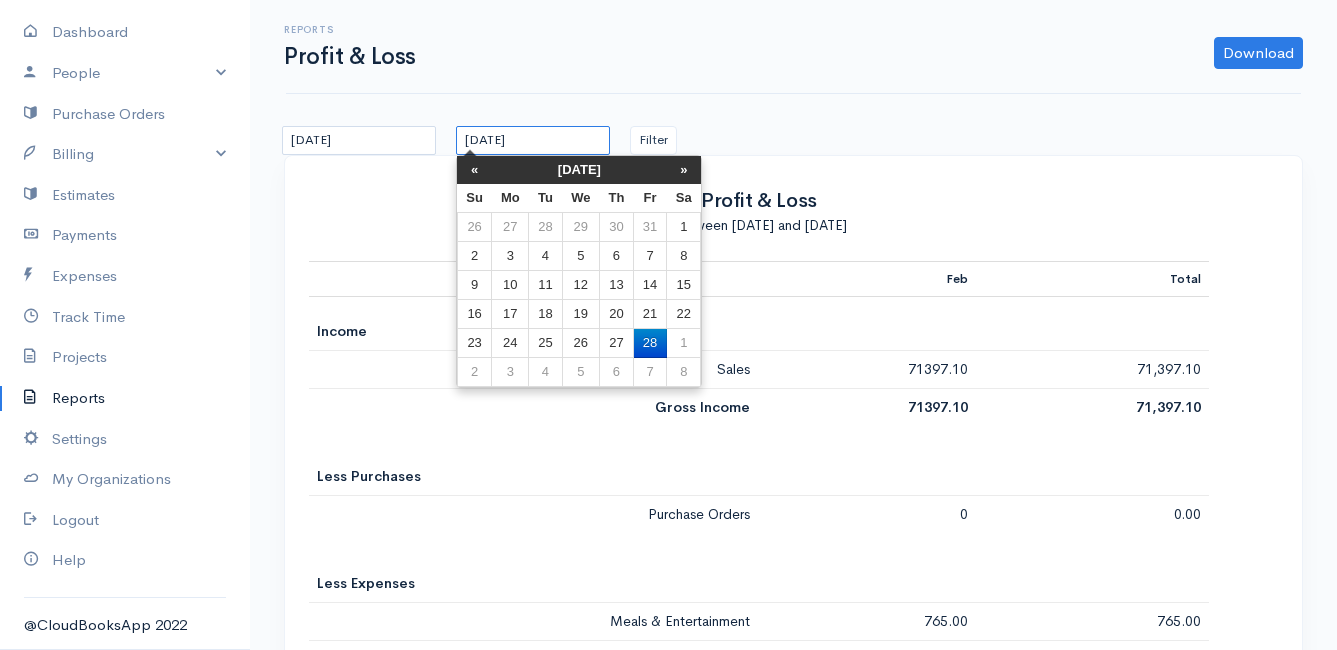 click on "[DATE]" at bounding box center (533, 140) 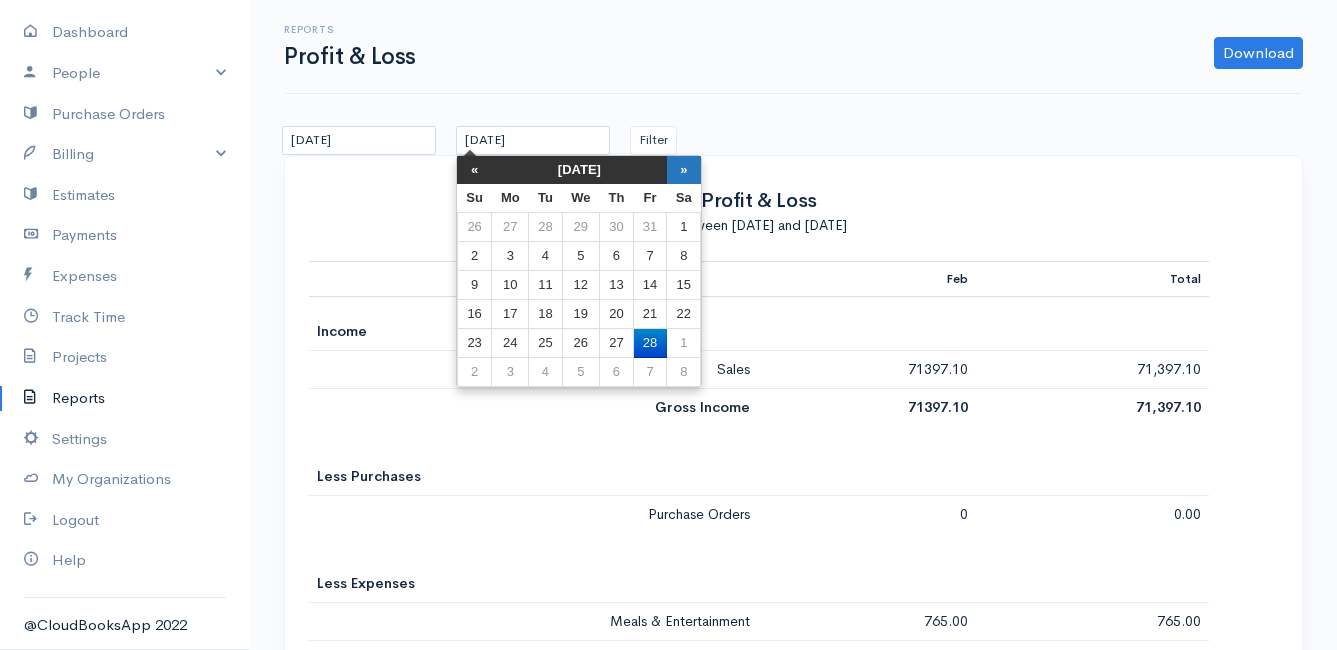 click on "»" at bounding box center (684, 170) 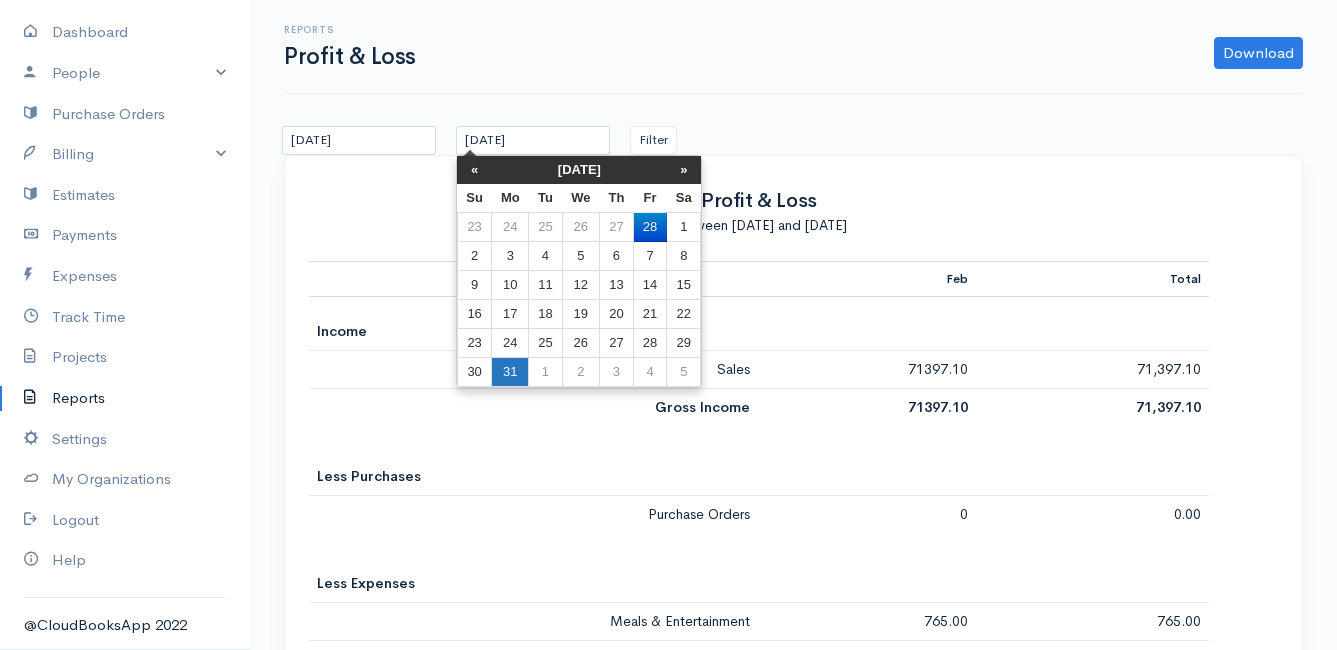 click on "31" at bounding box center (510, 372) 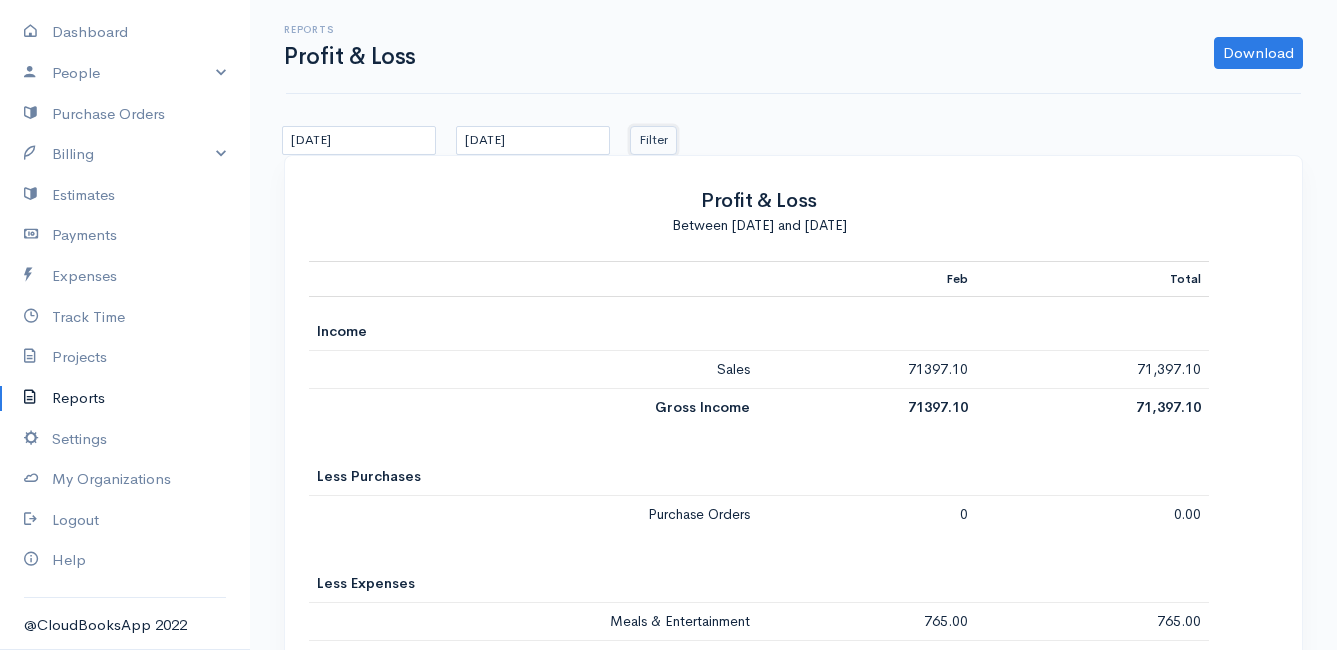 click on "Filter" at bounding box center (653, 140) 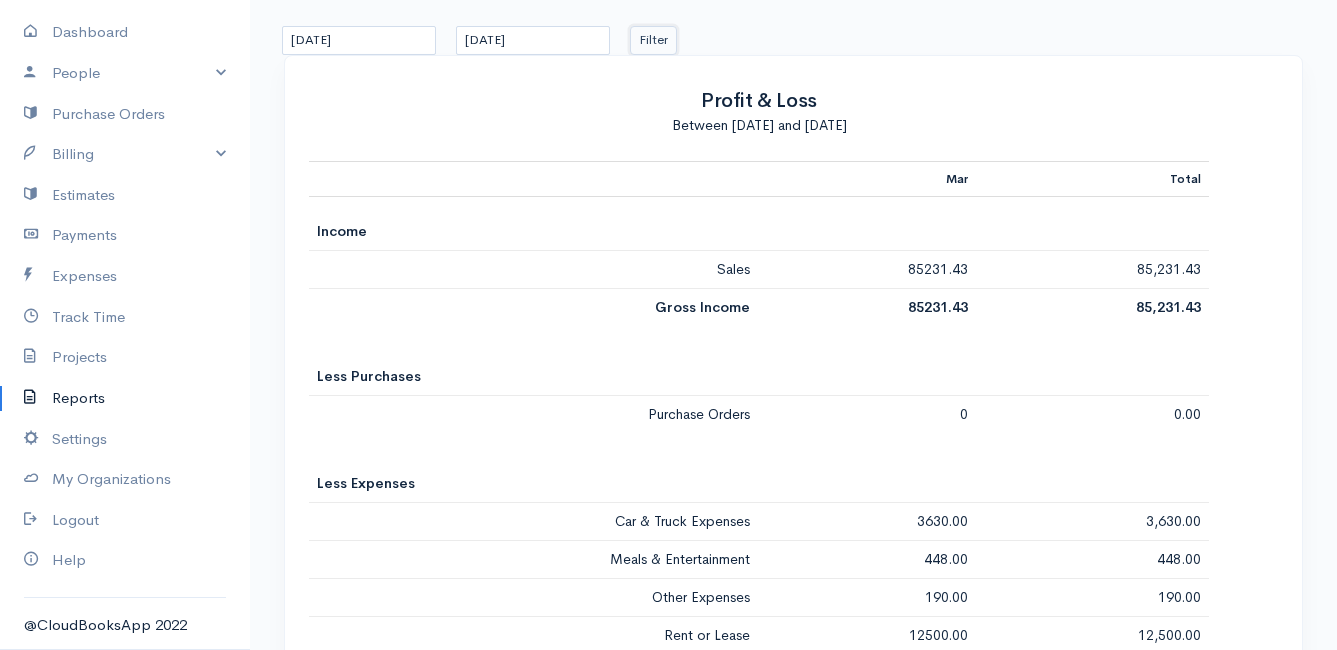 scroll, scrollTop: 0, scrollLeft: 0, axis: both 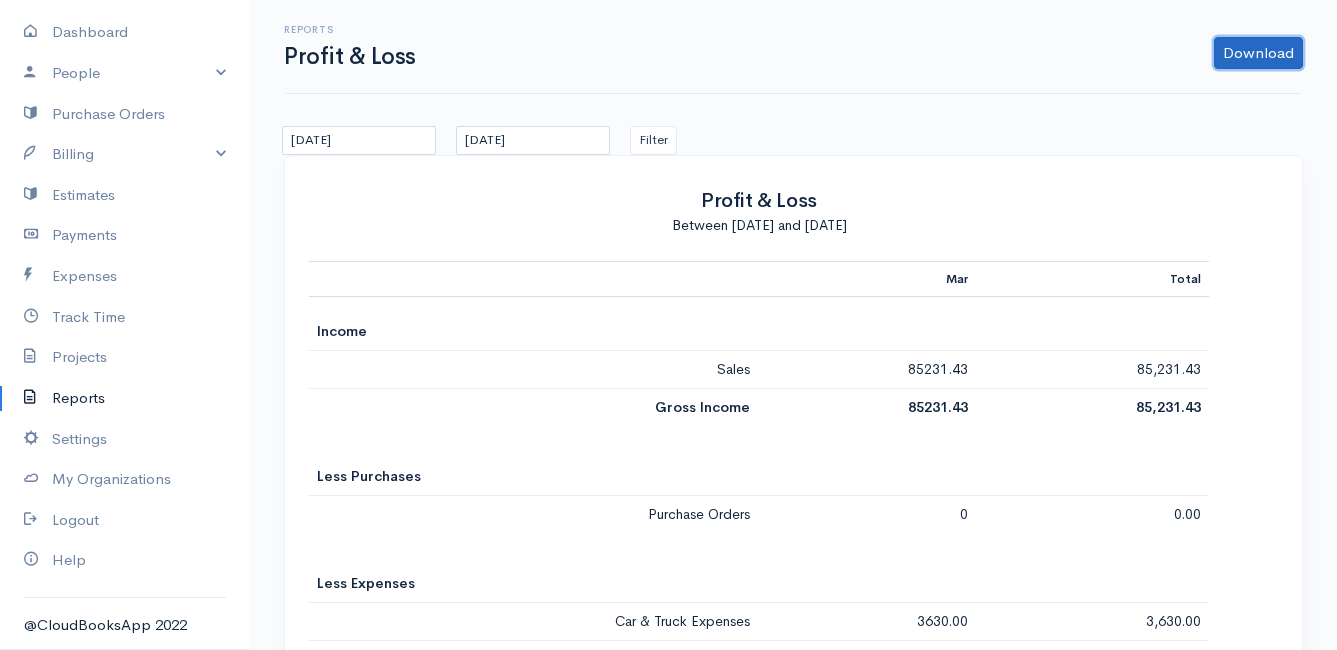 click on "Download" at bounding box center [1258, 53] 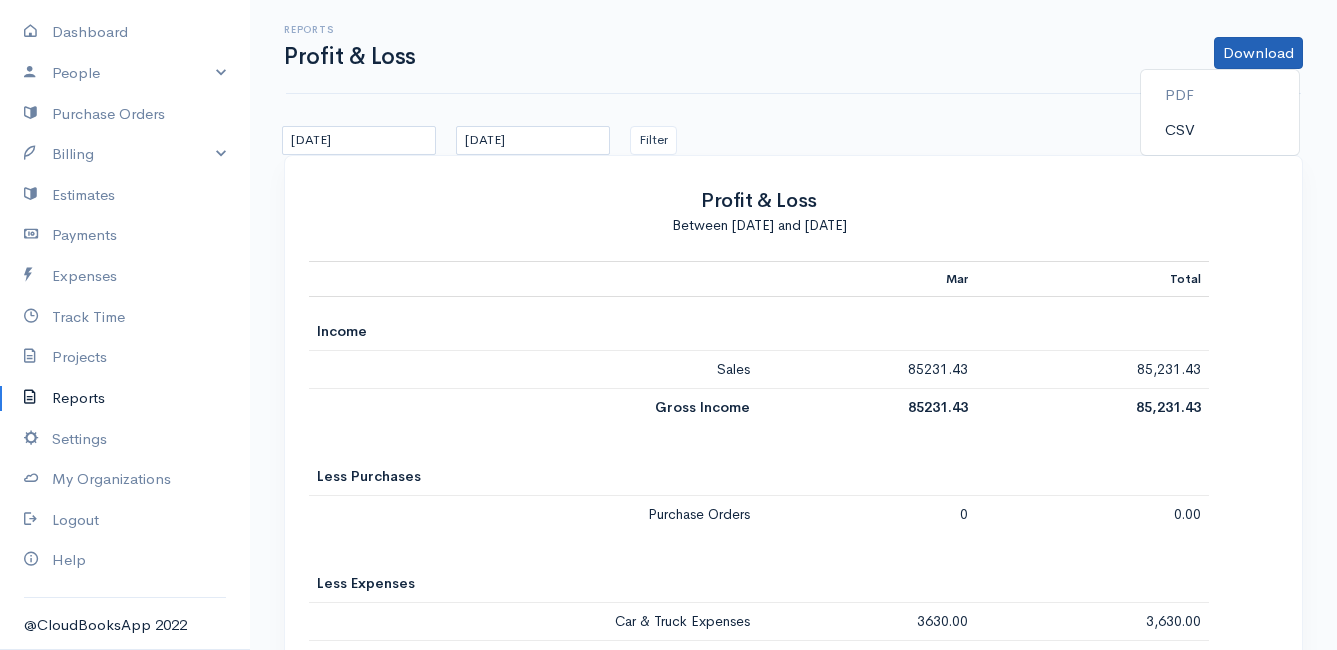 click on "CSV" at bounding box center [1220, 130] 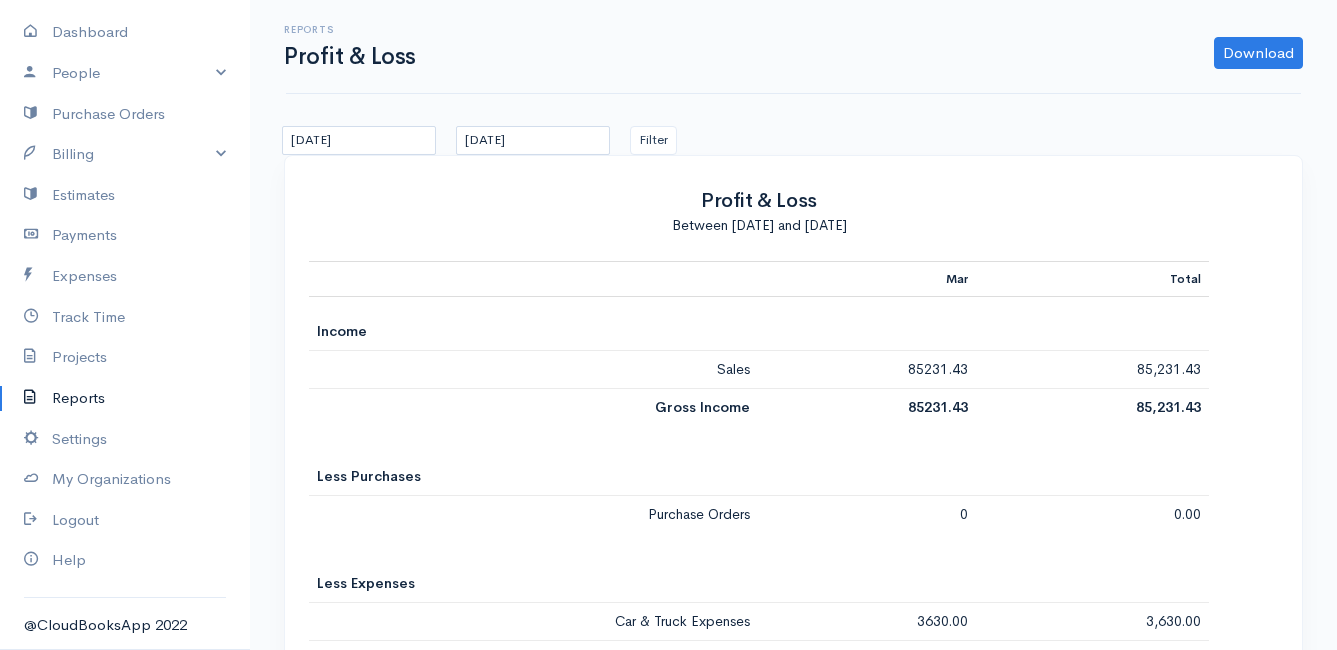 click on "Download PDF CSV" at bounding box center (869, 53) 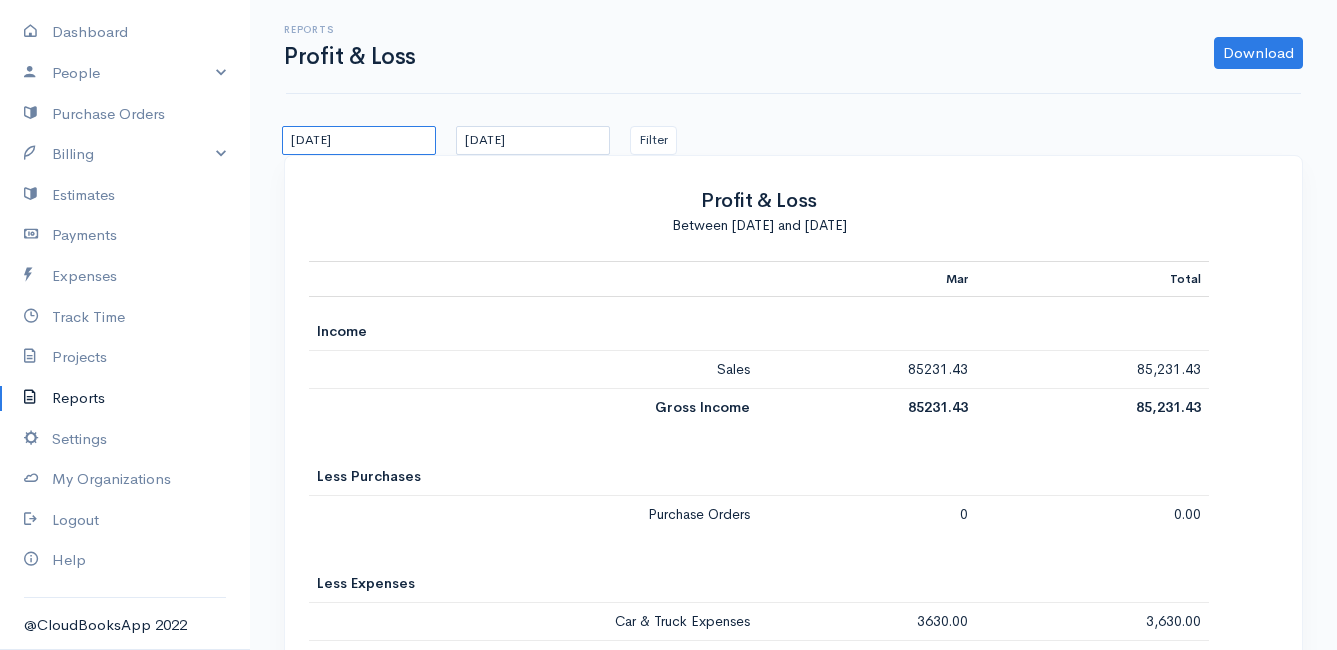click on "[DATE]" at bounding box center (359, 140) 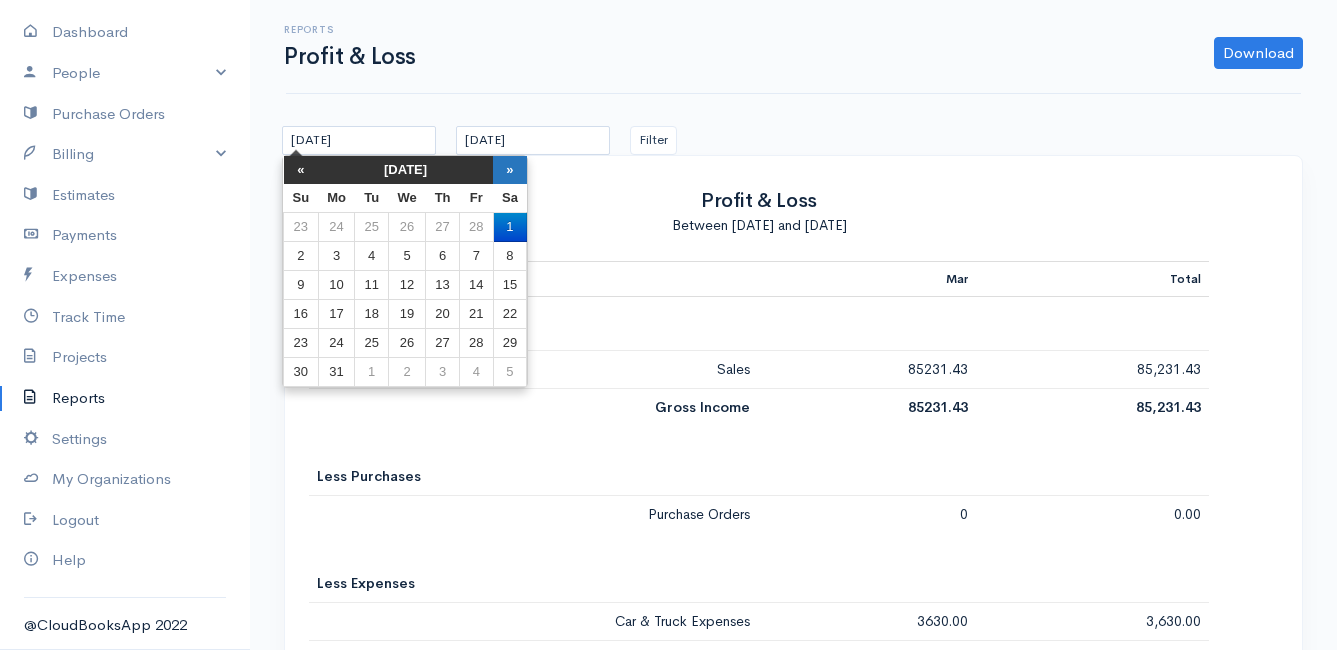 click on "»" at bounding box center (510, 170) 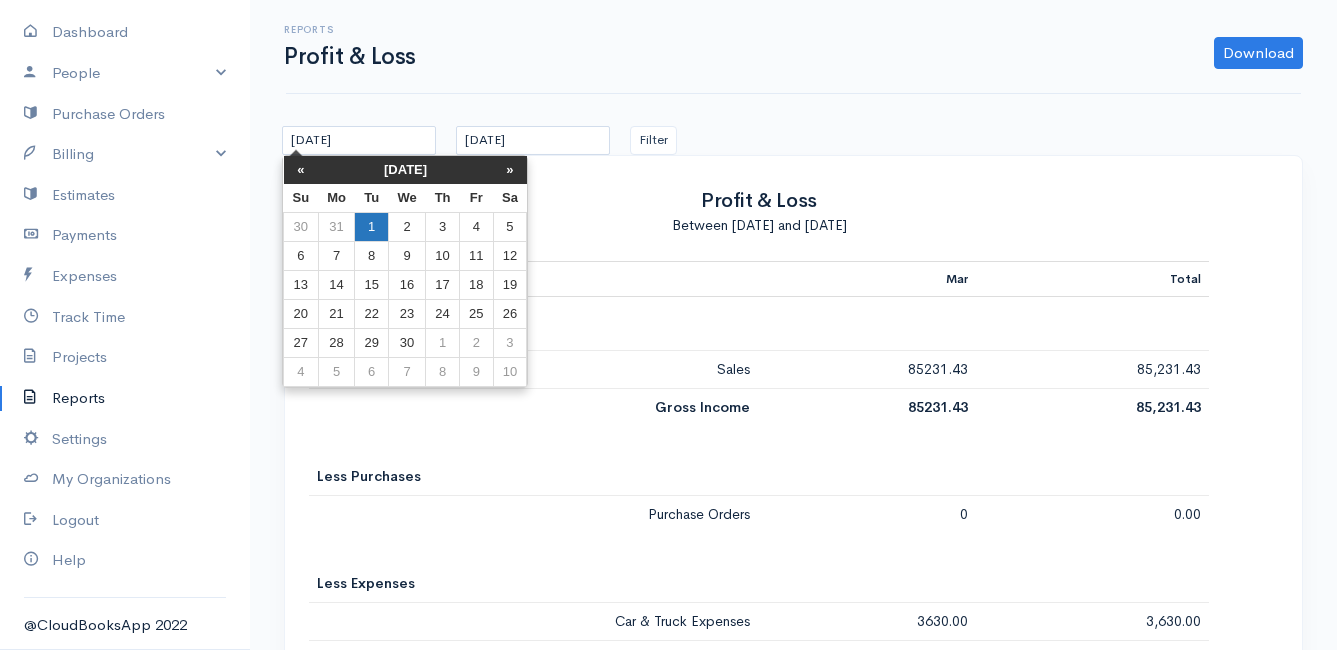 click on "1" at bounding box center (371, 227) 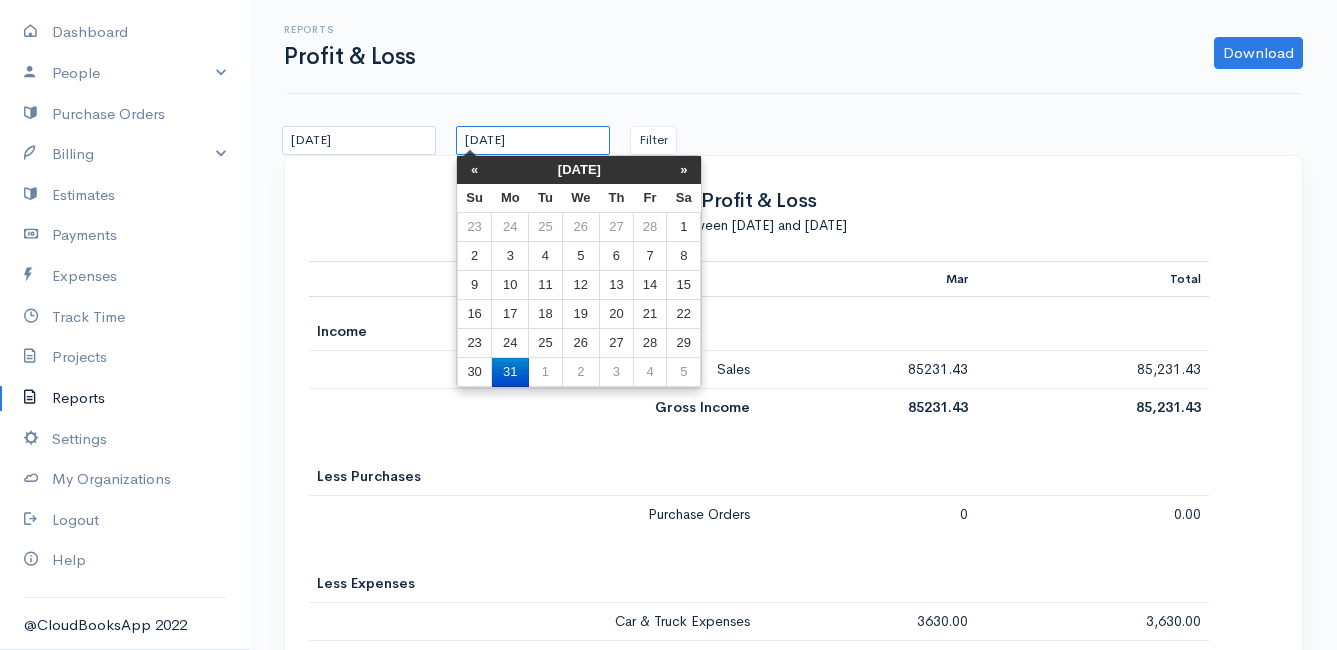 click on "[DATE]" at bounding box center [533, 140] 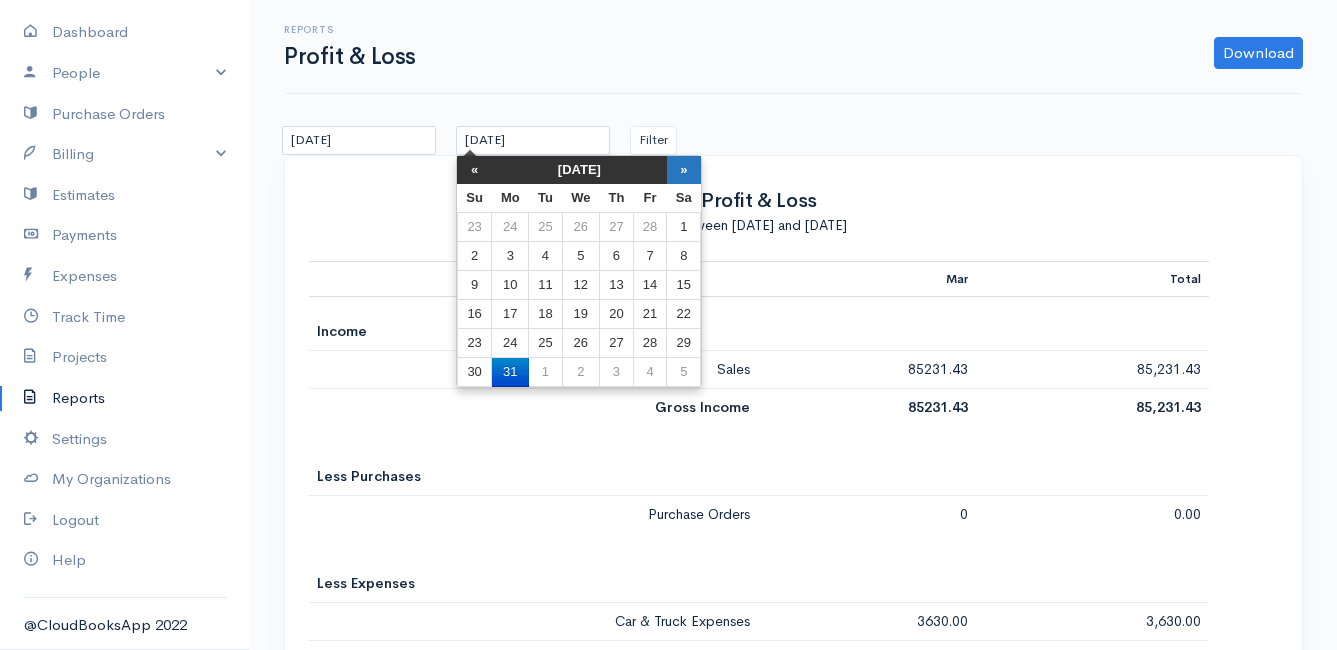 click on "»" at bounding box center [684, 170] 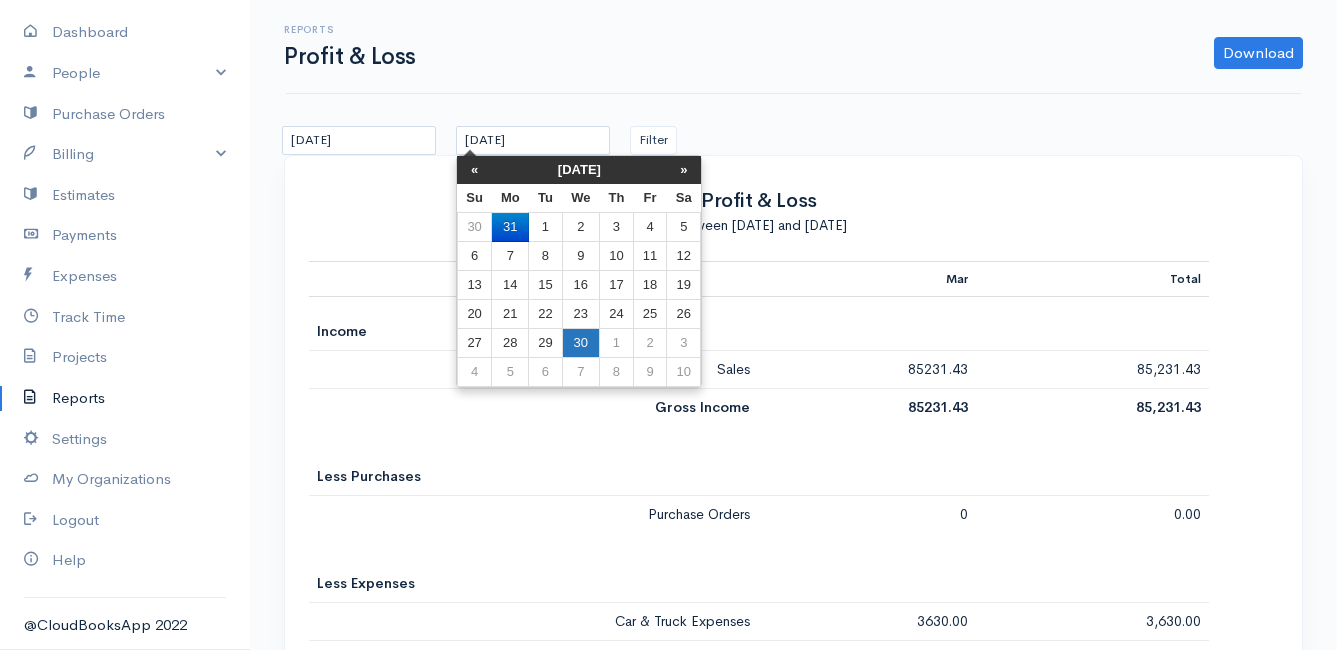 click on "30" at bounding box center (580, 343) 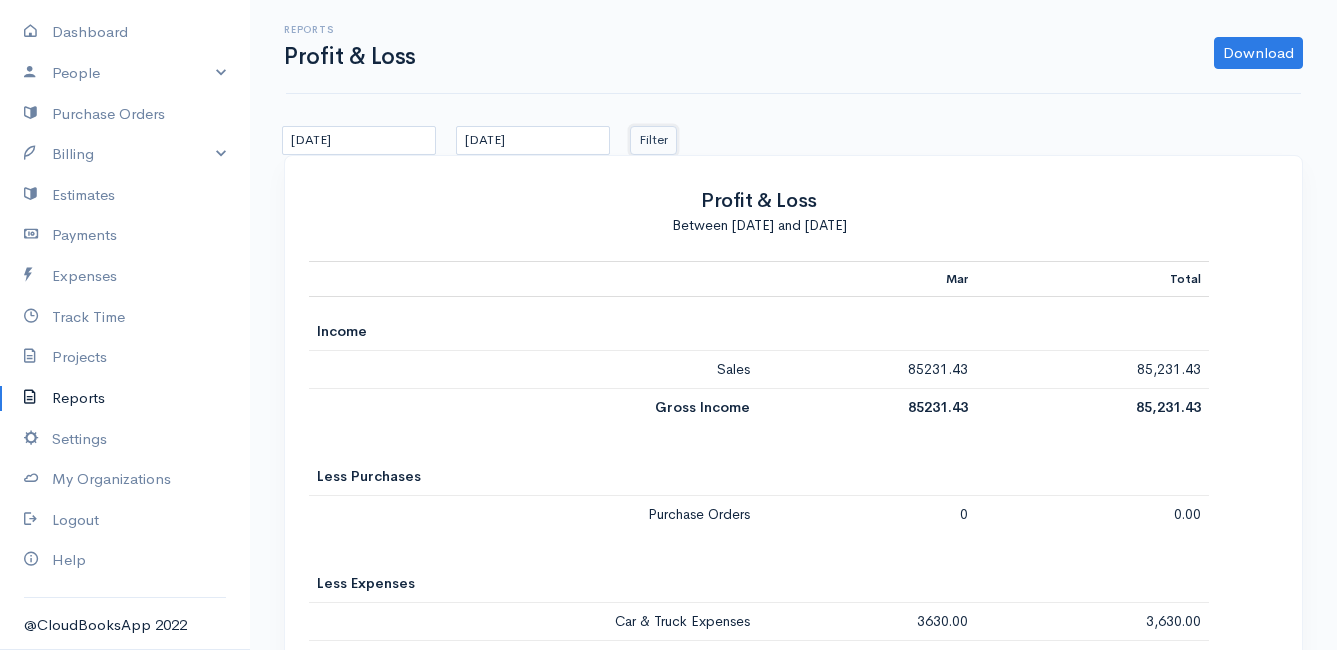 click on "Filter" at bounding box center [653, 140] 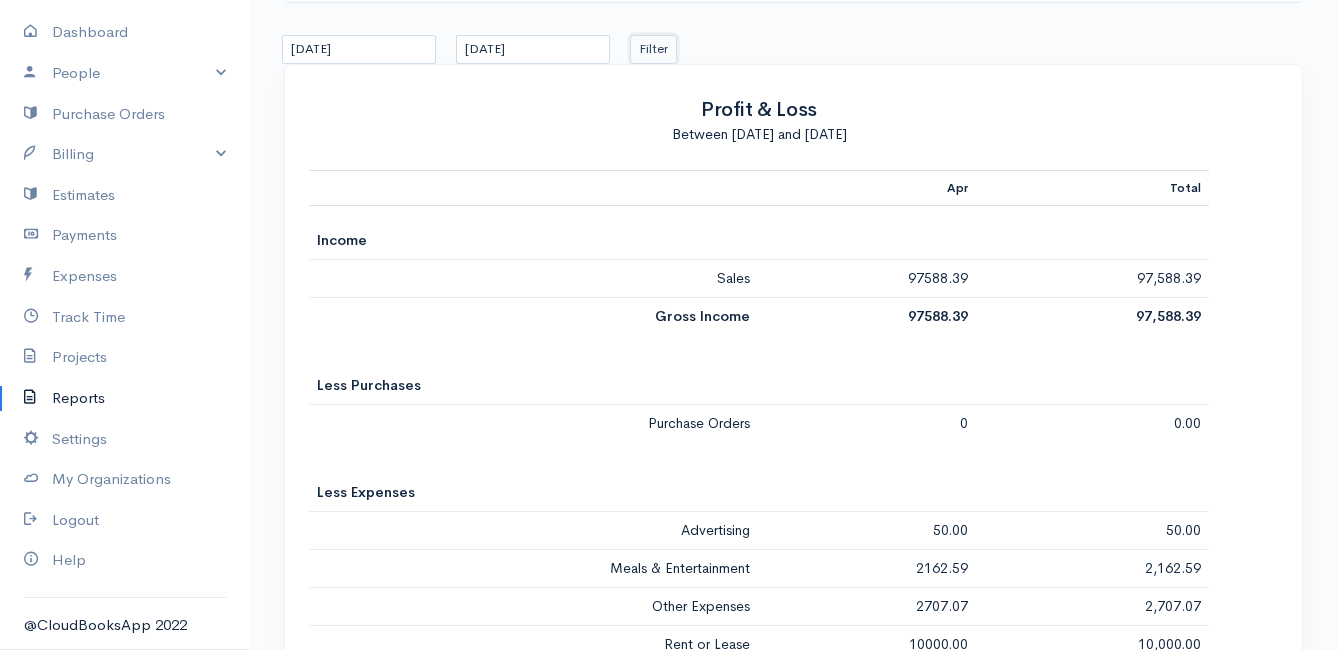 scroll, scrollTop: 0, scrollLeft: 0, axis: both 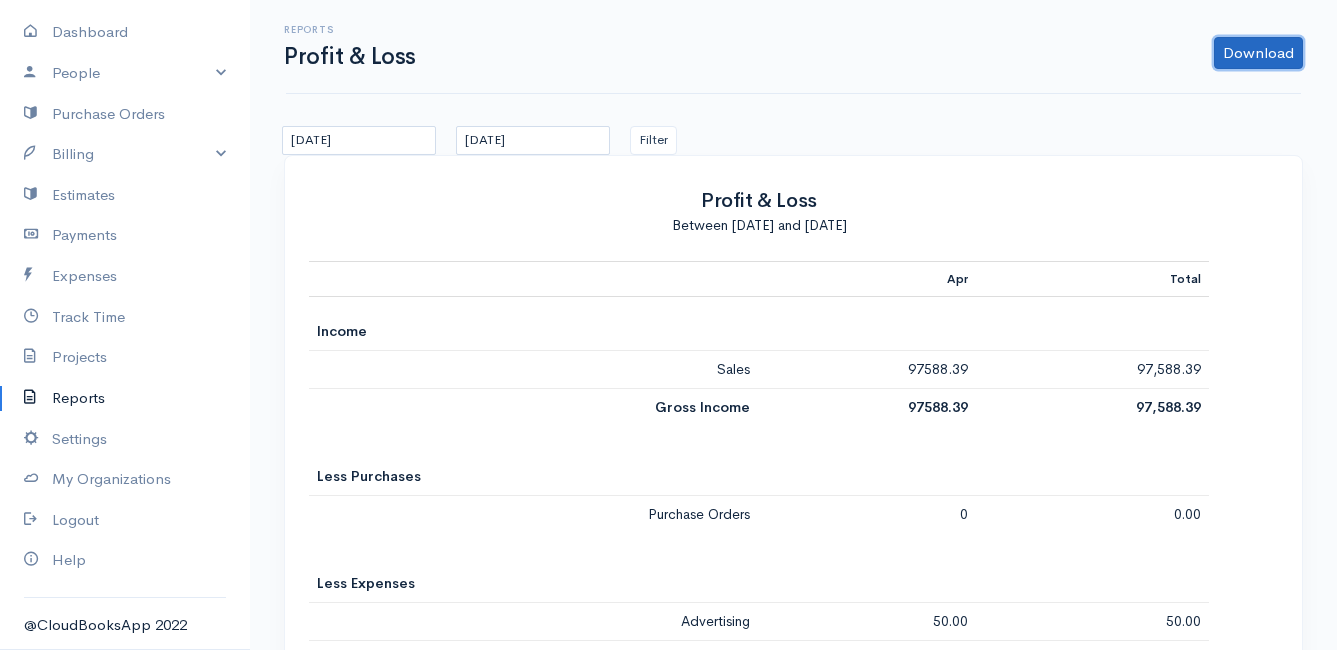 click on "Download" at bounding box center [1258, 53] 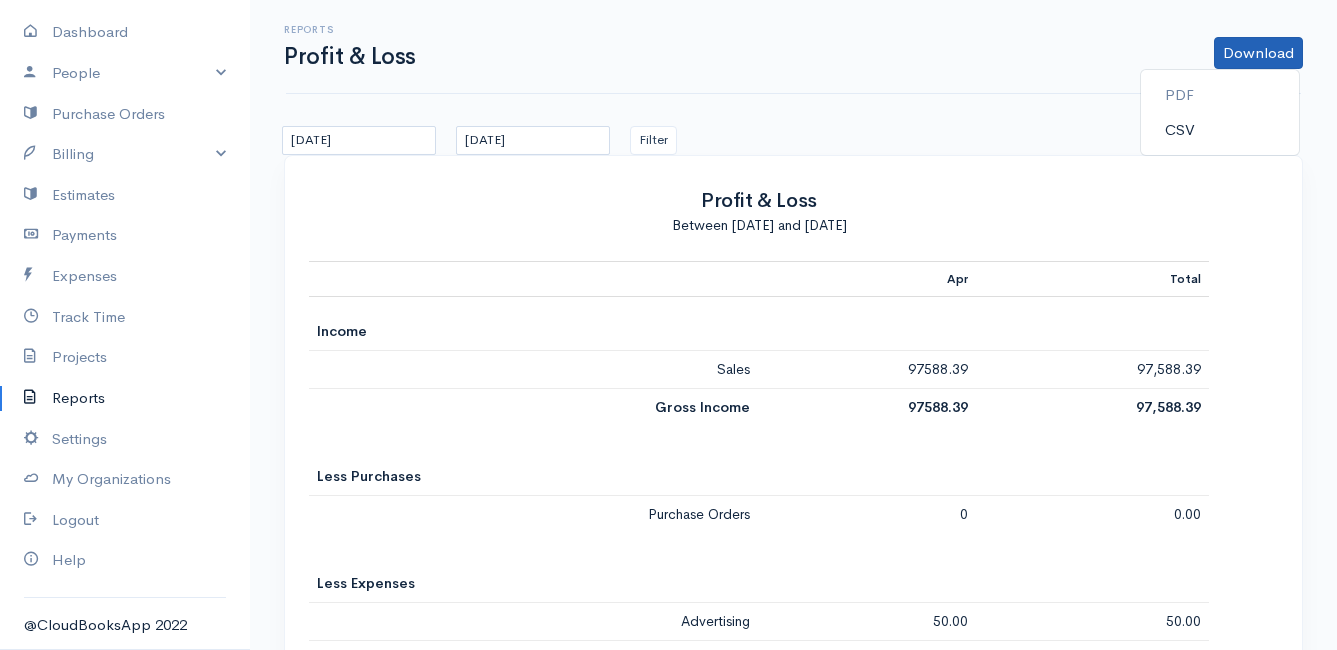 click on "CSV" at bounding box center (1220, 130) 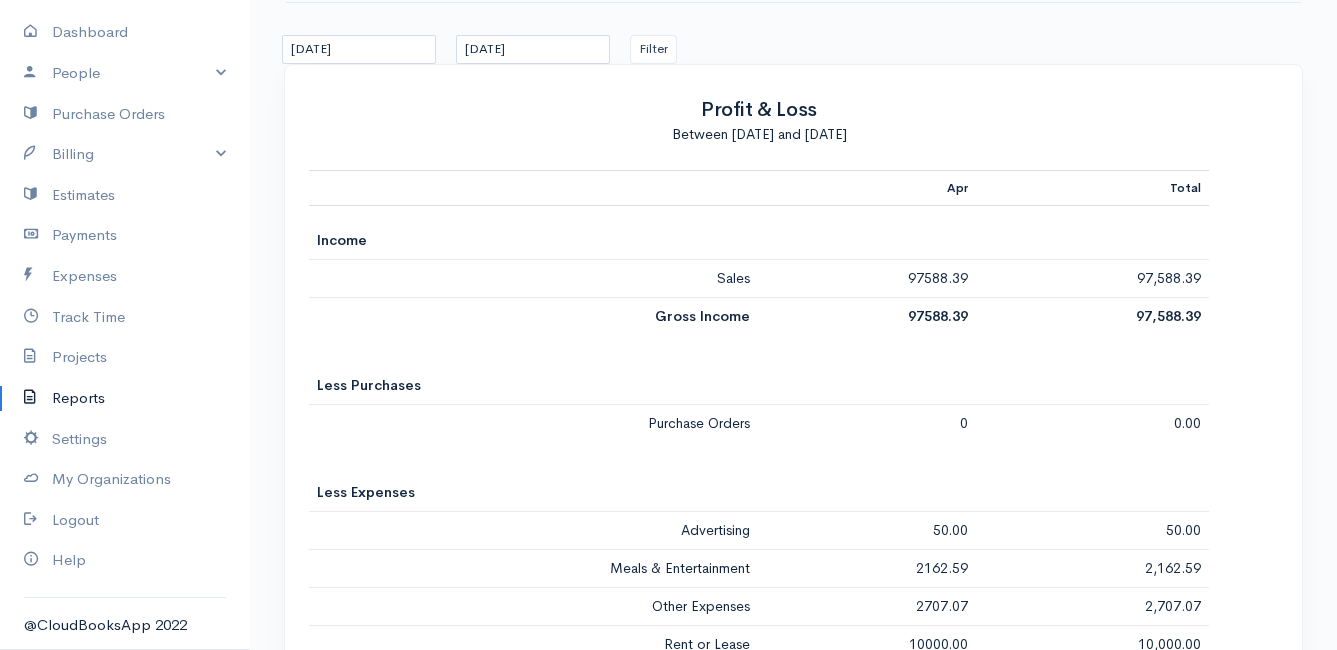 scroll, scrollTop: 0, scrollLeft: 0, axis: both 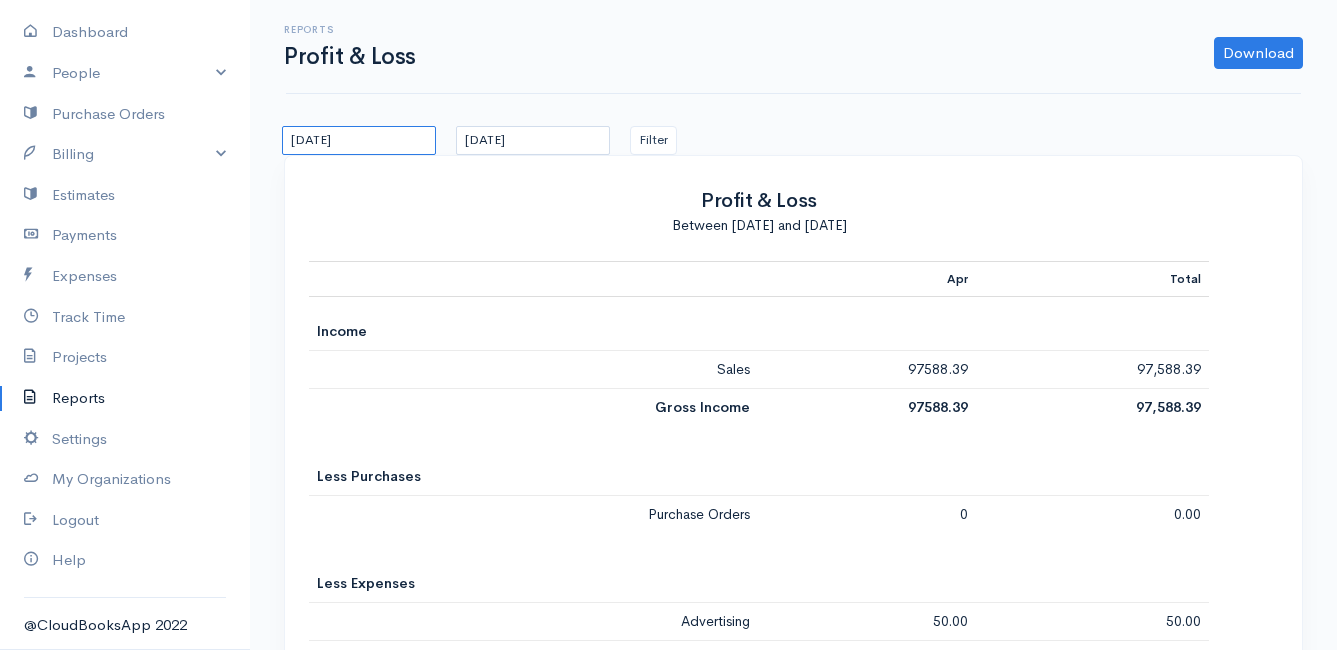 click on "[DATE]" at bounding box center (359, 140) 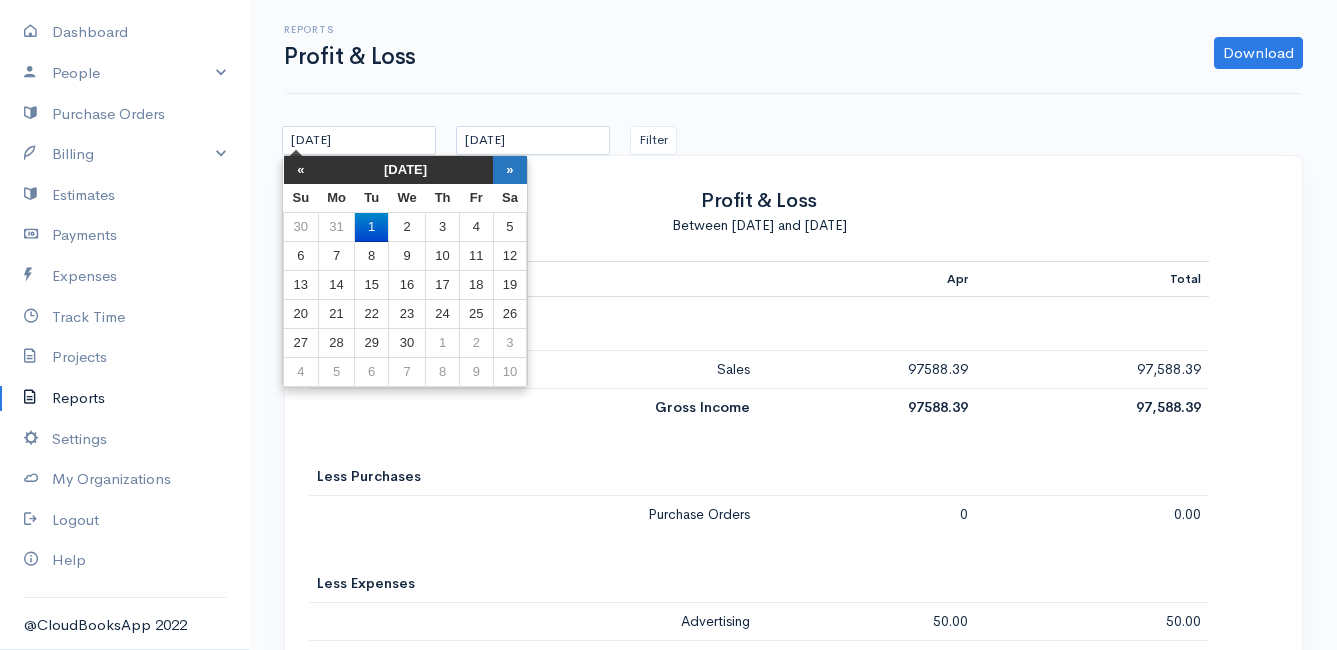 click on "»" at bounding box center [510, 170] 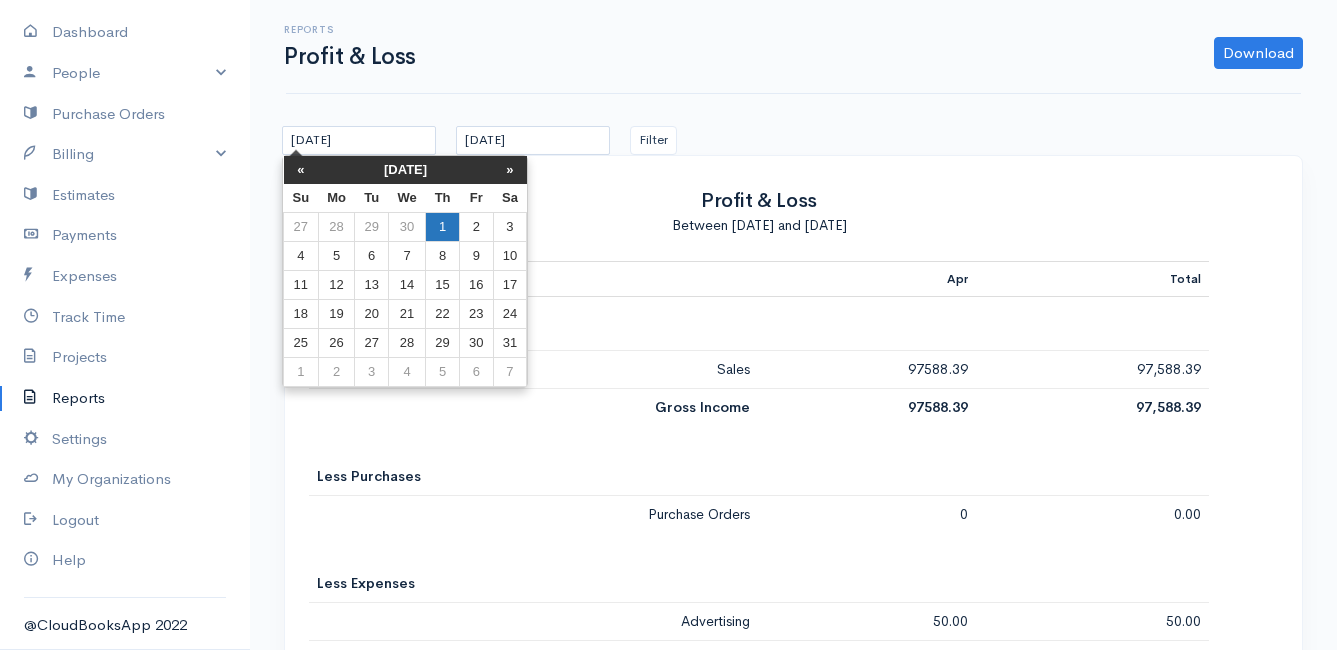 click on "1" at bounding box center [443, 227] 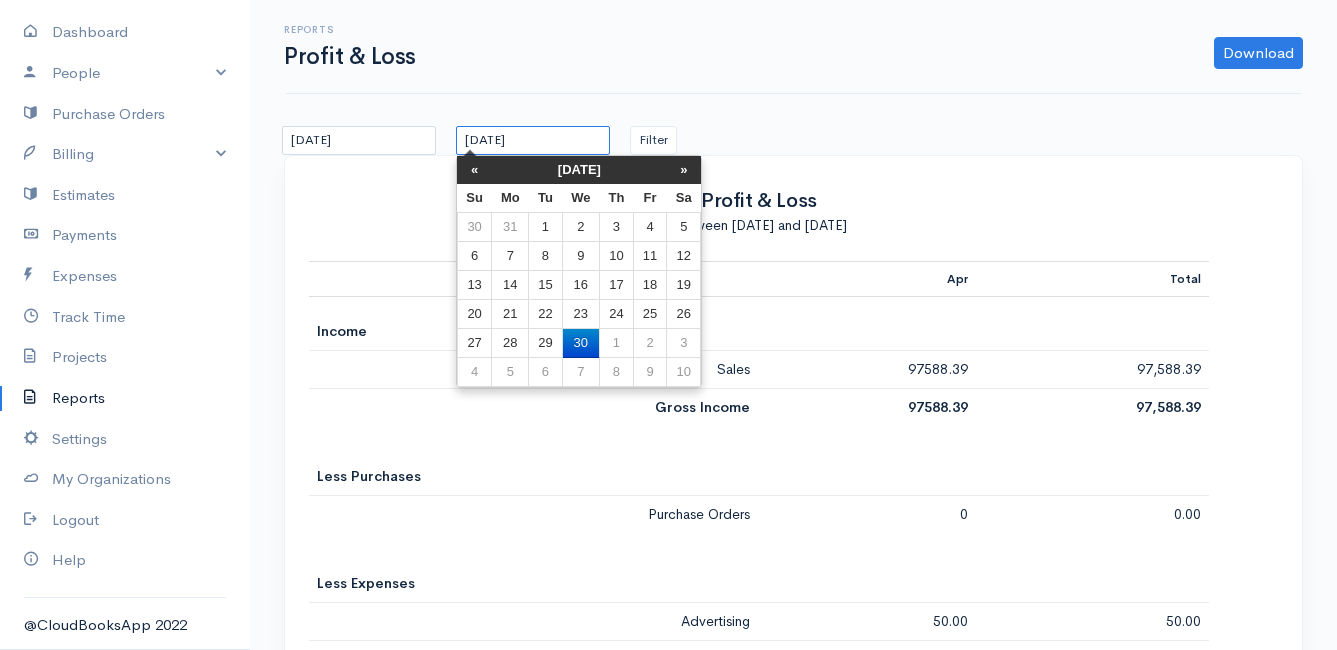 click on "[DATE]" at bounding box center [533, 140] 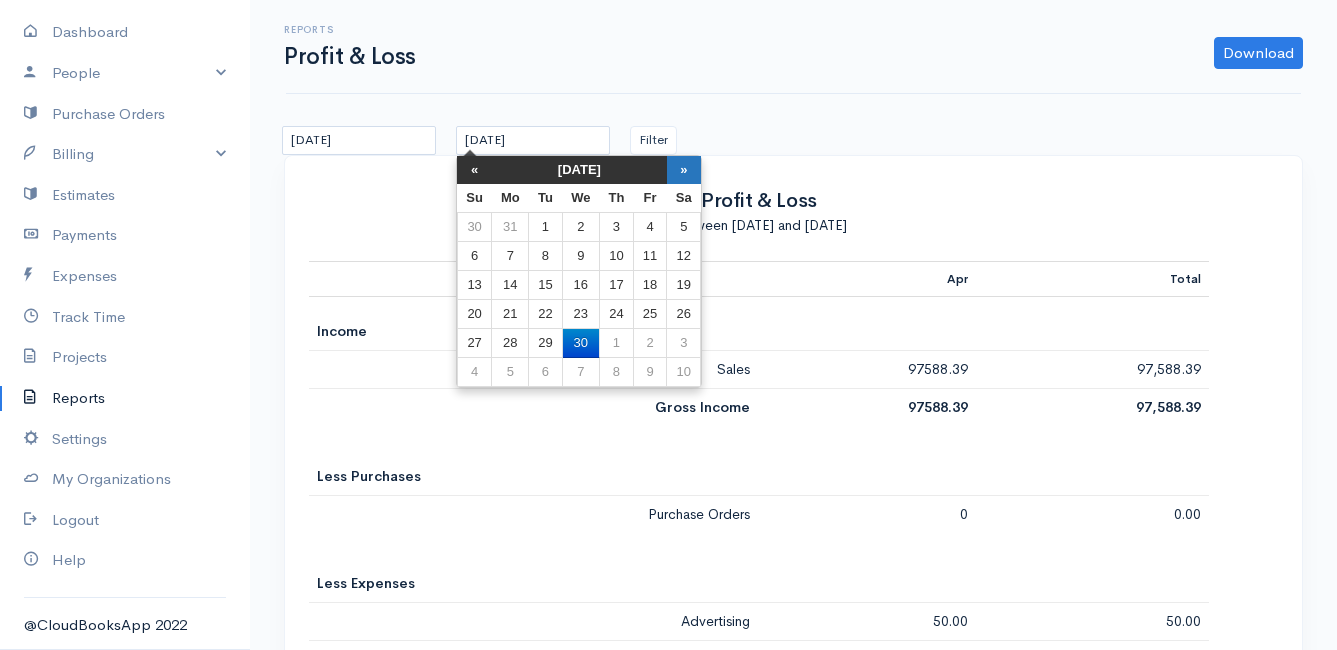 click on "»" at bounding box center (684, 170) 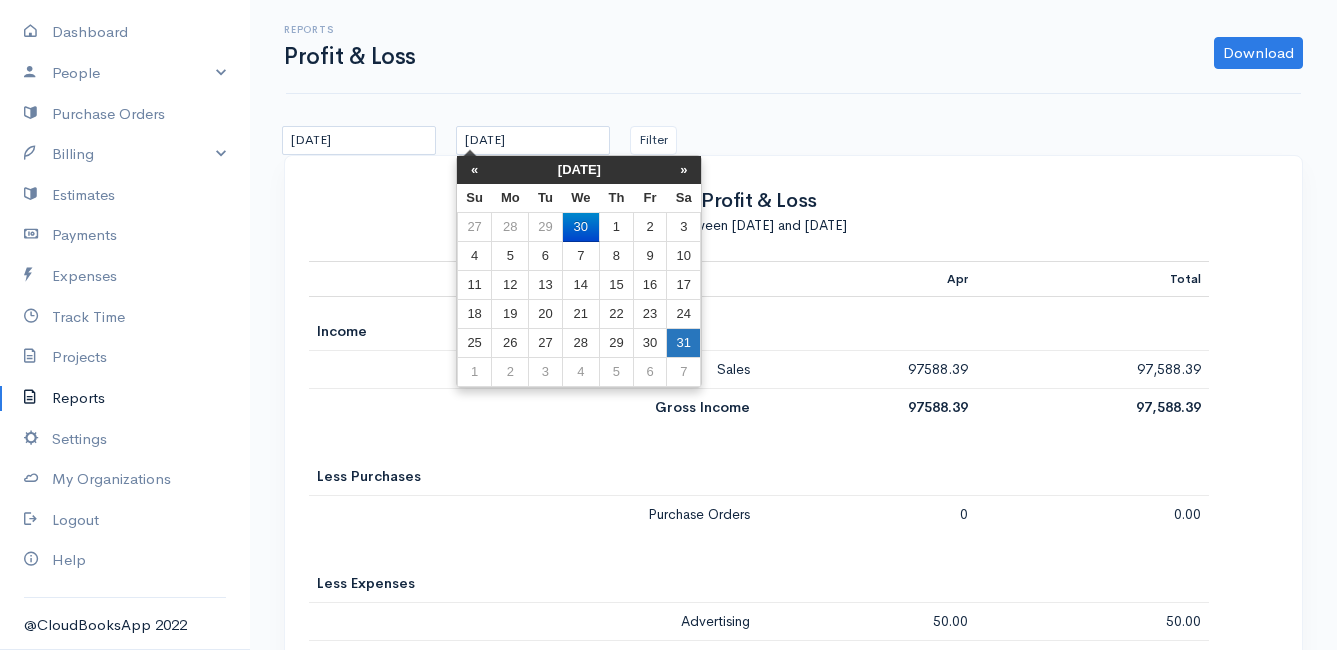 click on "31" at bounding box center (684, 343) 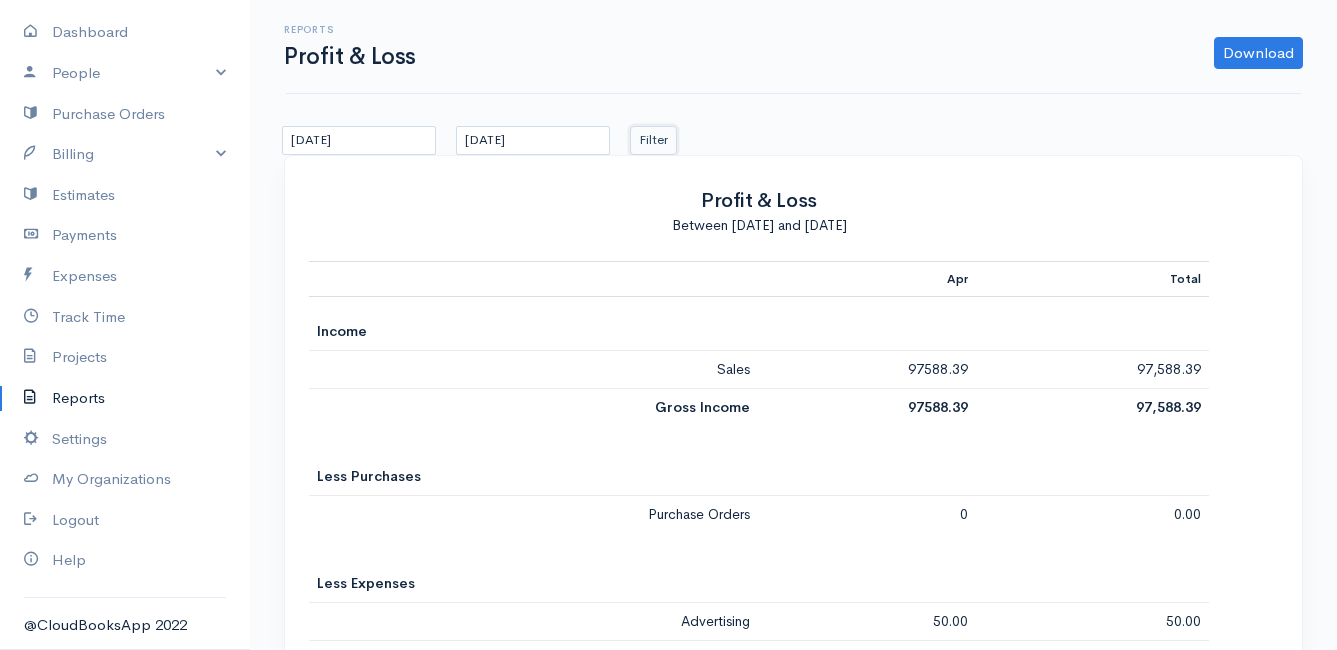 click on "Filter" at bounding box center [653, 140] 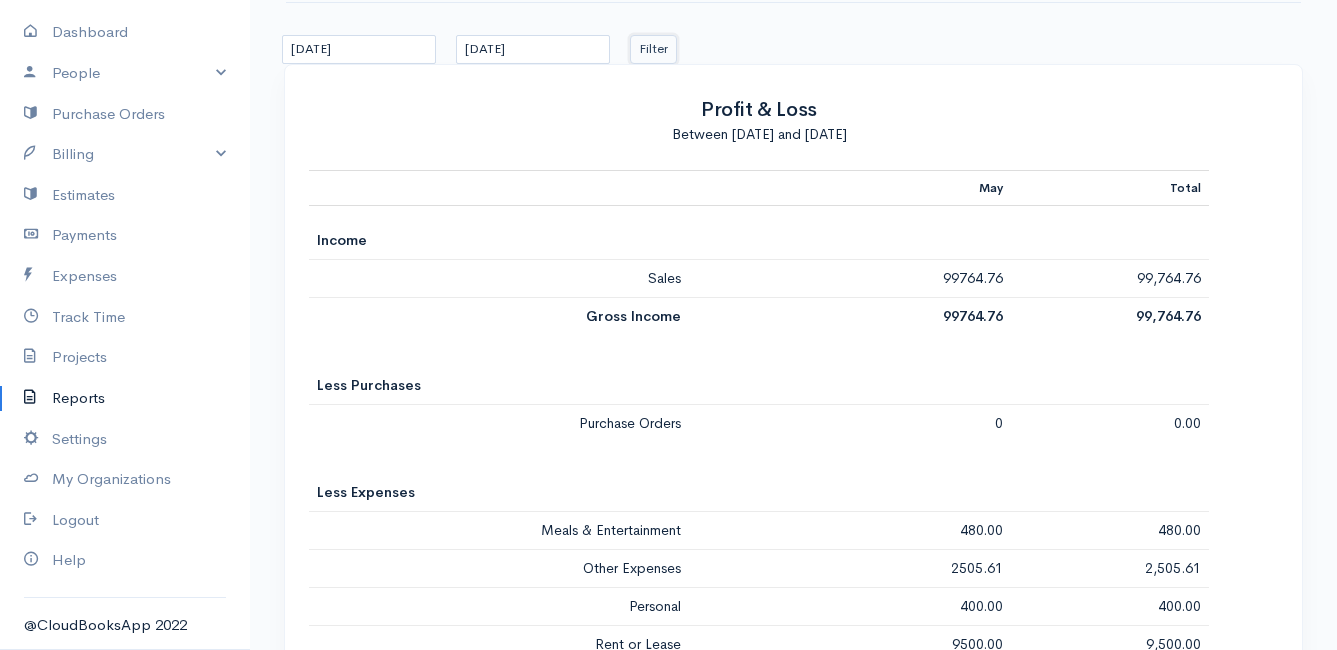 scroll, scrollTop: 0, scrollLeft: 0, axis: both 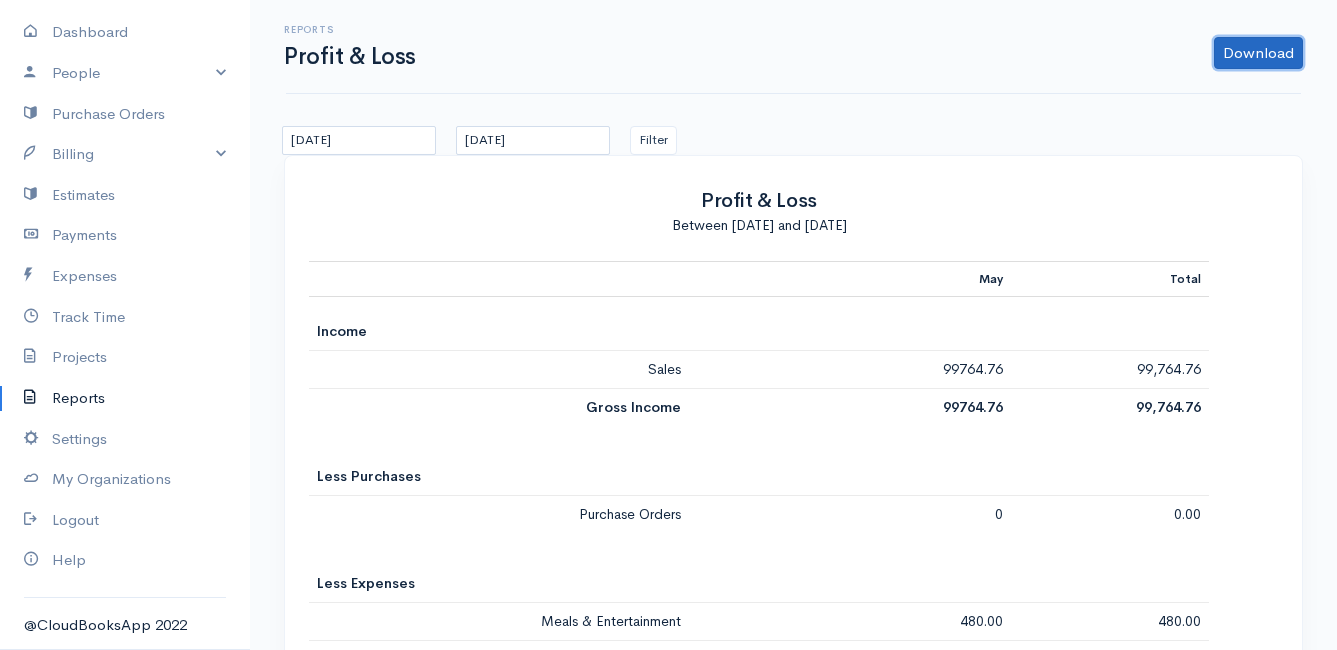 click on "Download" at bounding box center (1258, 53) 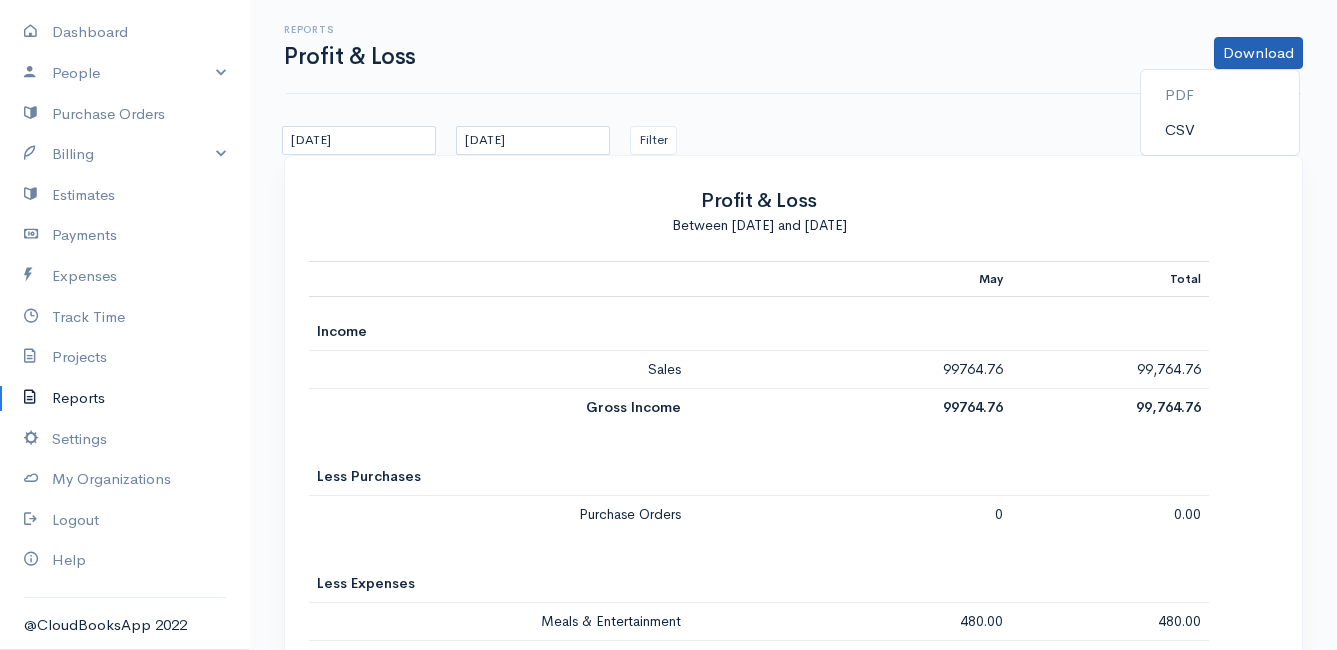 click on "CSV" at bounding box center (1220, 130) 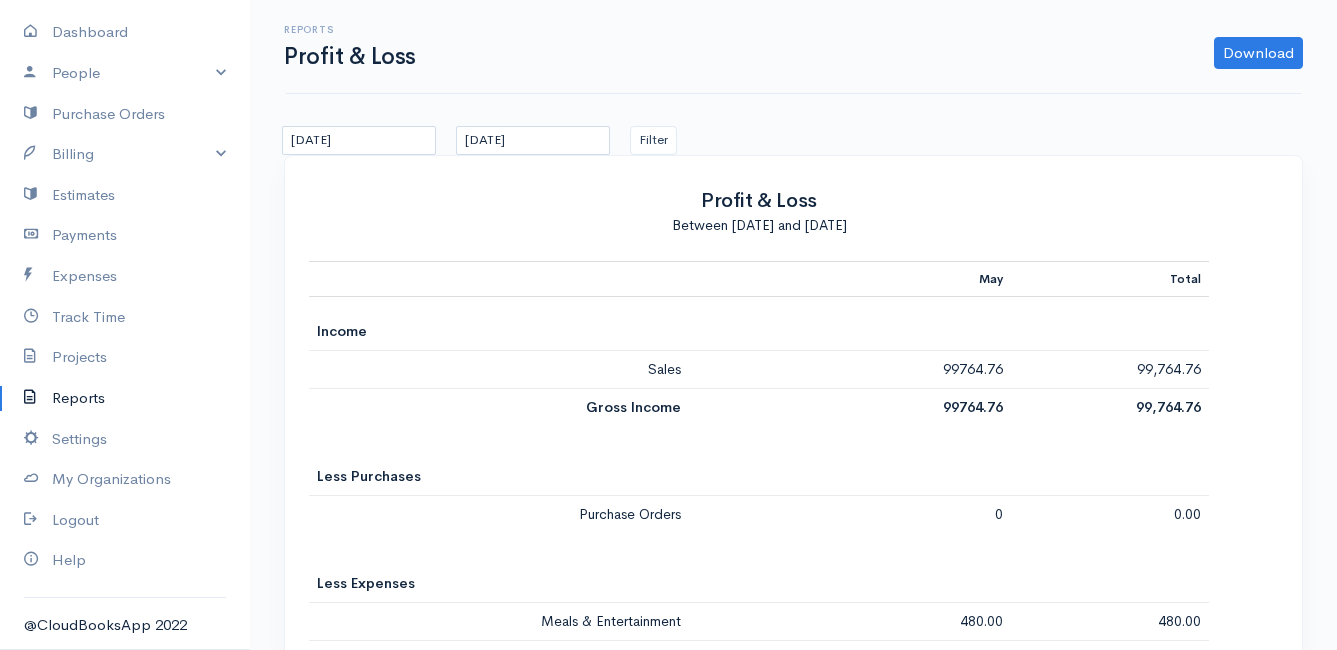 click on "Profit & Loss" at bounding box center [759, 200] 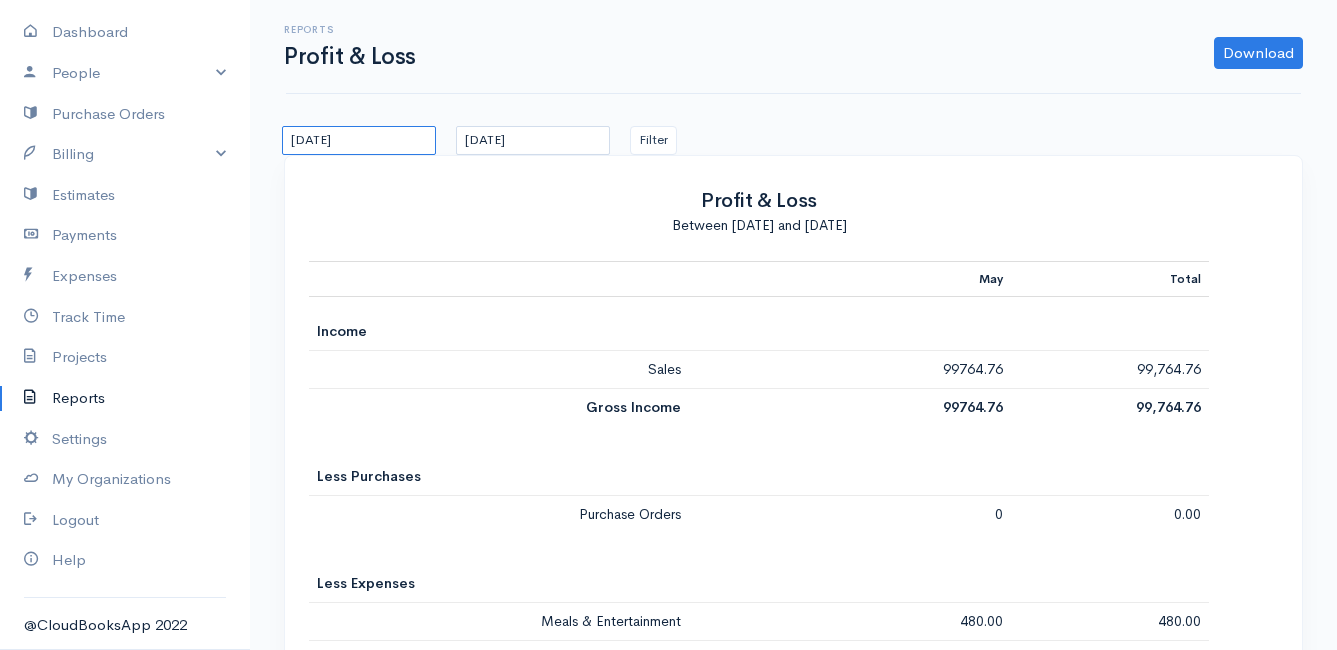 click on "[DATE]" at bounding box center (359, 140) 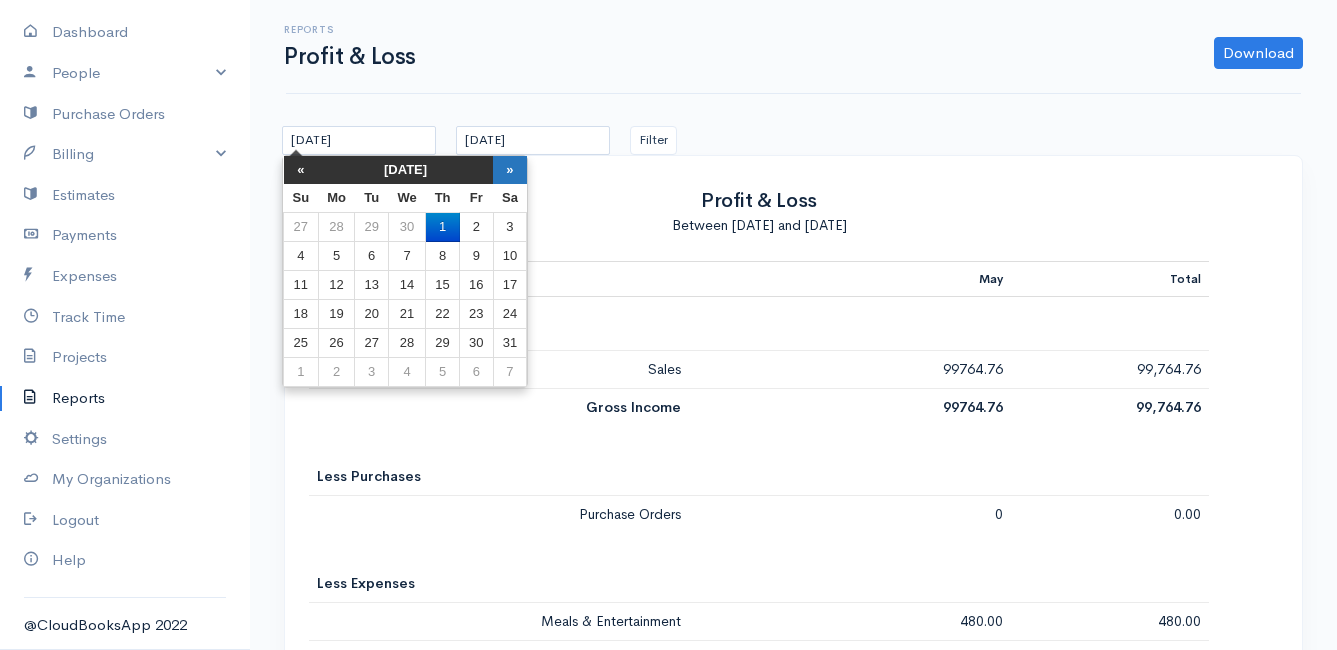 click on "»" at bounding box center [510, 170] 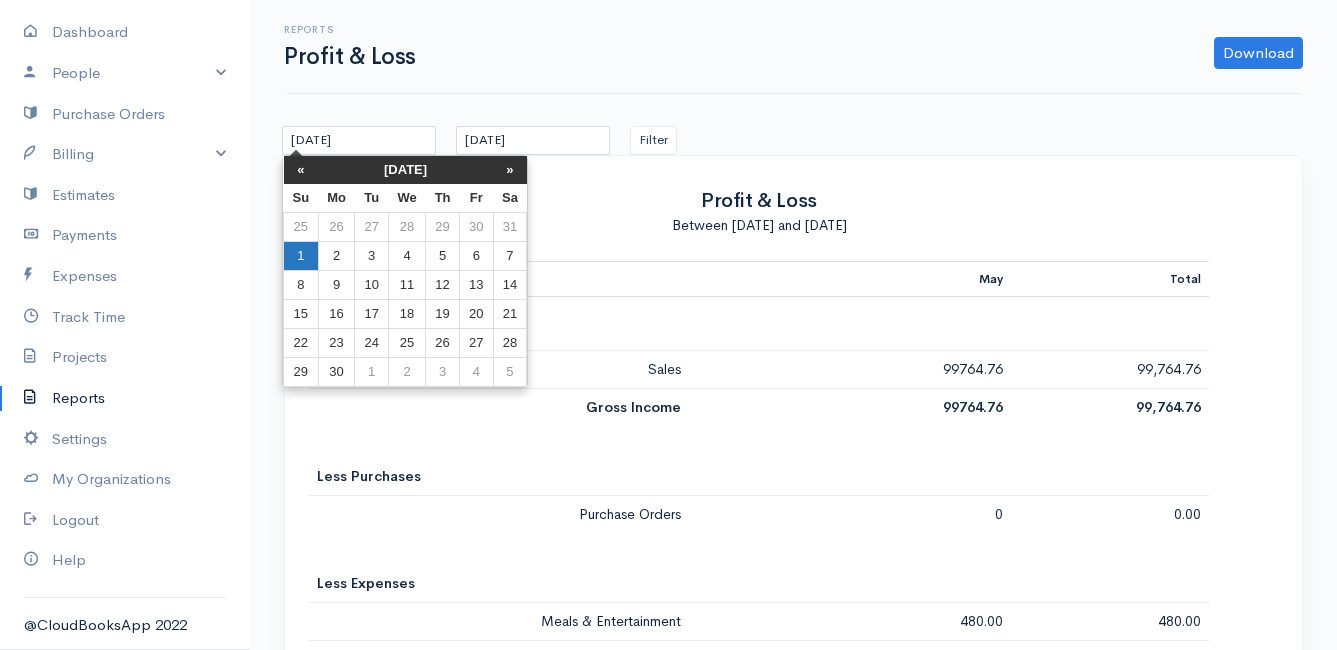 click on "1" at bounding box center (301, 256) 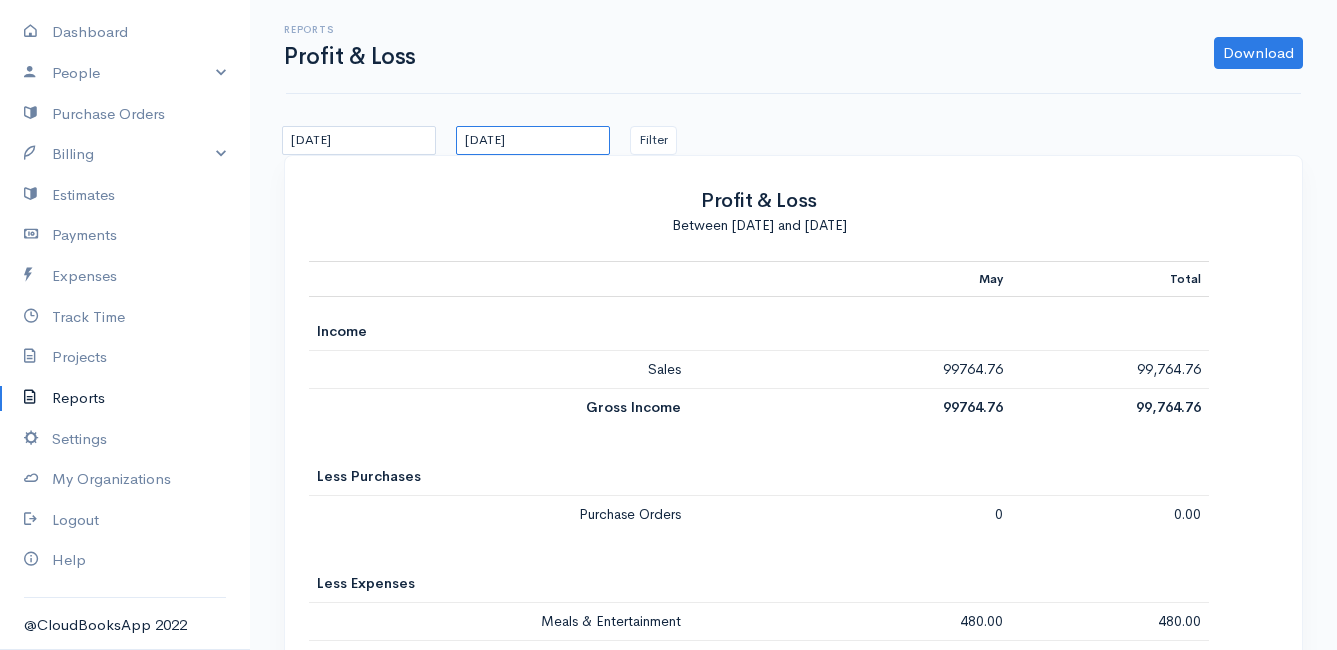 click on "[DATE]" at bounding box center [533, 140] 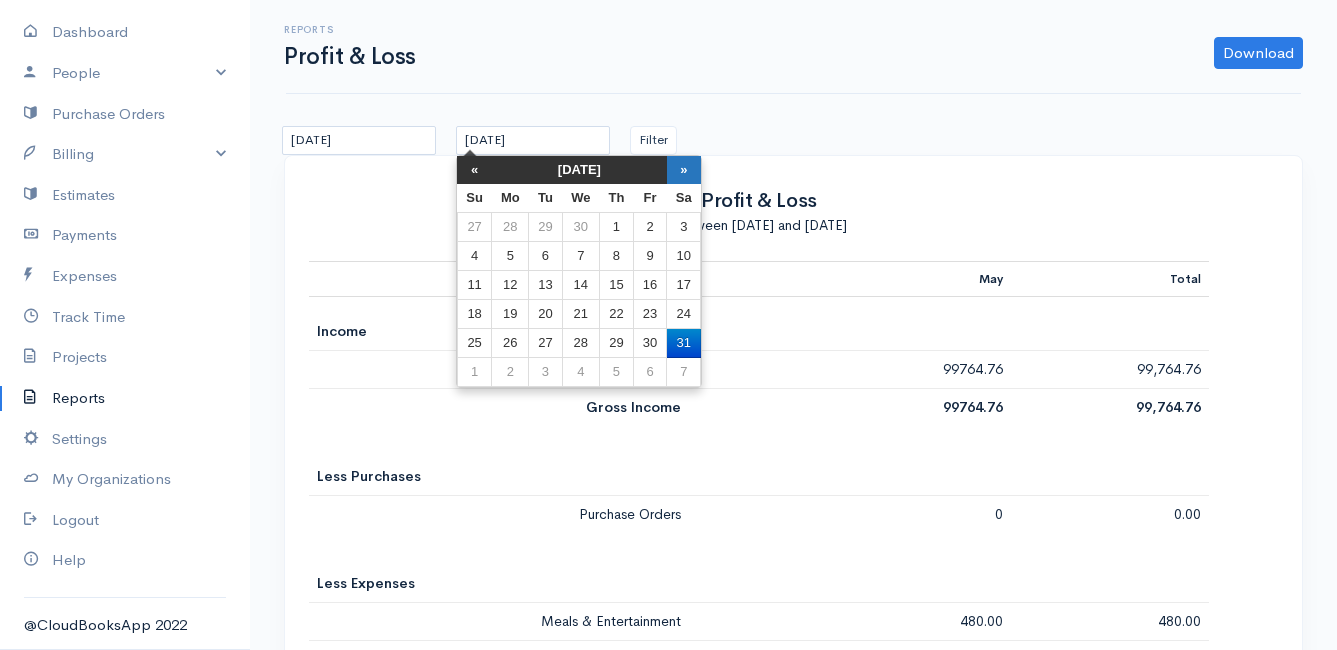 click on "»" at bounding box center [684, 170] 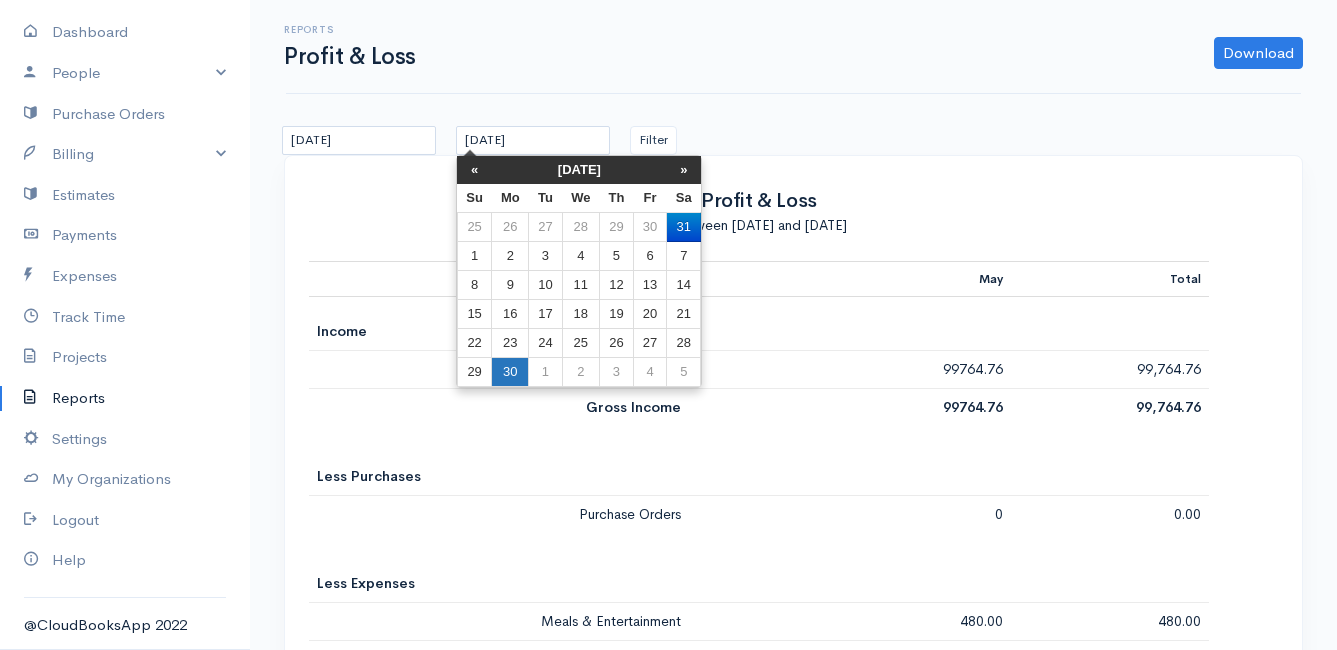 click on "30" at bounding box center (510, 372) 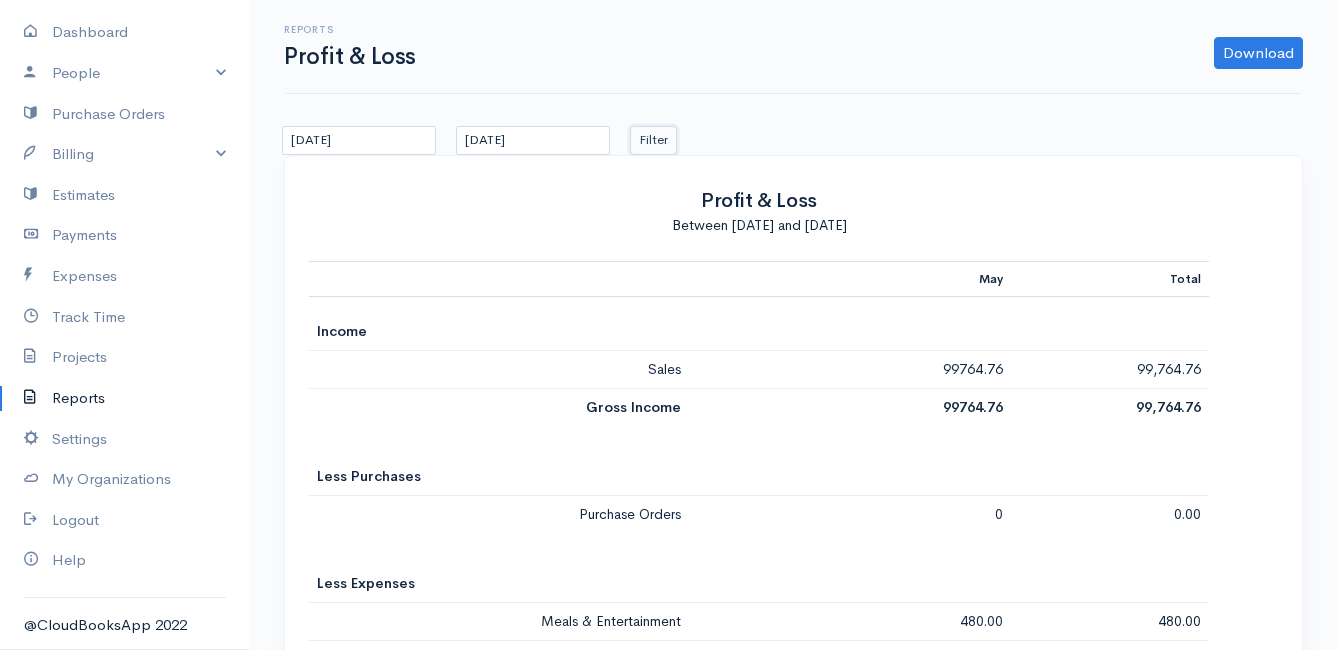 click on "Filter" at bounding box center (653, 140) 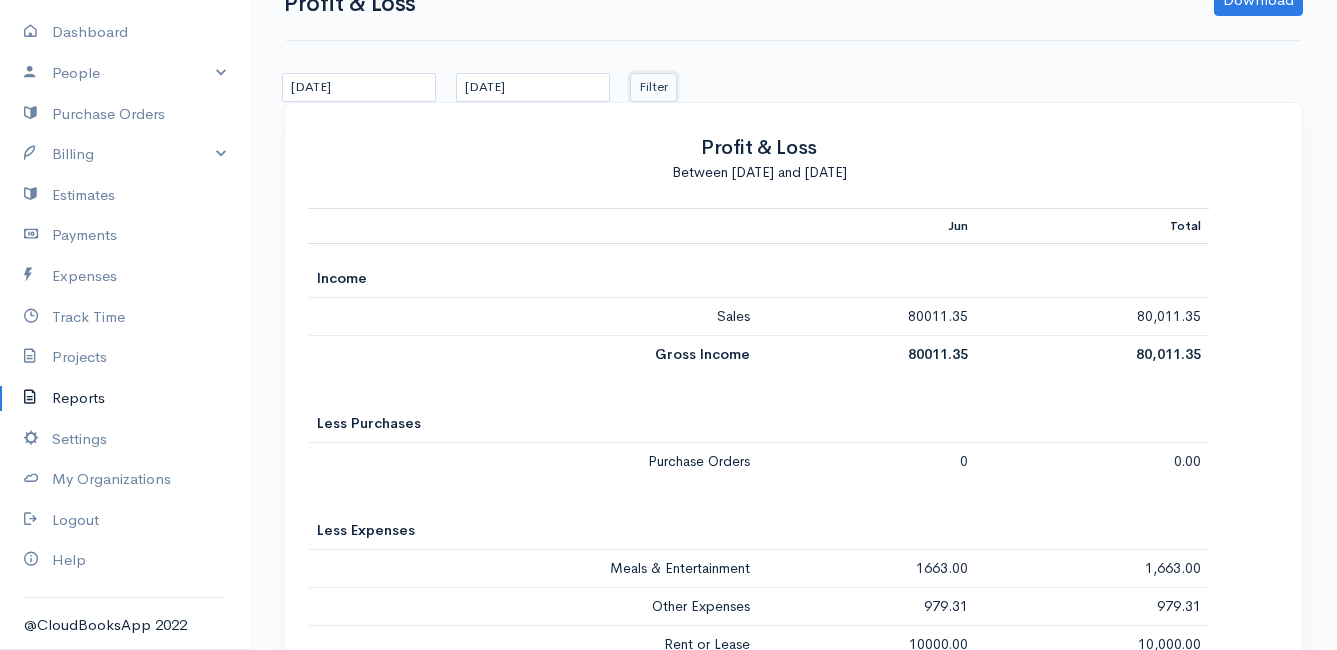 scroll, scrollTop: 0, scrollLeft: 0, axis: both 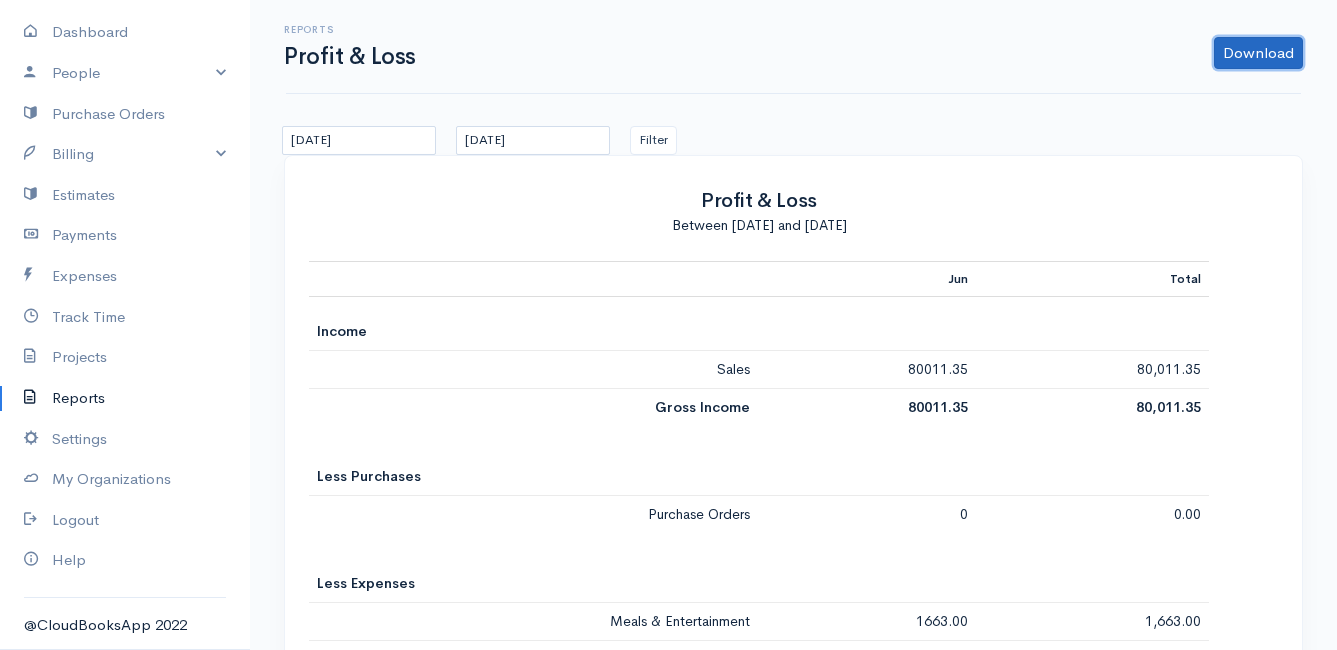 click on "Download" at bounding box center (1258, 53) 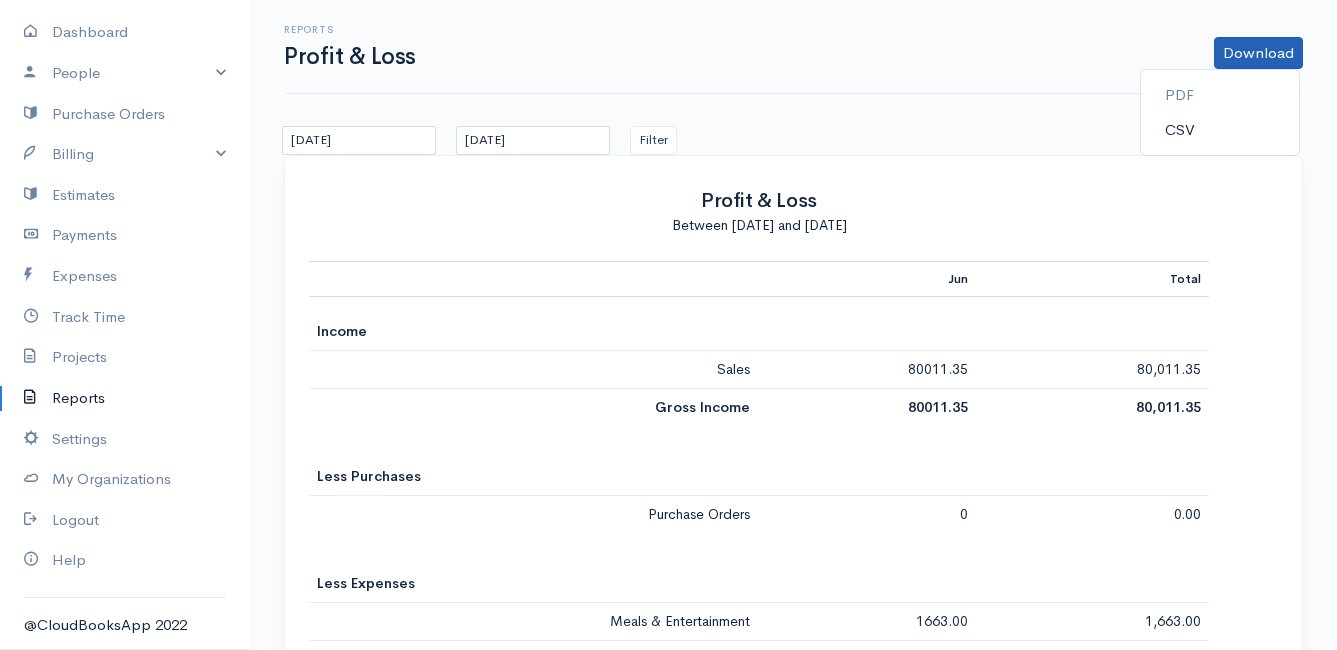 click on "CSV" at bounding box center [1220, 130] 